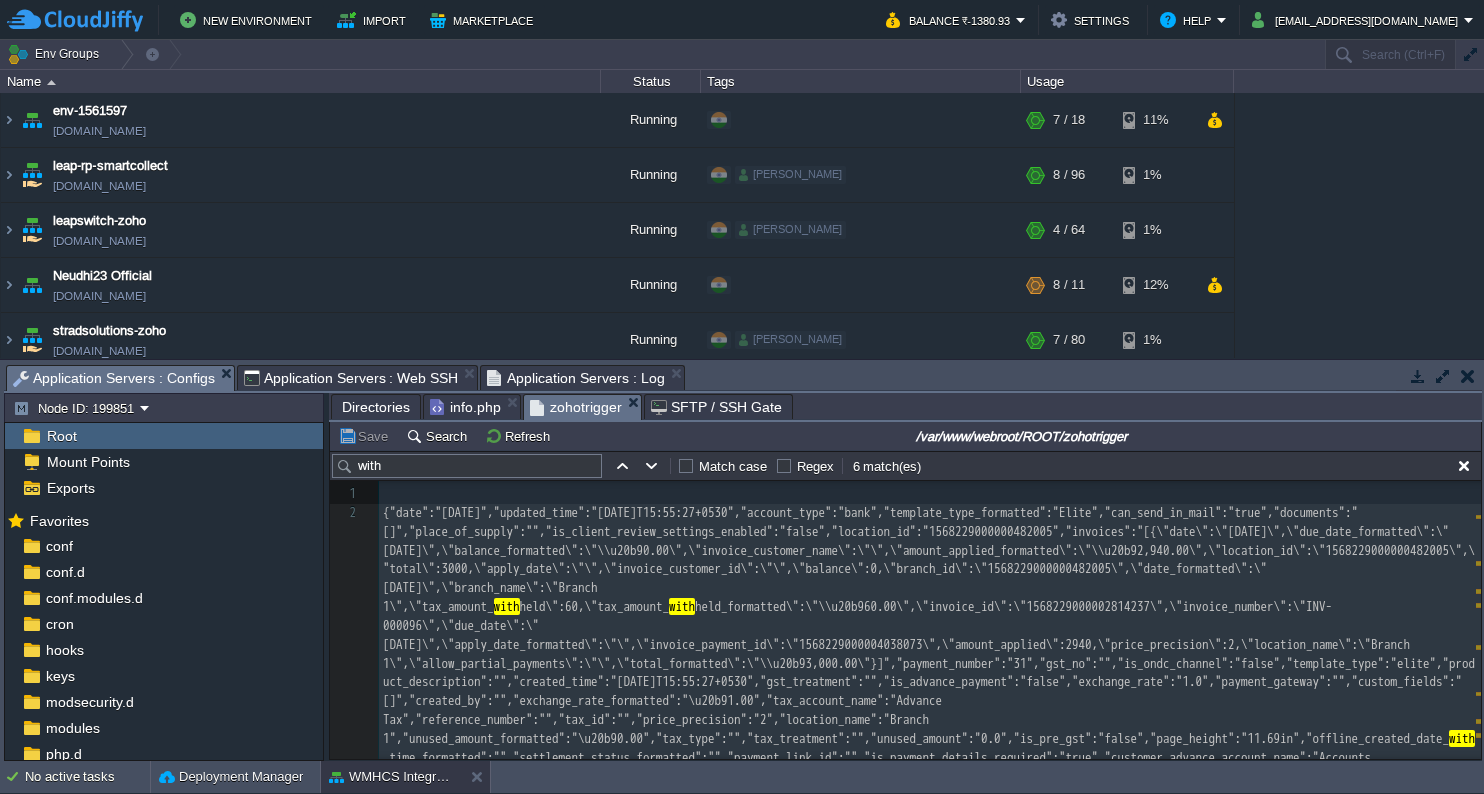 scroll, scrollTop: 0, scrollLeft: 0, axis: both 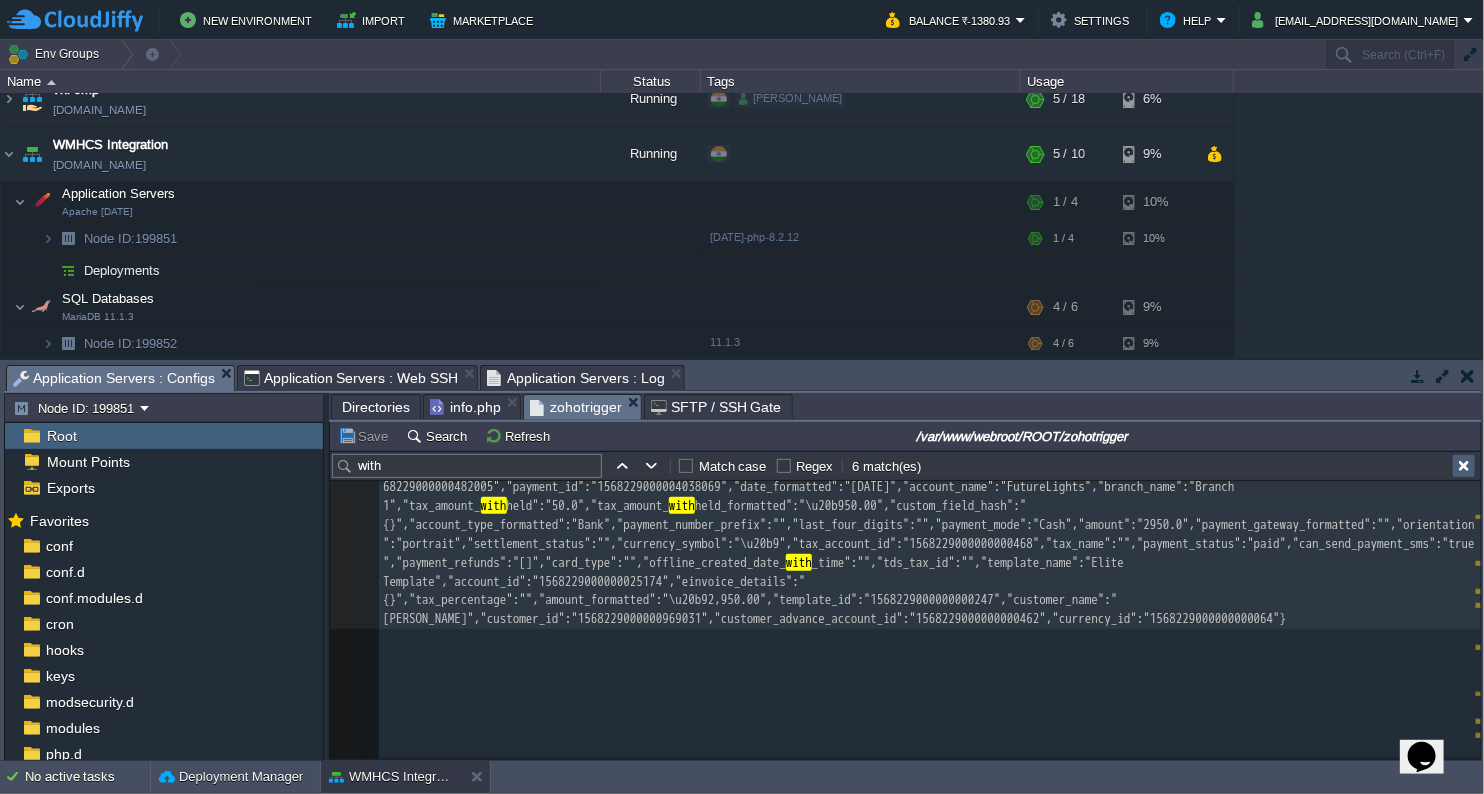 click at bounding box center (1464, 466) 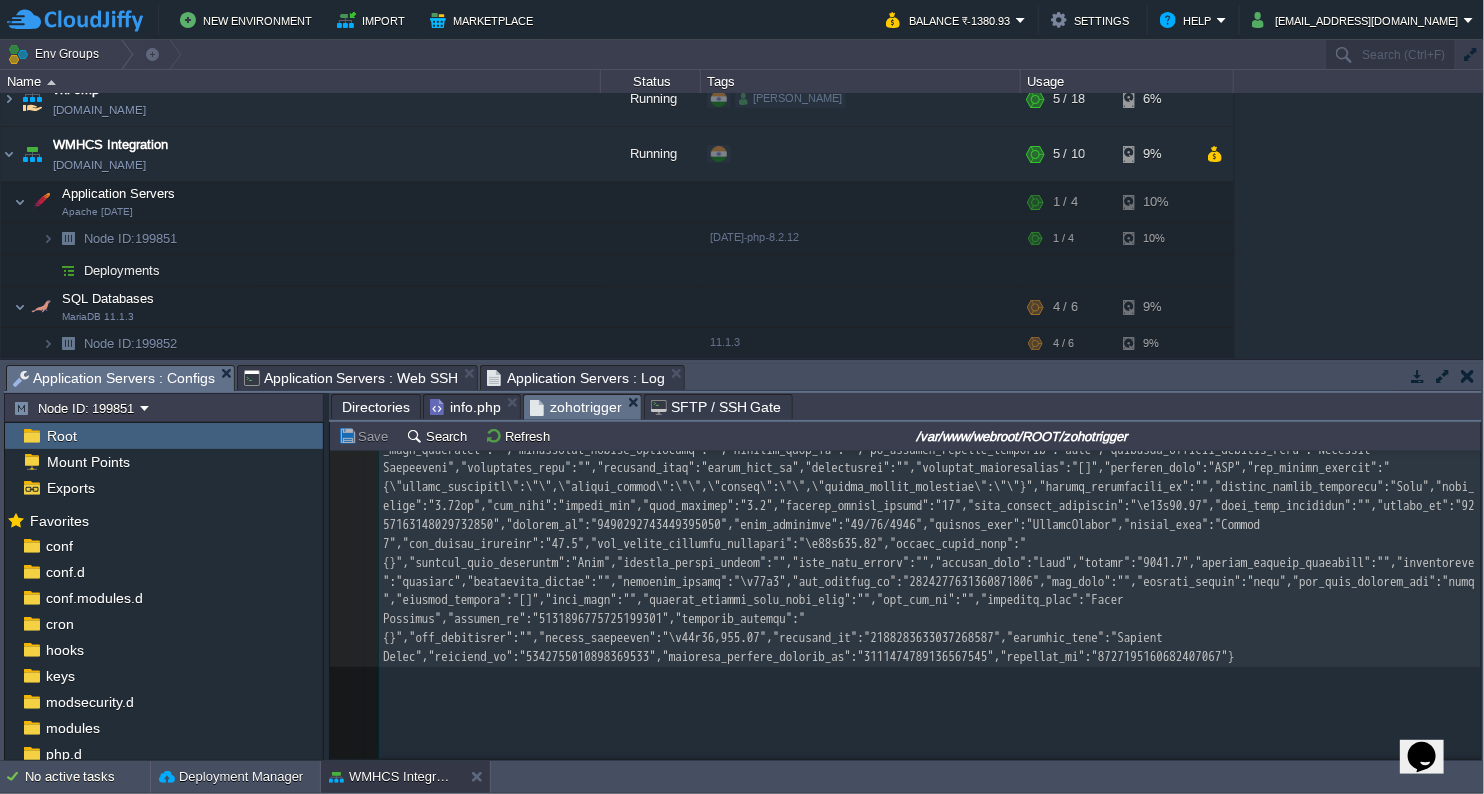 scroll, scrollTop: 407, scrollLeft: 0, axis: vertical 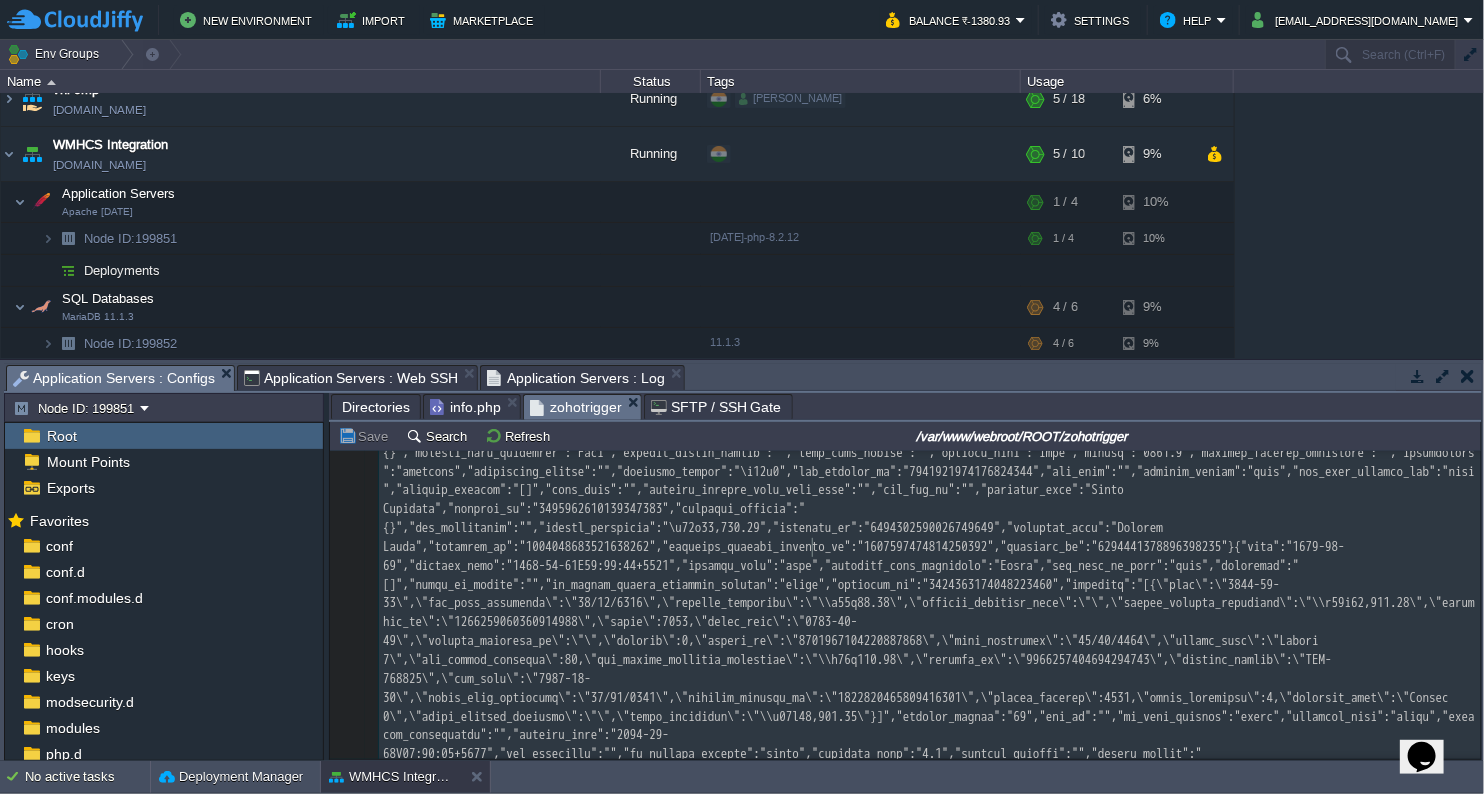 click on "x   1 ​ 2" at bounding box center [930, 547] 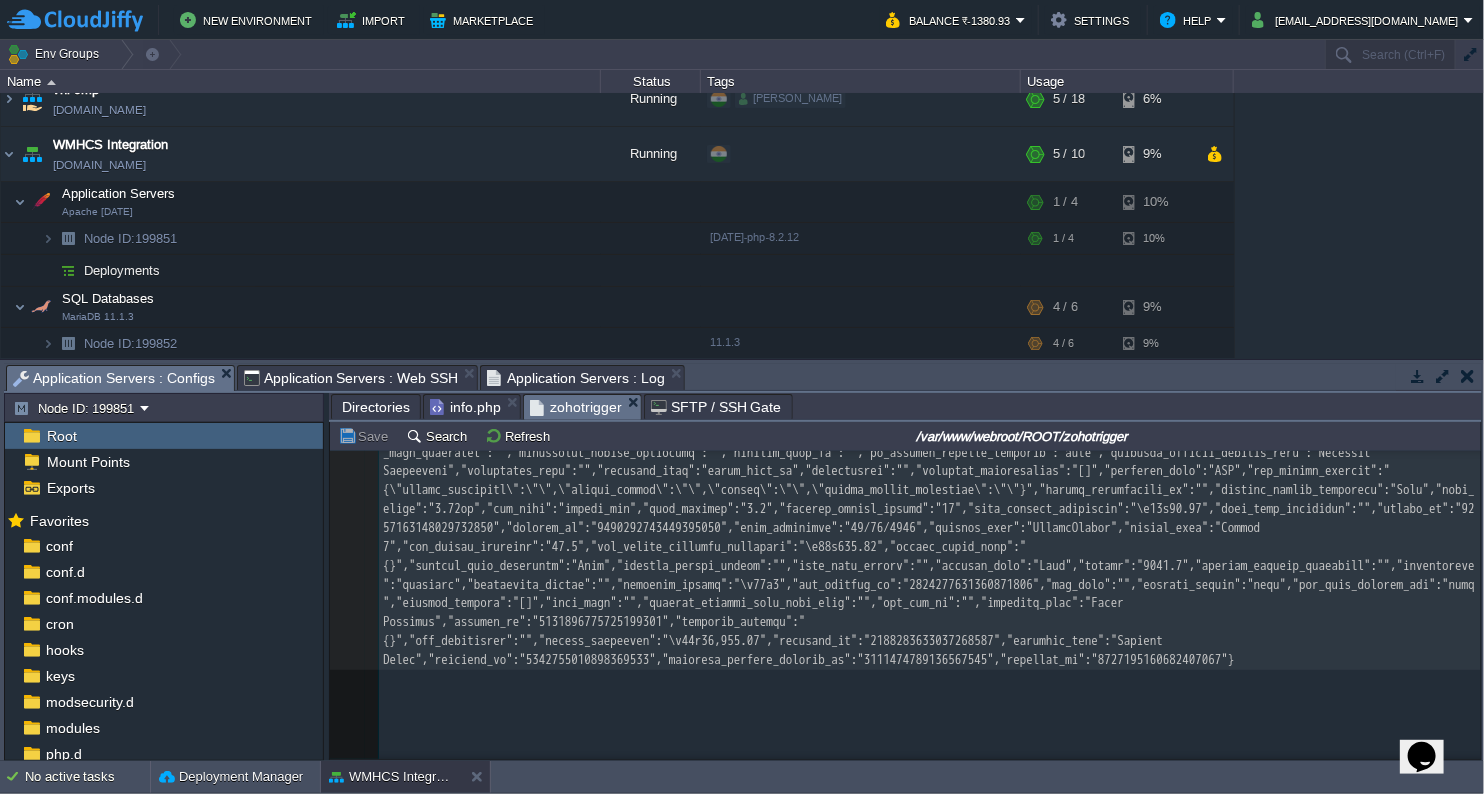 scroll, scrollTop: 793, scrollLeft: 0, axis: vertical 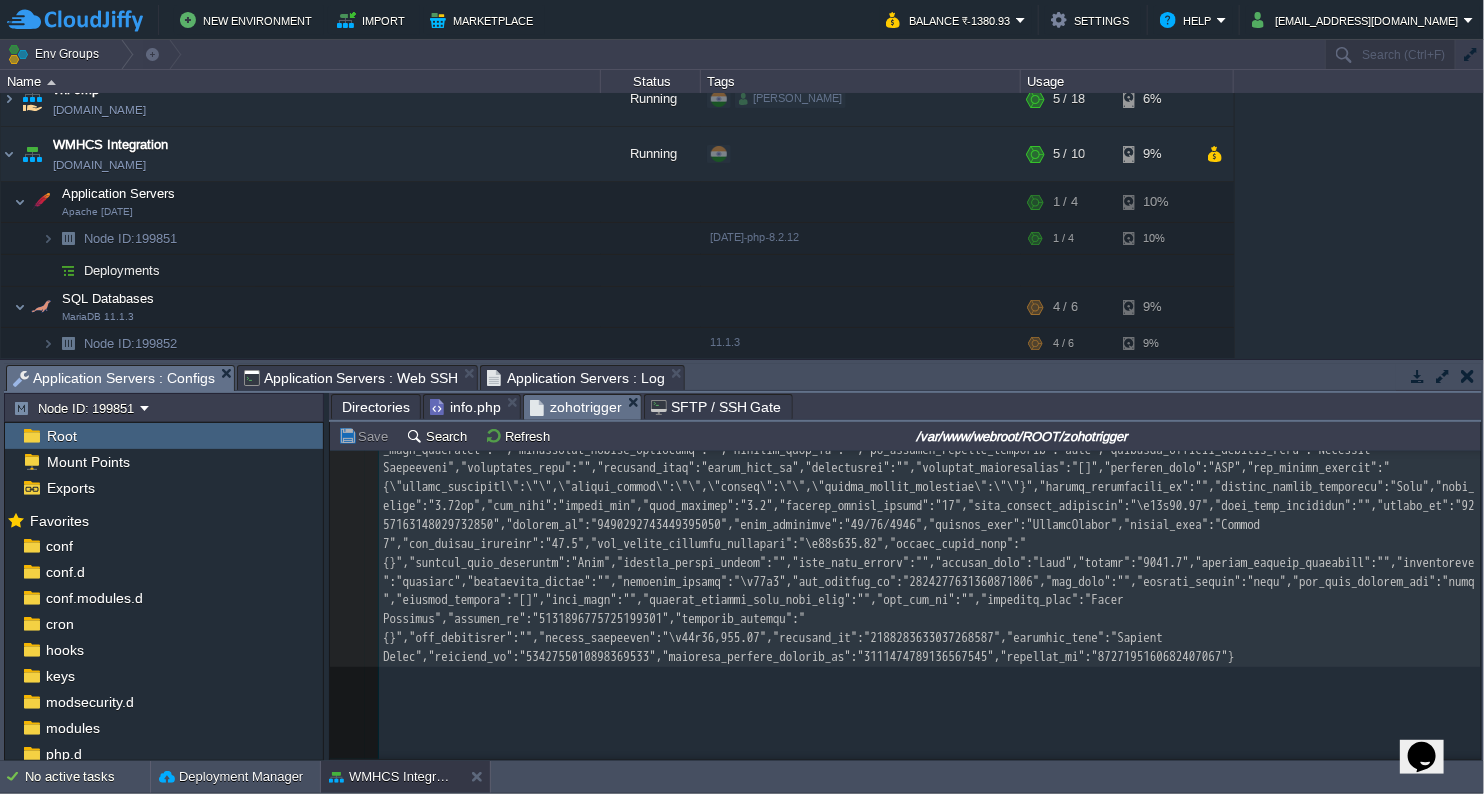 type on "-" 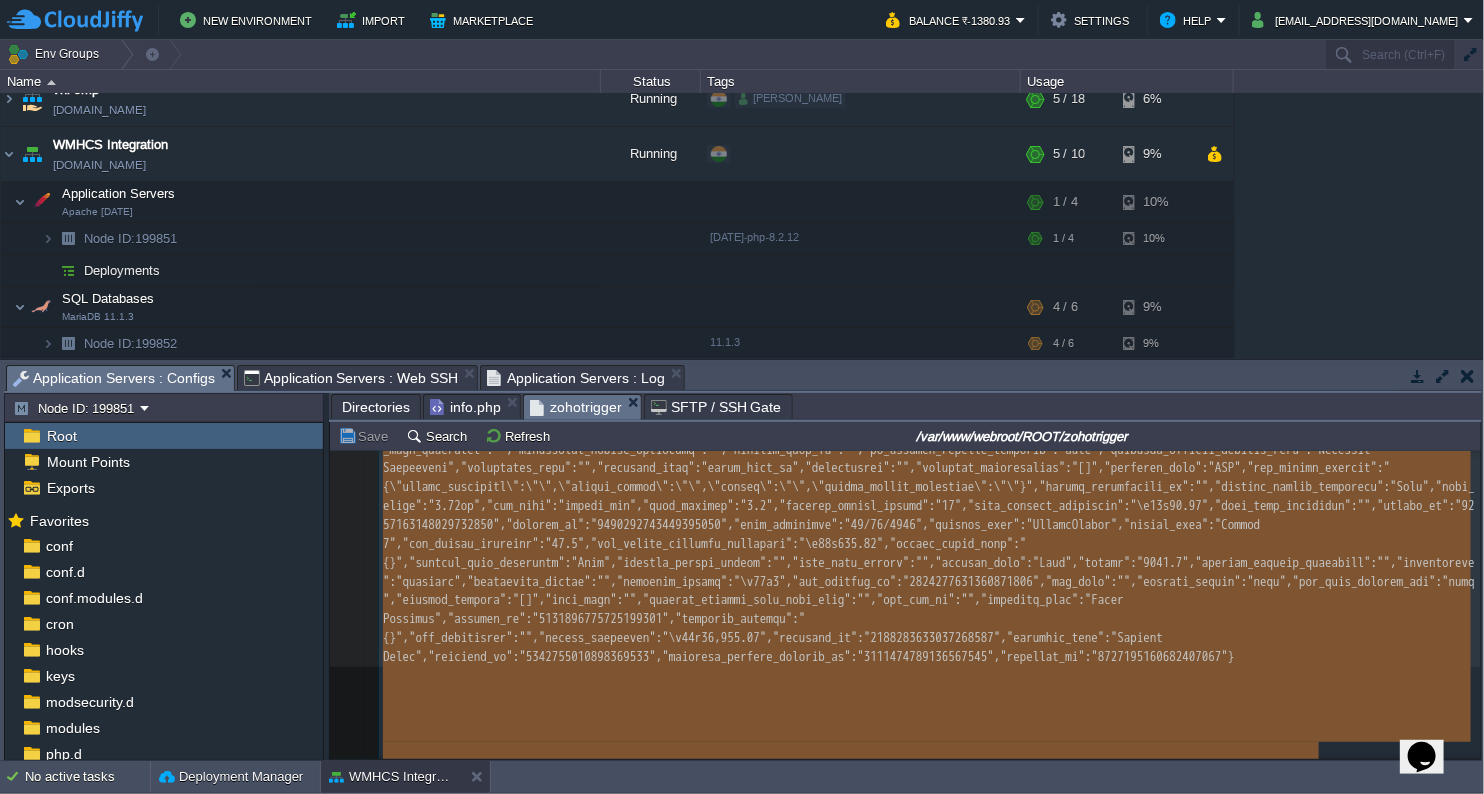type 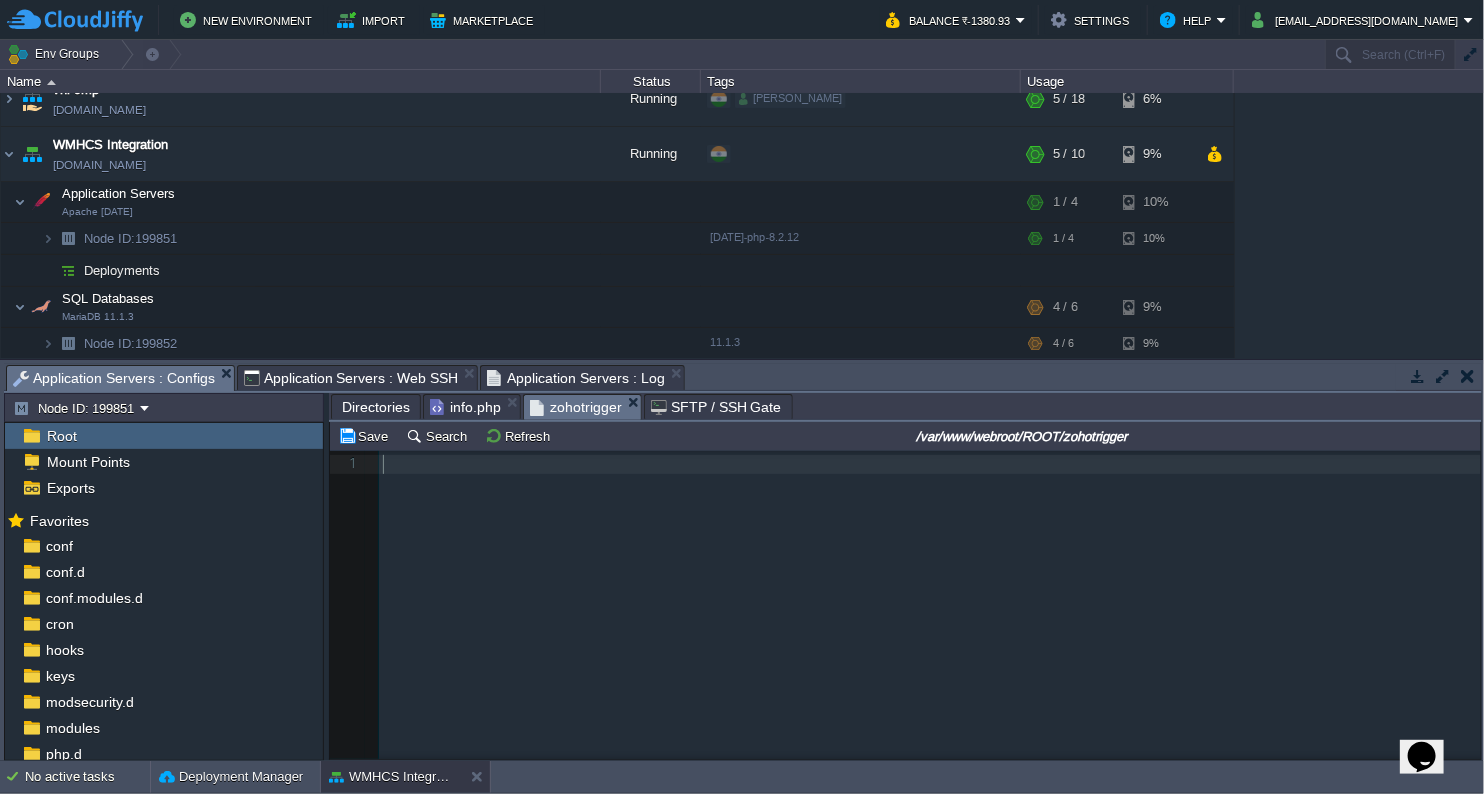 scroll, scrollTop: 0, scrollLeft: 0, axis: both 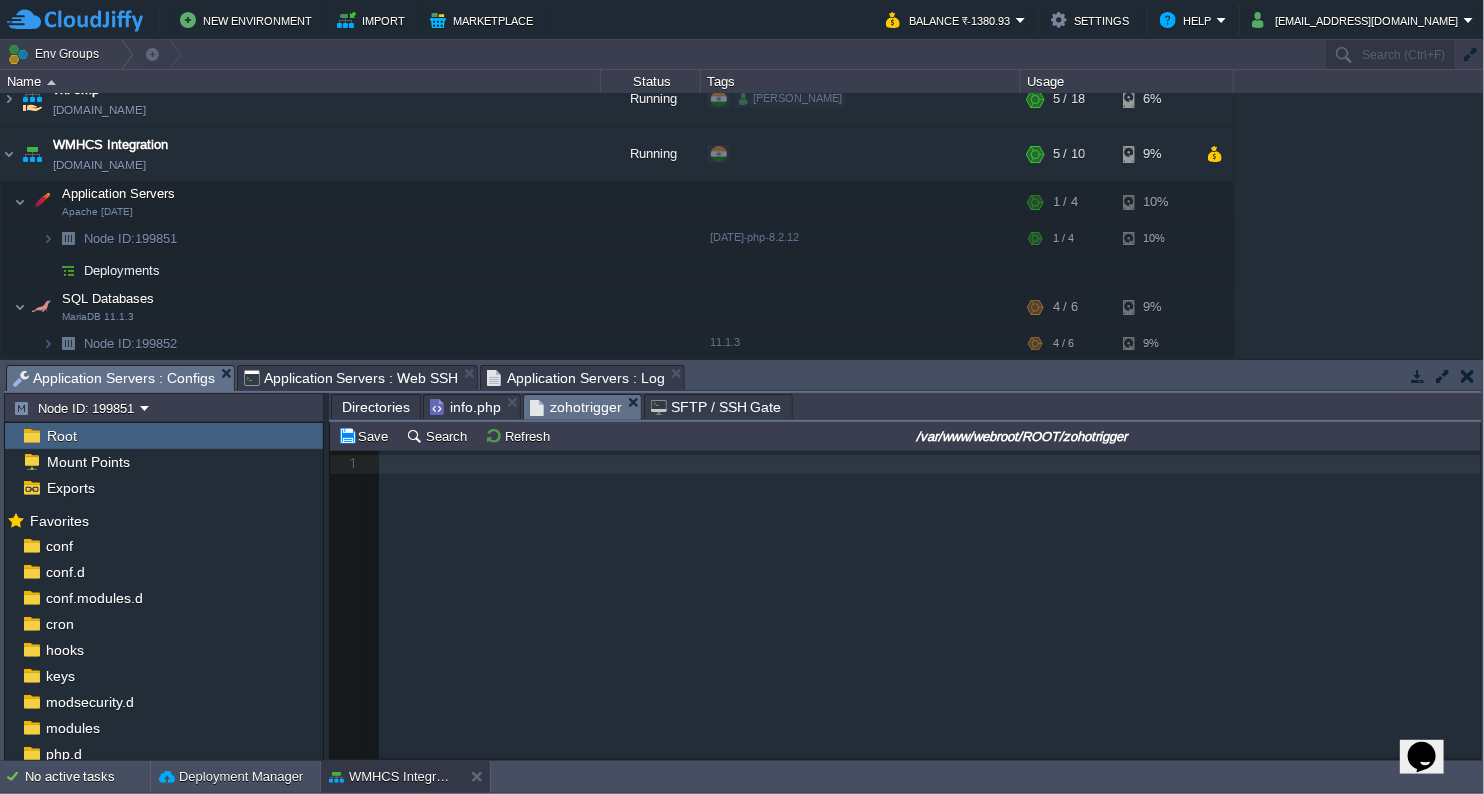 click on "xxxxxxxxxx   1 ​" at bounding box center (920, 620) 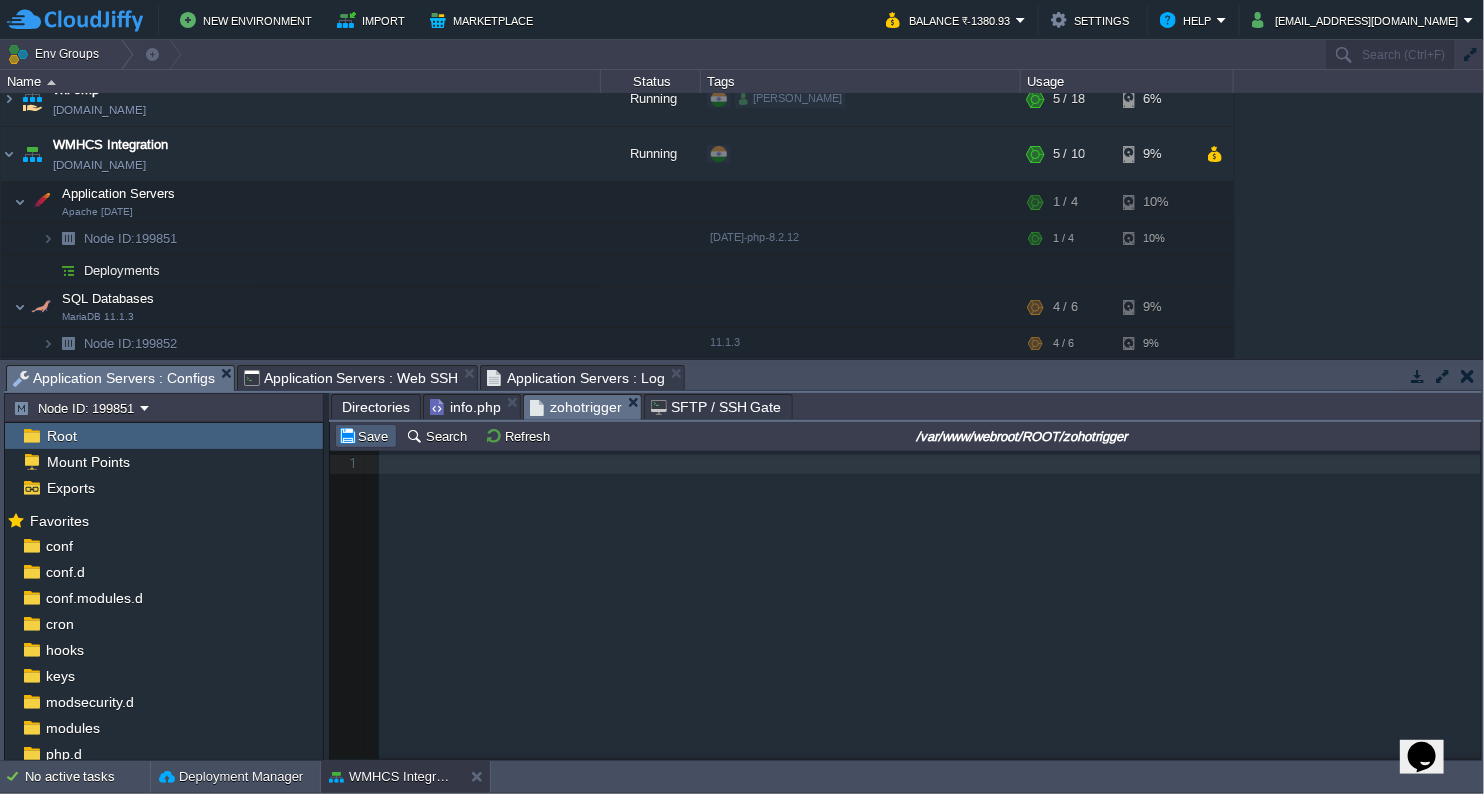 click on "Save" at bounding box center (366, 436) 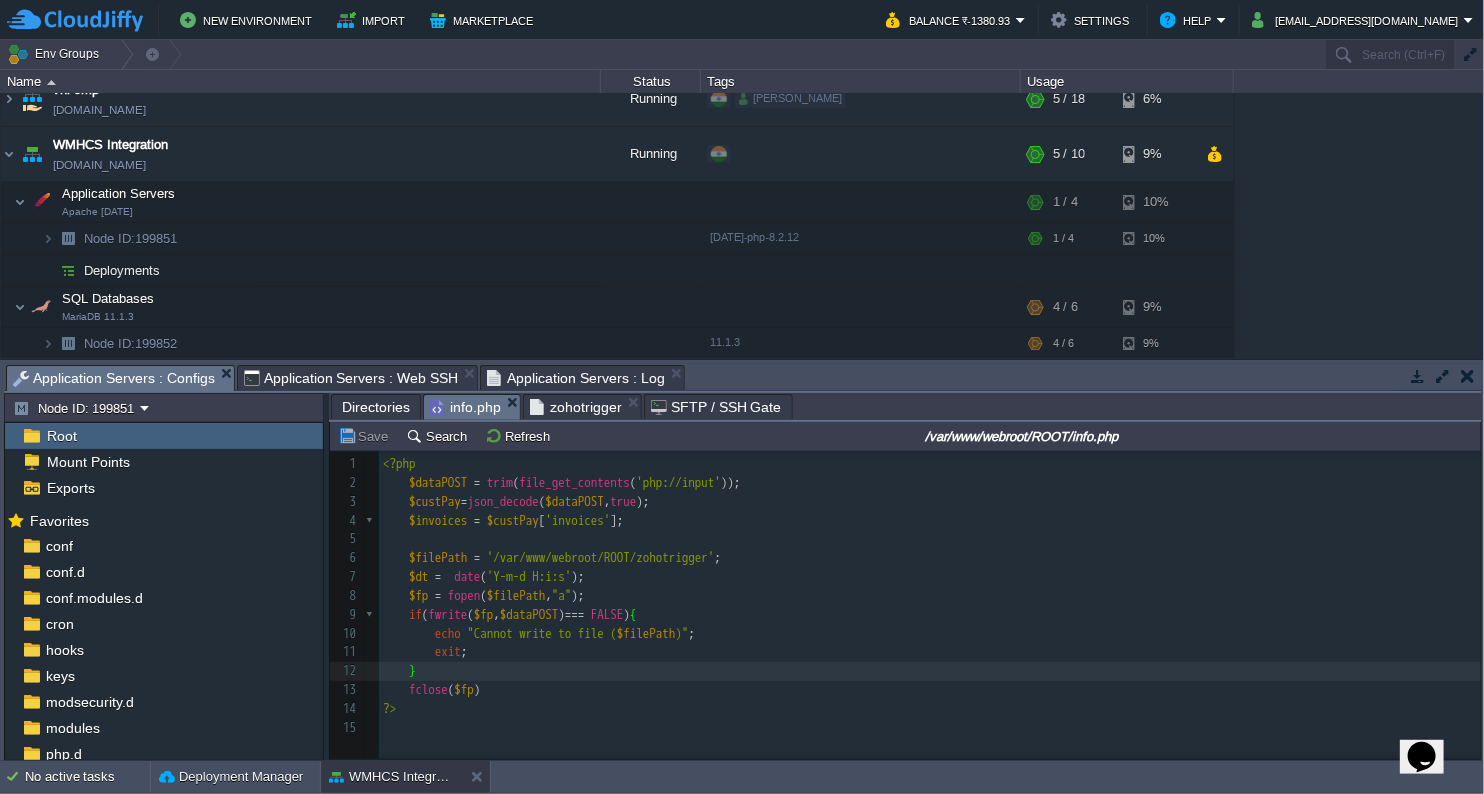 click on "info.php" at bounding box center [465, 407] 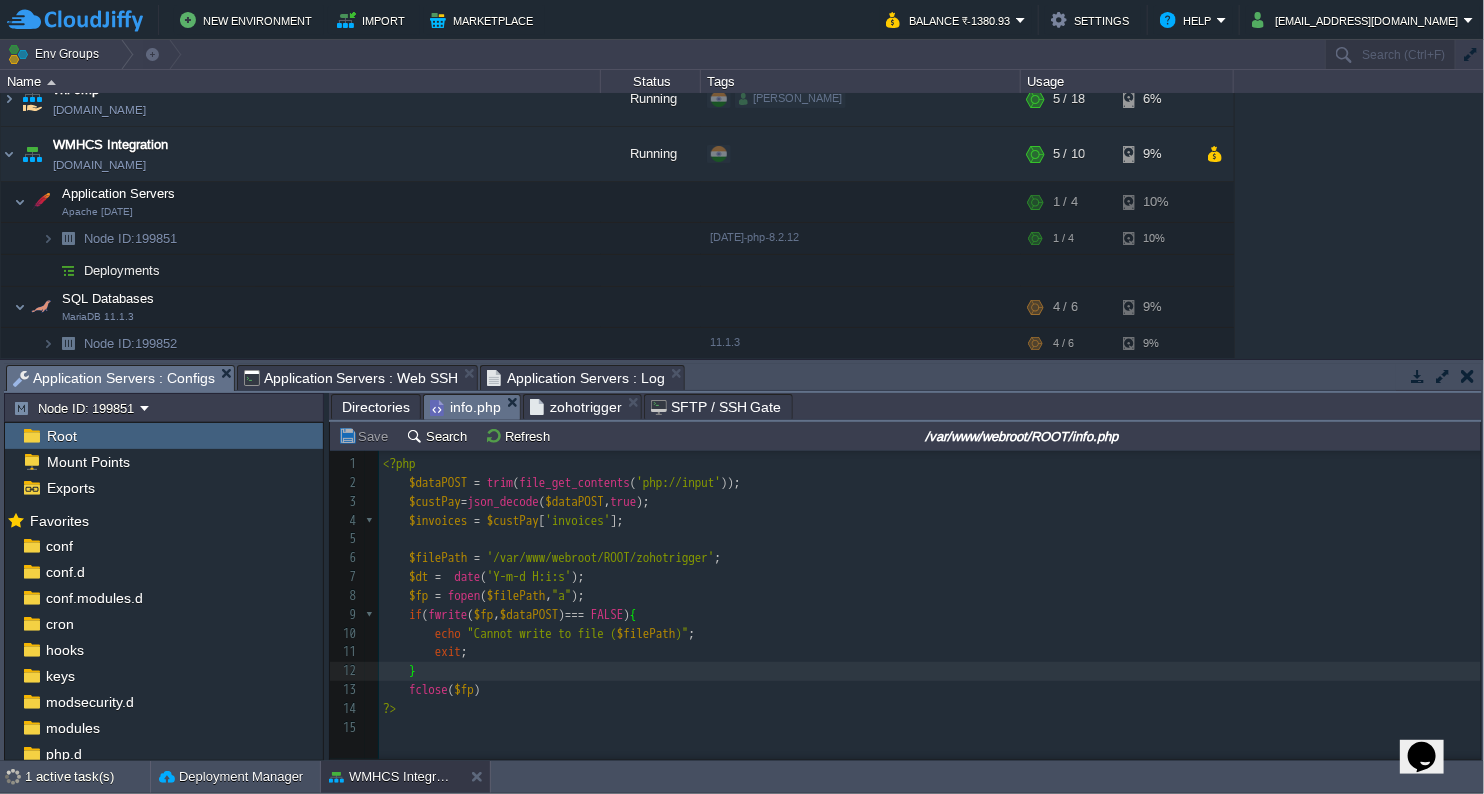 click on "Directories" at bounding box center (376, 407) 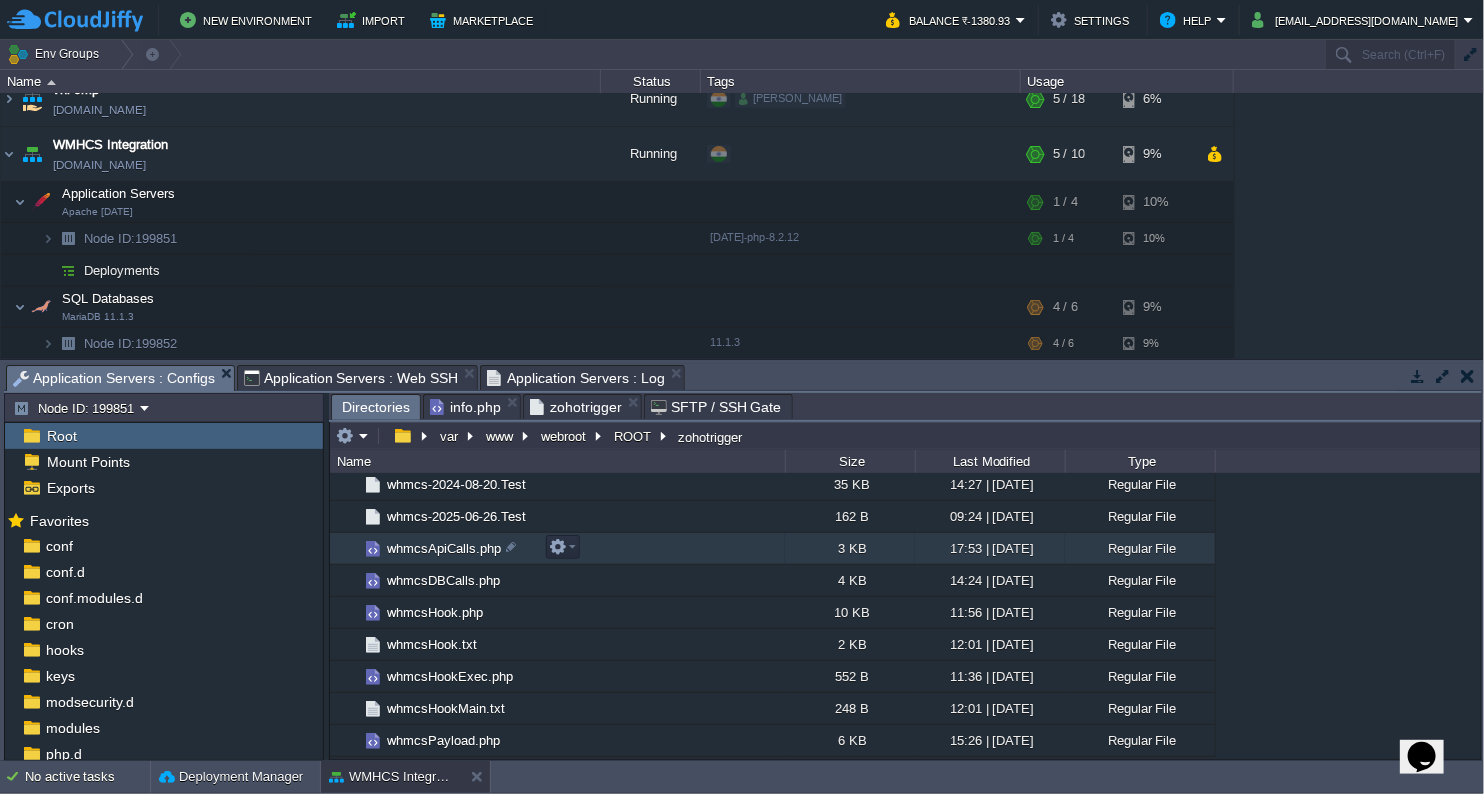 scroll, scrollTop: 2941, scrollLeft: 0, axis: vertical 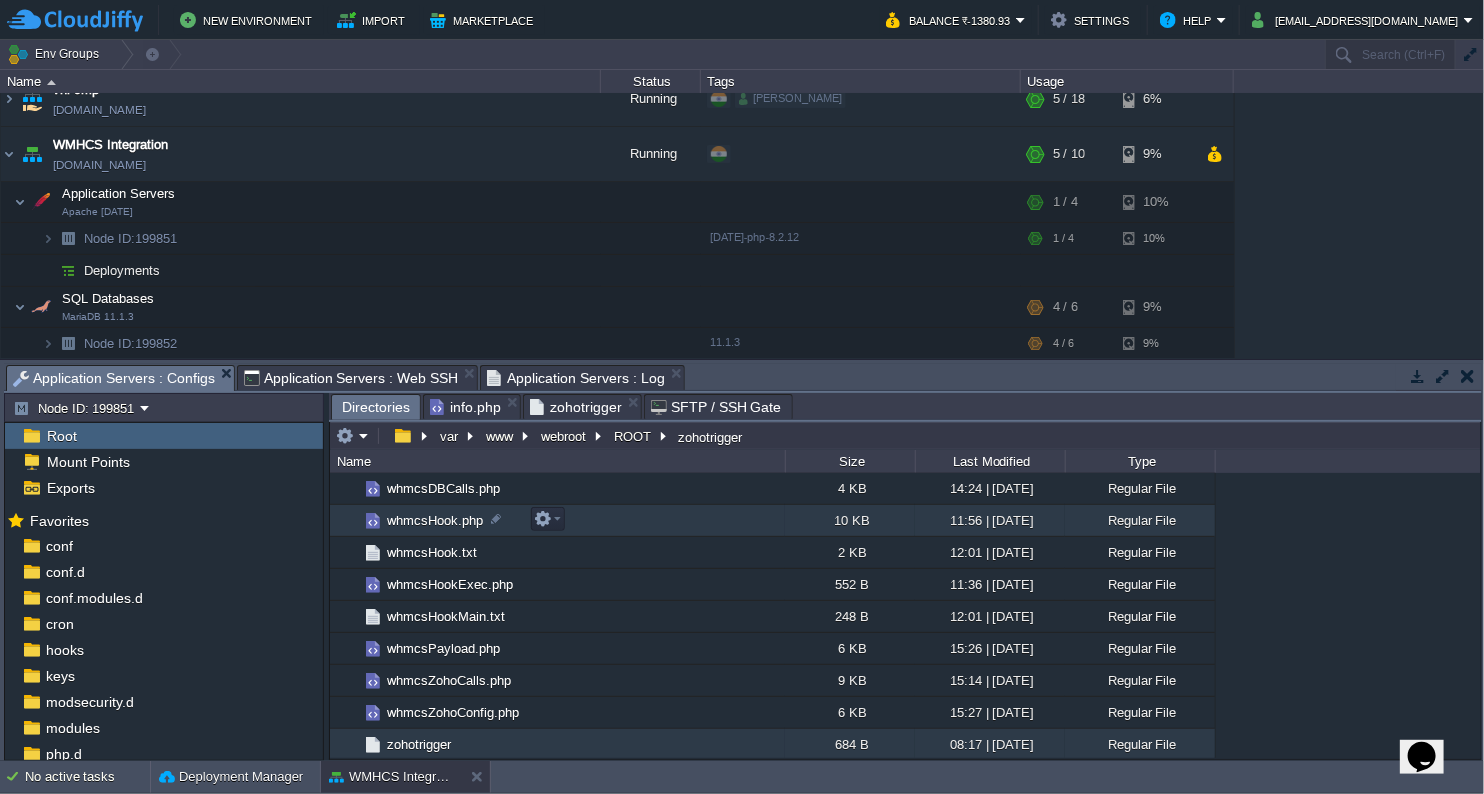click on "whmcsHook.php" at bounding box center (557, 521) 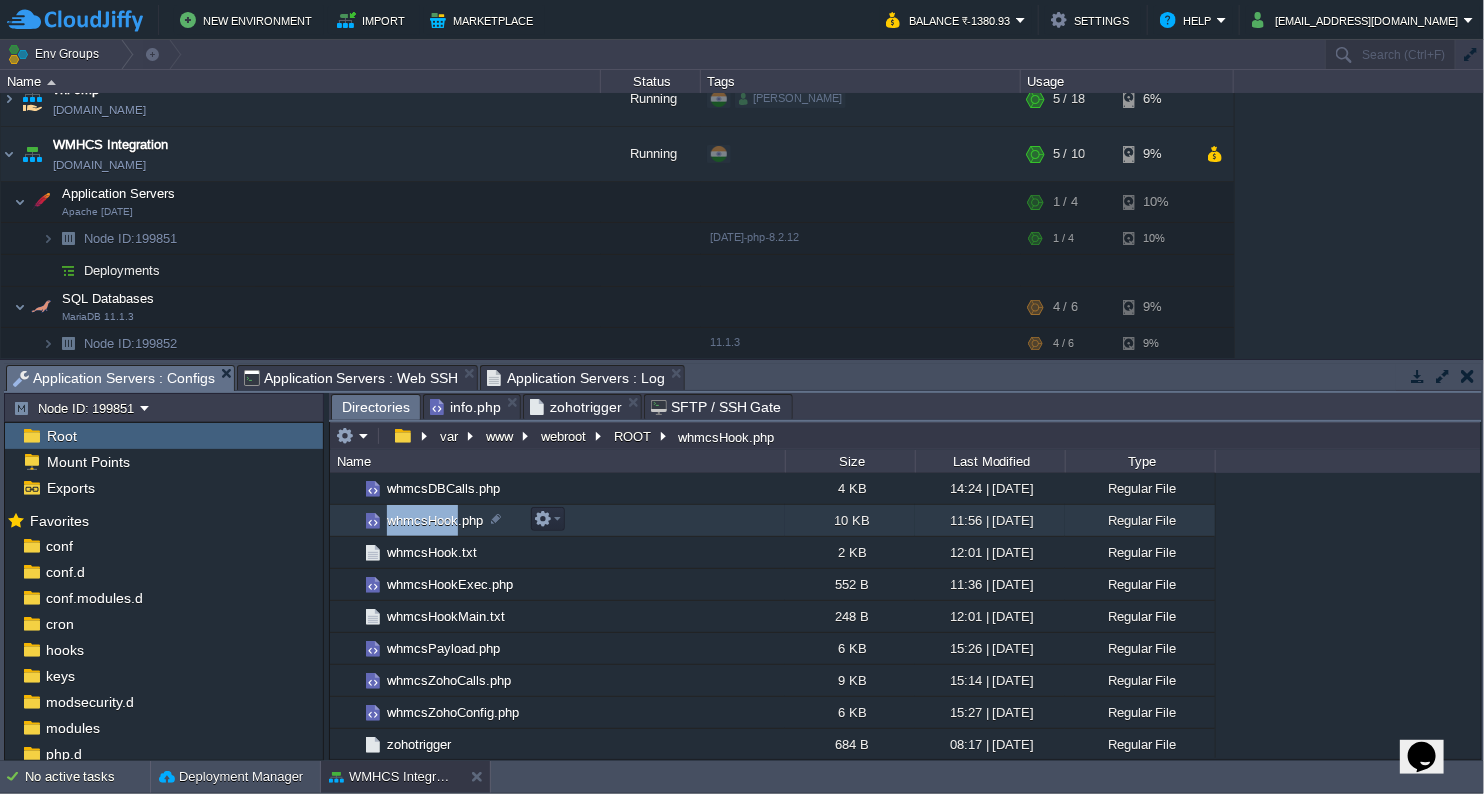 click on "whmcsHook.php" at bounding box center [557, 521] 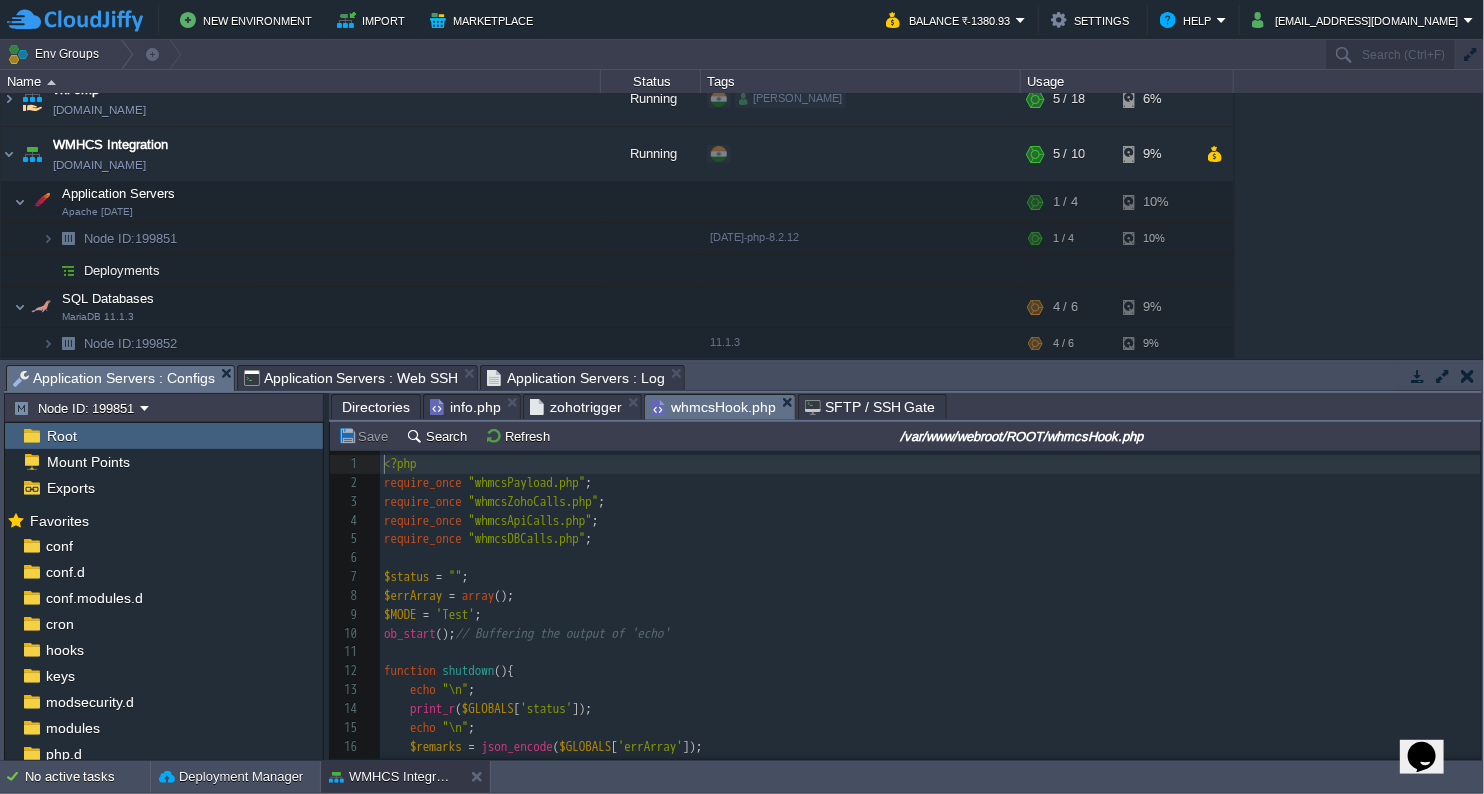 scroll, scrollTop: 6, scrollLeft: 0, axis: vertical 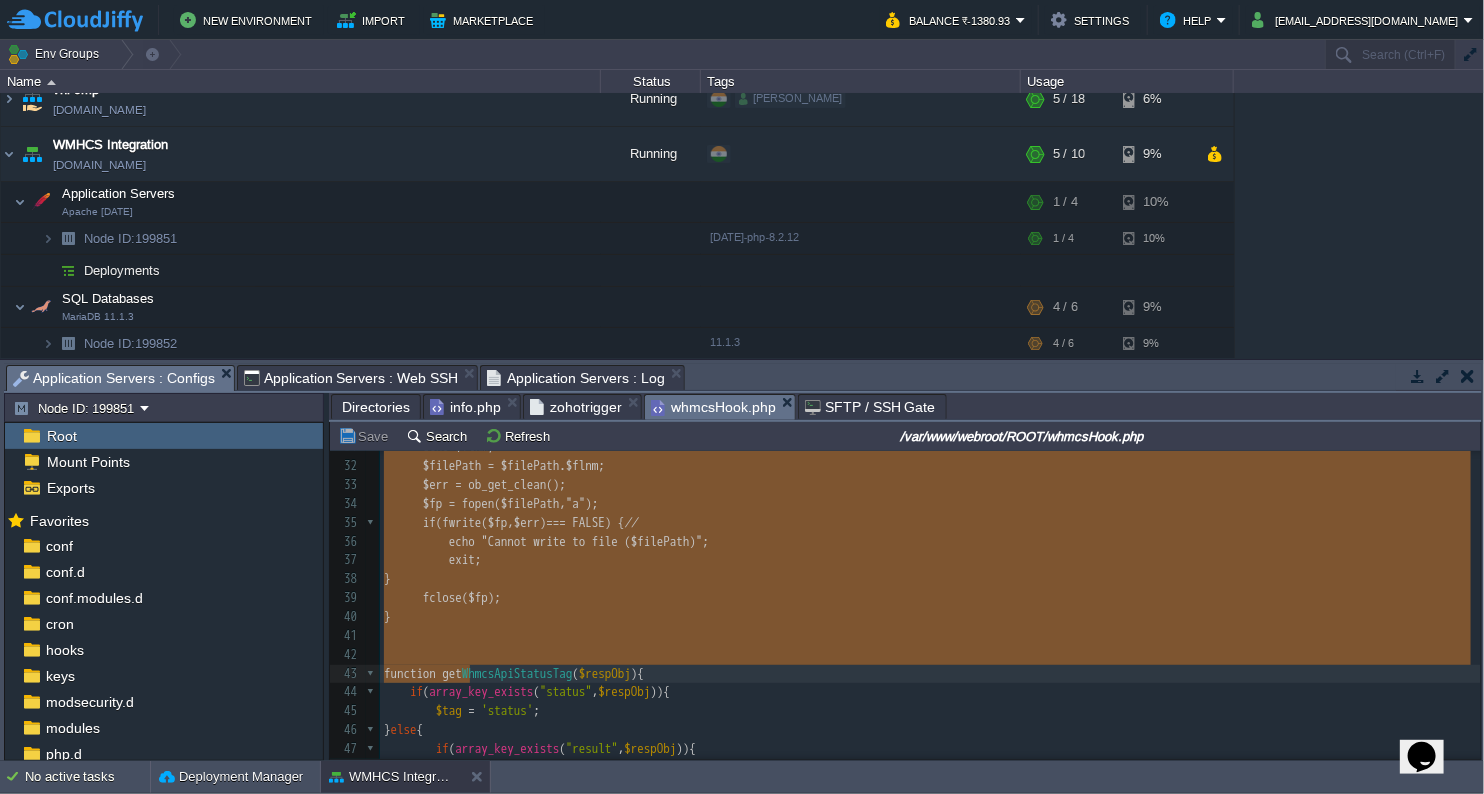type on "ob_start(); // Buffering the output of 'echo'
function shutdown(){
echo "\n";
print_r($GLOBALS['status']);
echo "\n";
$remarks = json_encode($GLOBALS['errArray']);
$dmpRmrks = updRmrks($GLOBALS['dmpInsrtID'], $GLOBALS['status'], $remarks);
if(!$dmpRmrks){
echo "\n Remark update failed, please refer the error logs. \n";
}
echo "\n Script executed with ".$GLOBALS['status'], PHP_EOL;
flushStdOut(); // flush echo statments into a logfile.
ob_end_clean();
}
register_shutdown_function('shutdown'); // last execution of the program.
function flushStdOut(){
$filePath = '/var/www/webroot/ROOT/';
$flnm ="whmcs-" .date("Y-m-d").".".$GLOBALS['MODE'];
echo $flnm;
$filePath = $filePath . $flnm;
$err = ob_get_clean();
$fp = fopen($filePath,"a");
if (fwrite($fp, $err) === FALSE) { //
echo "Cannot write to file ($filePath)";
exit;
}
fclose($fp);
}" 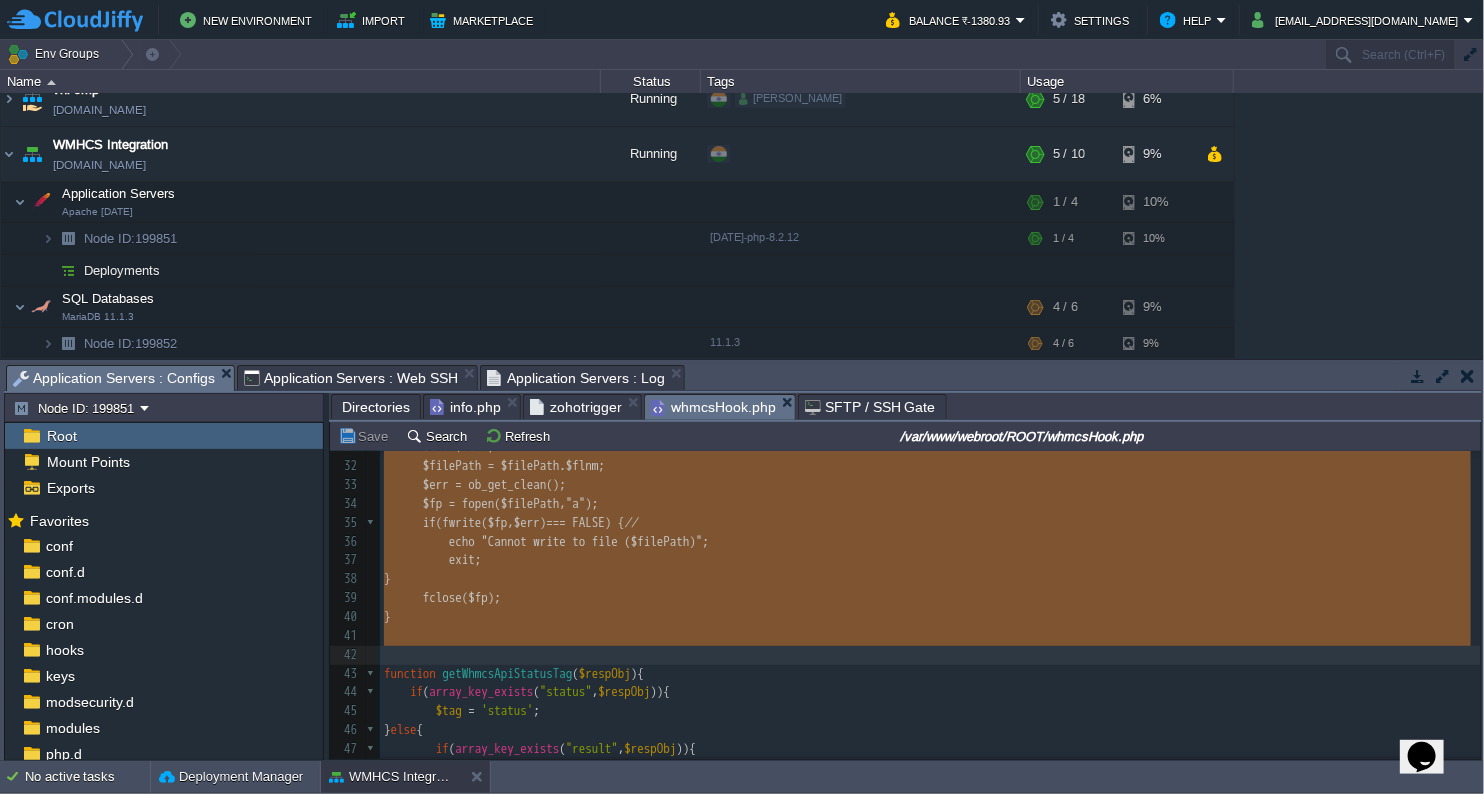 drag, startPoint x: 383, startPoint y: 638, endPoint x: 475, endPoint y: 664, distance: 95.60335 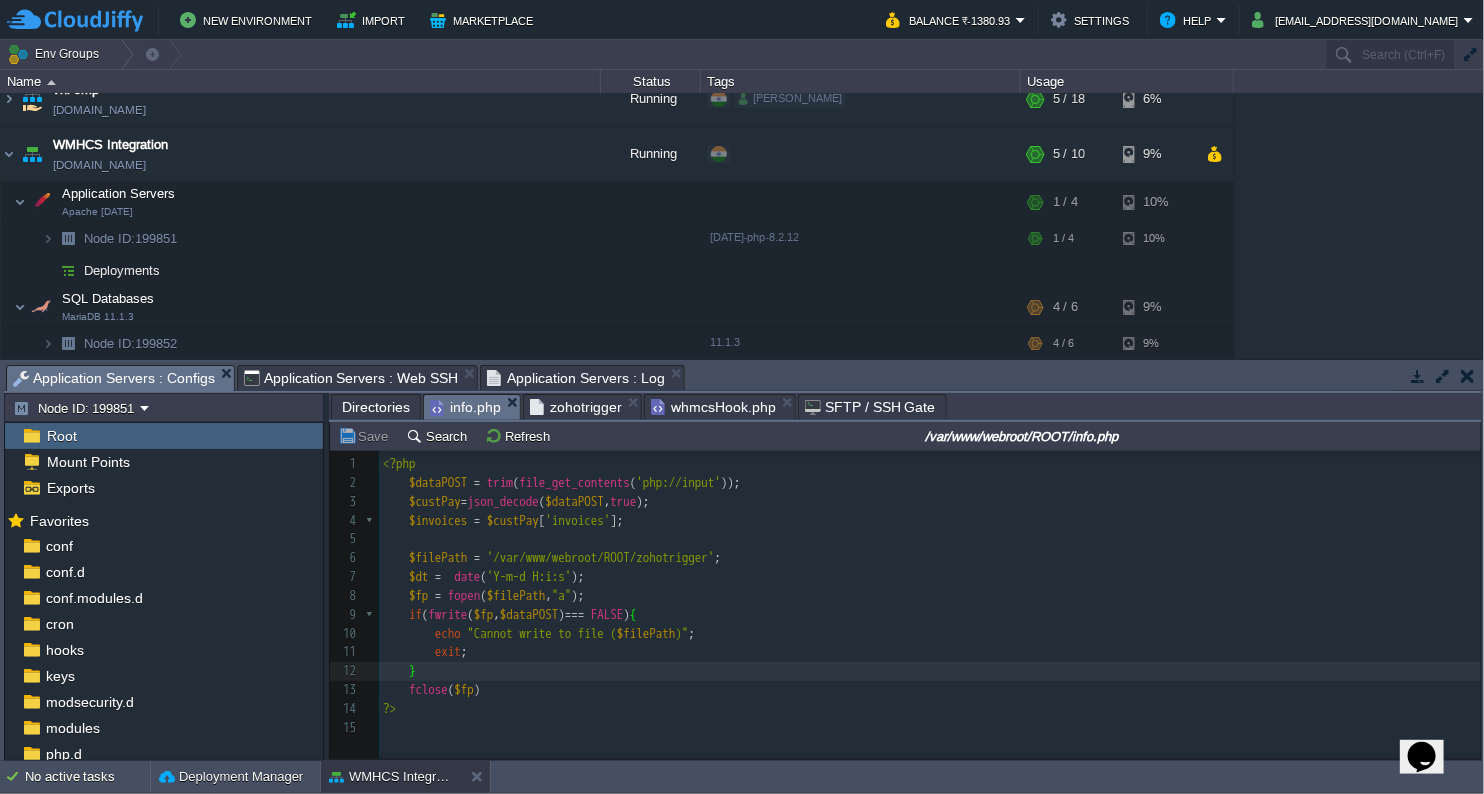 click on "info.php" at bounding box center [465, 407] 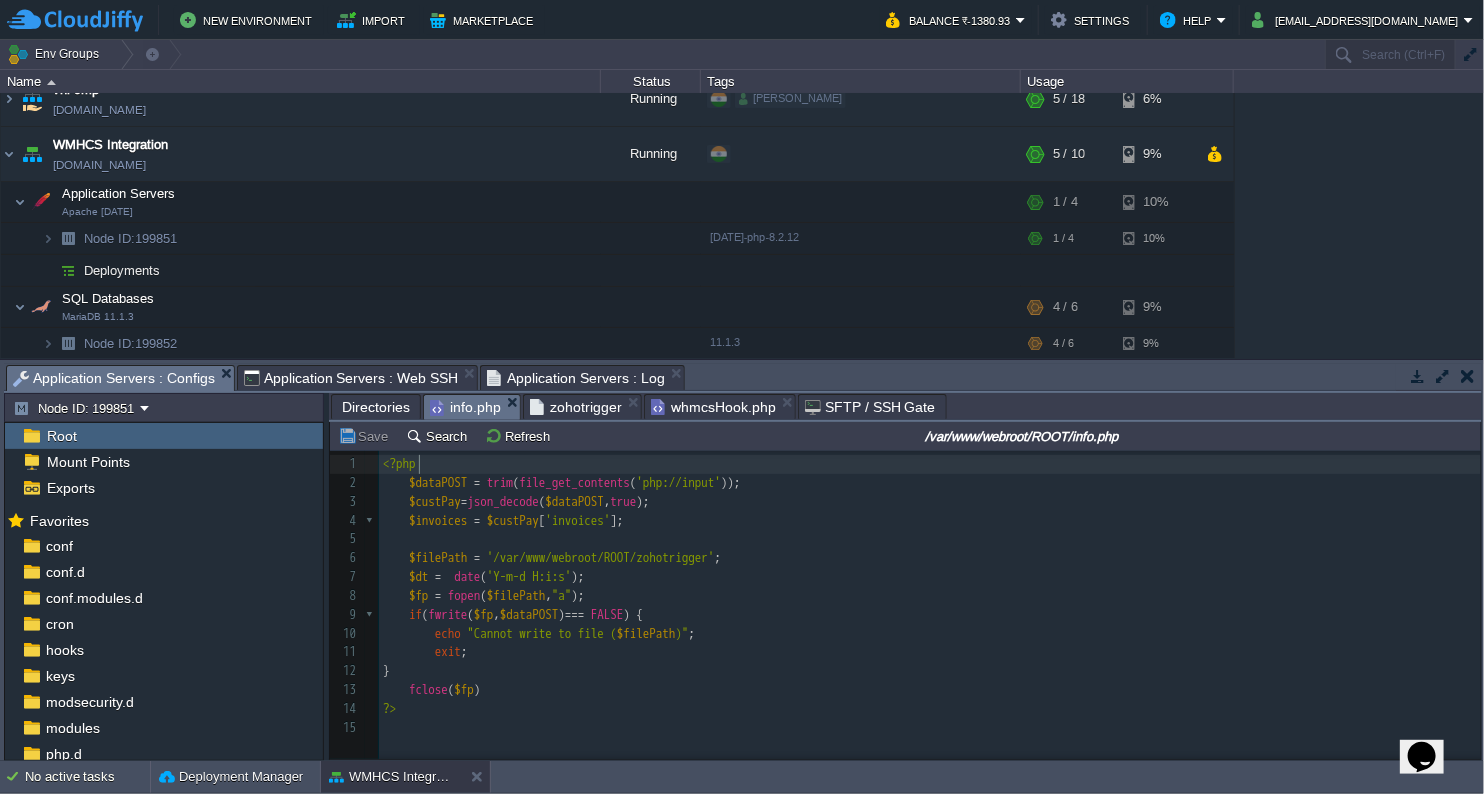 click on "<?php" at bounding box center (933, 464) 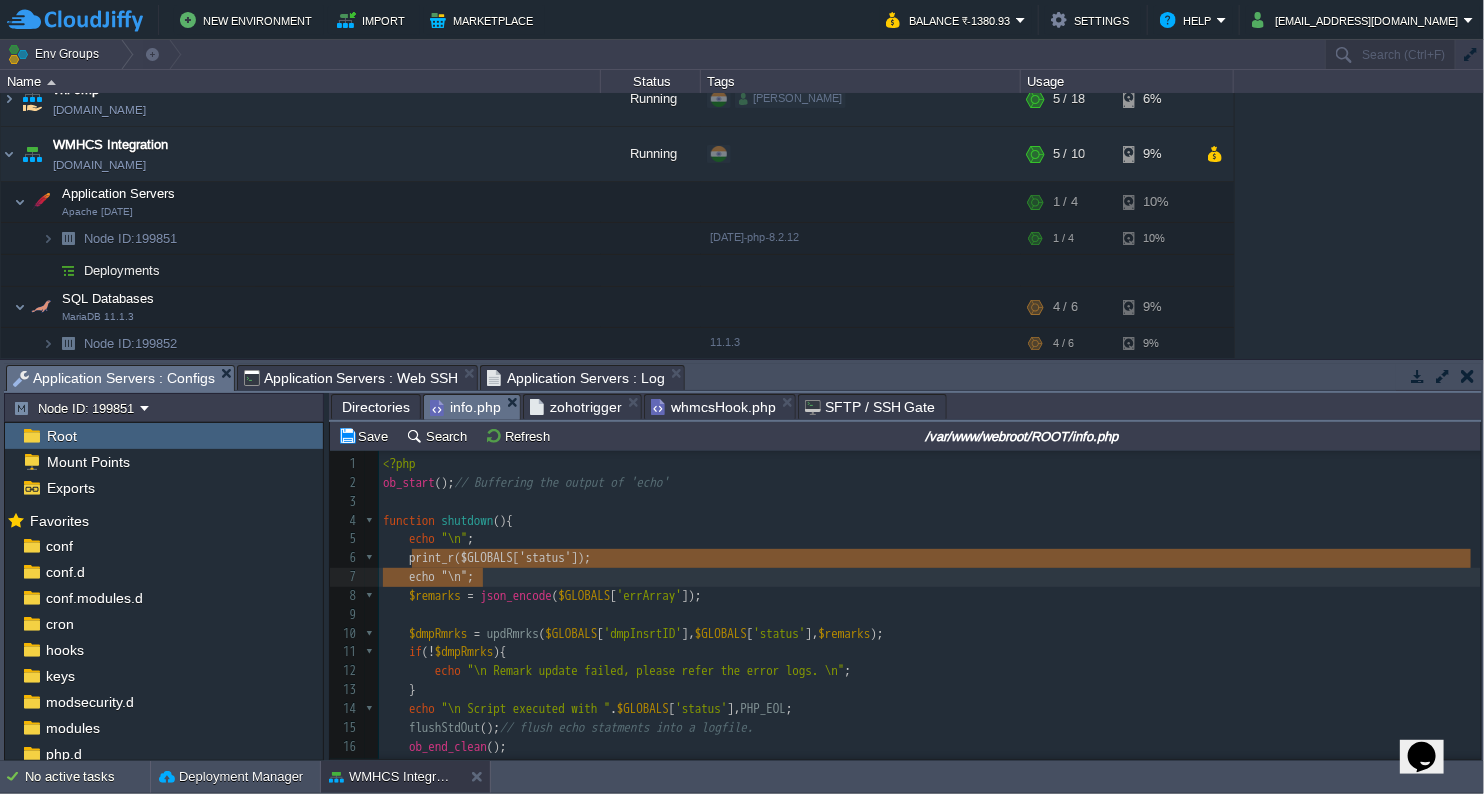 type on "print_r($GLOBALS['status']);" 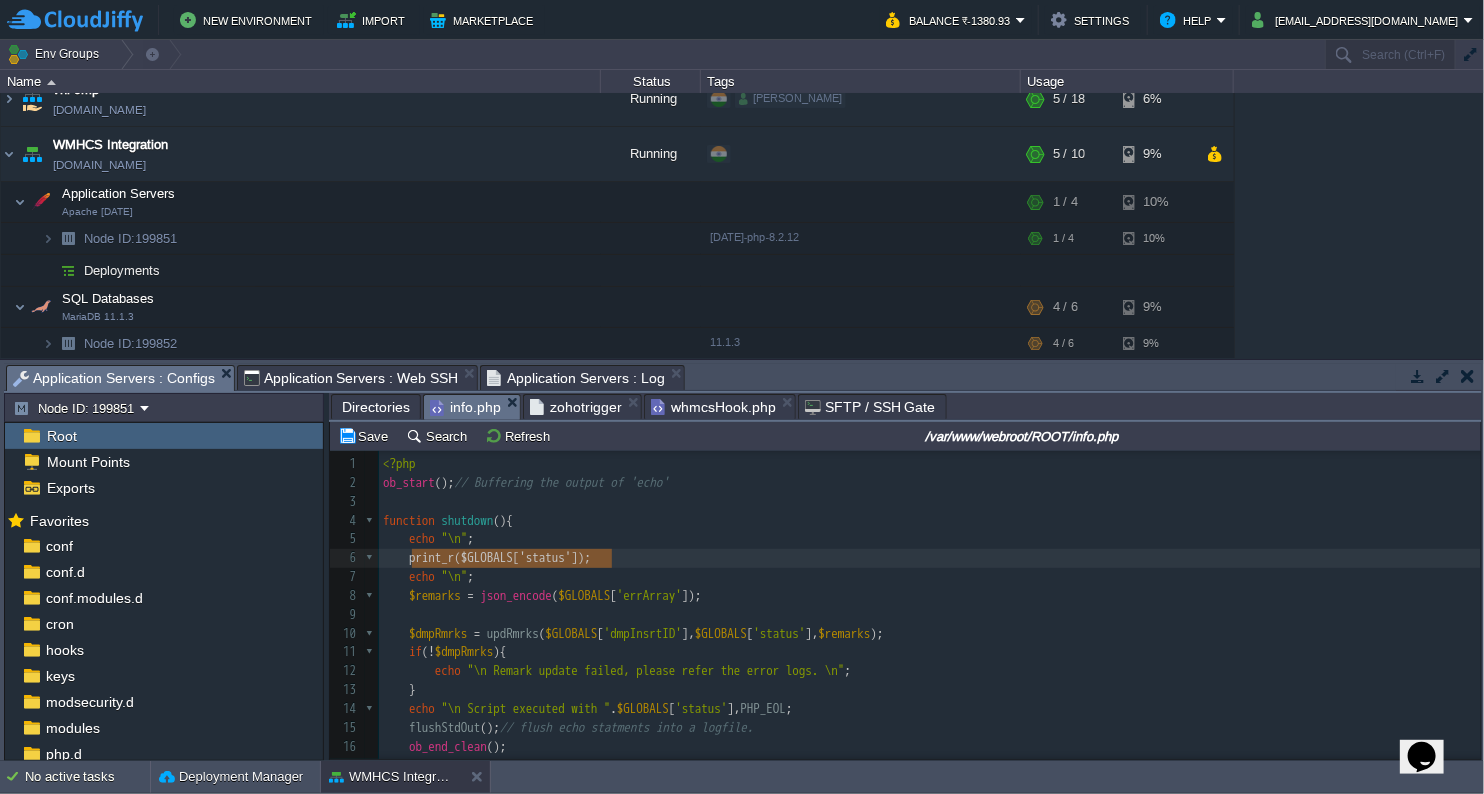drag, startPoint x: 413, startPoint y: 562, endPoint x: 708, endPoint y: 568, distance: 295.061 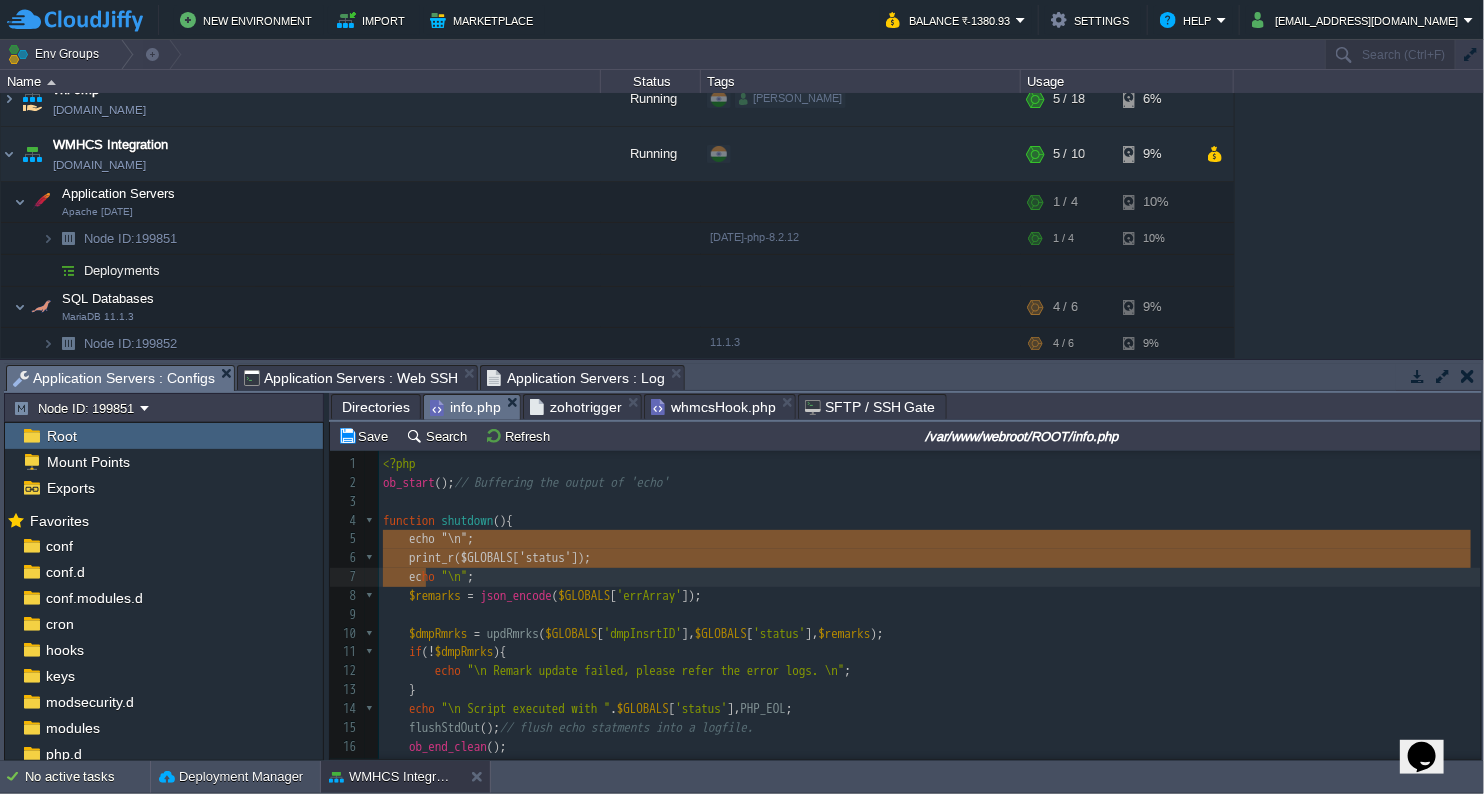type on "echo "\n";
print_r($GLOBALS['status']);
echo" 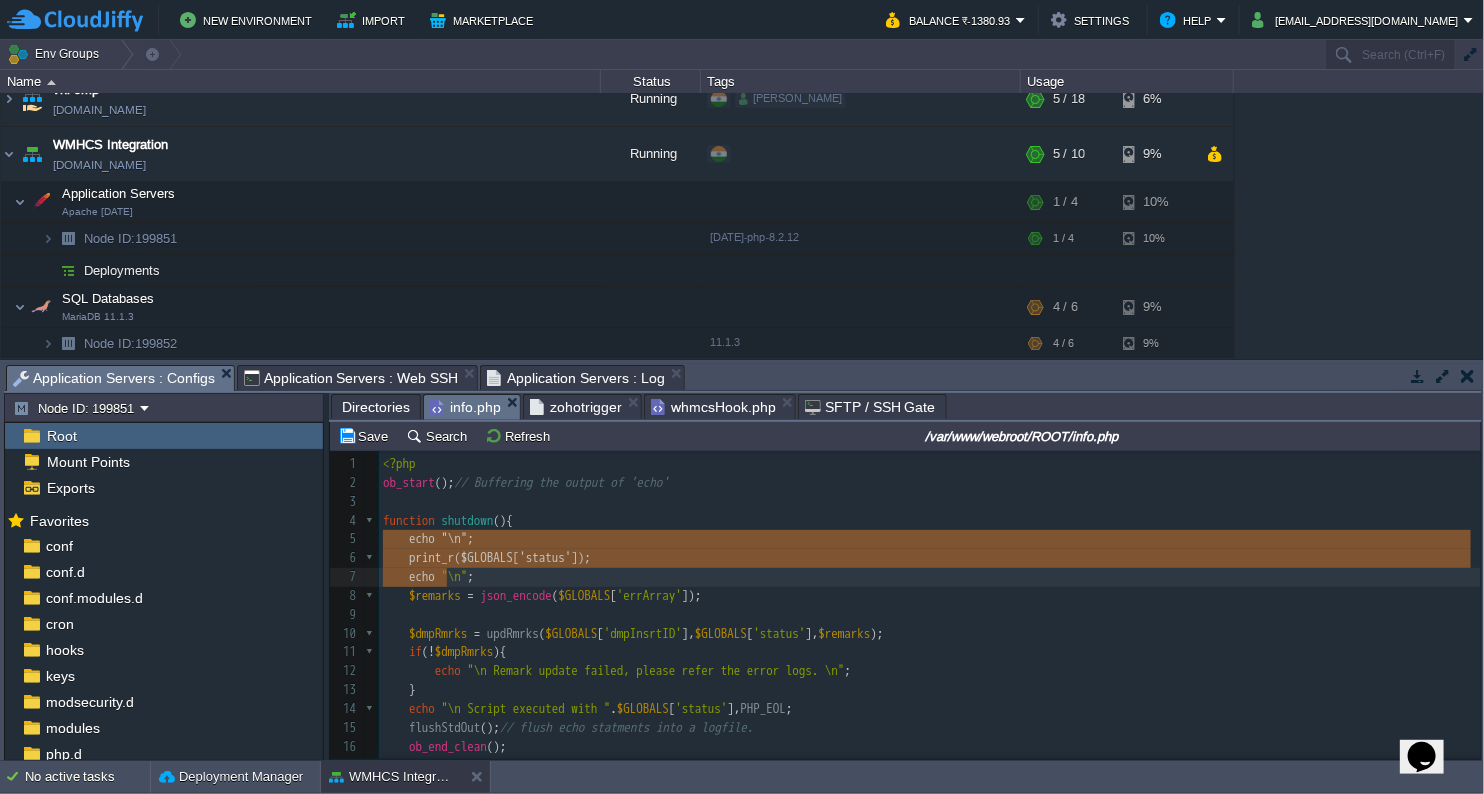 drag, startPoint x: 383, startPoint y: 541, endPoint x: 431, endPoint y: 580, distance: 61.846584 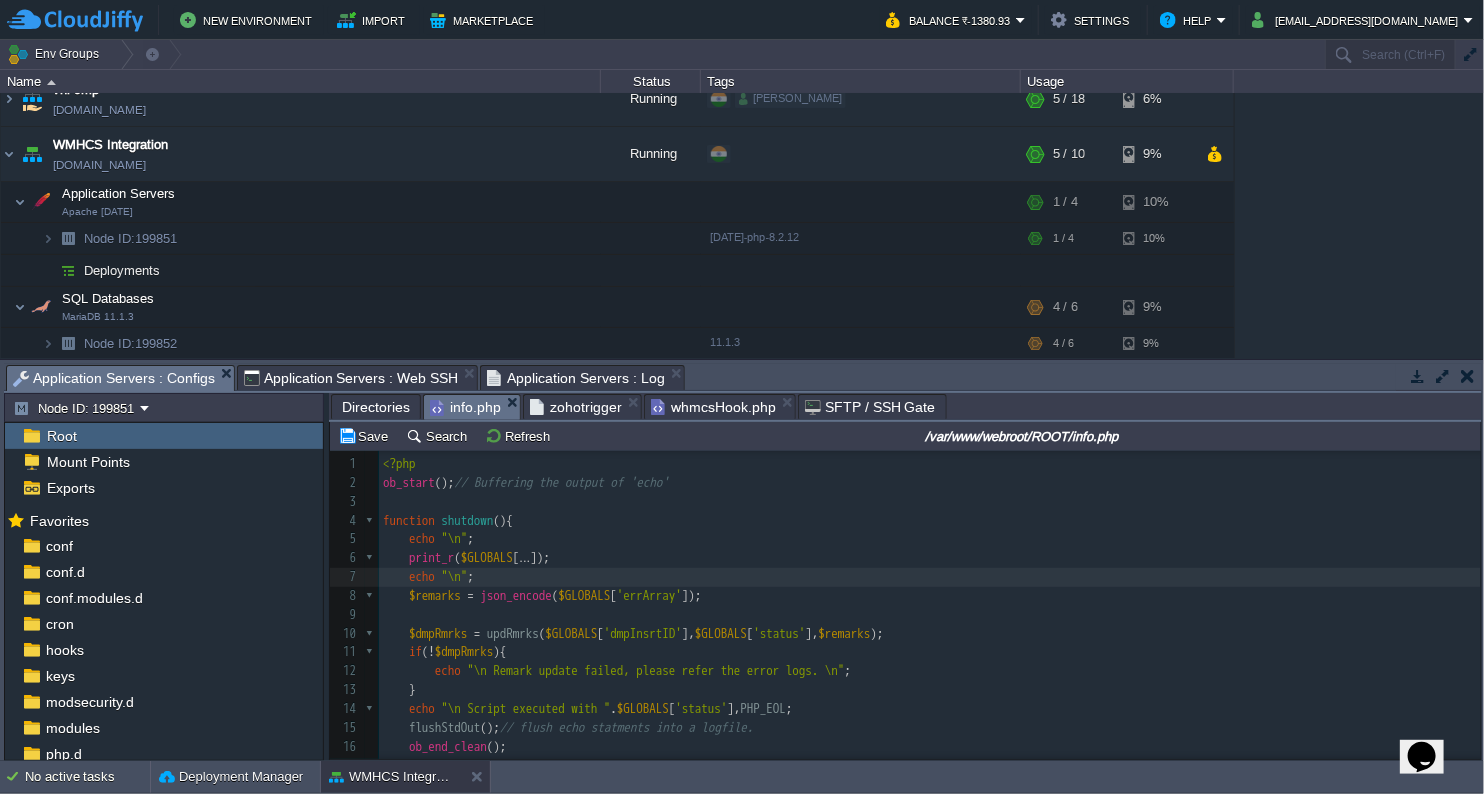 click at bounding box center [354, 919] 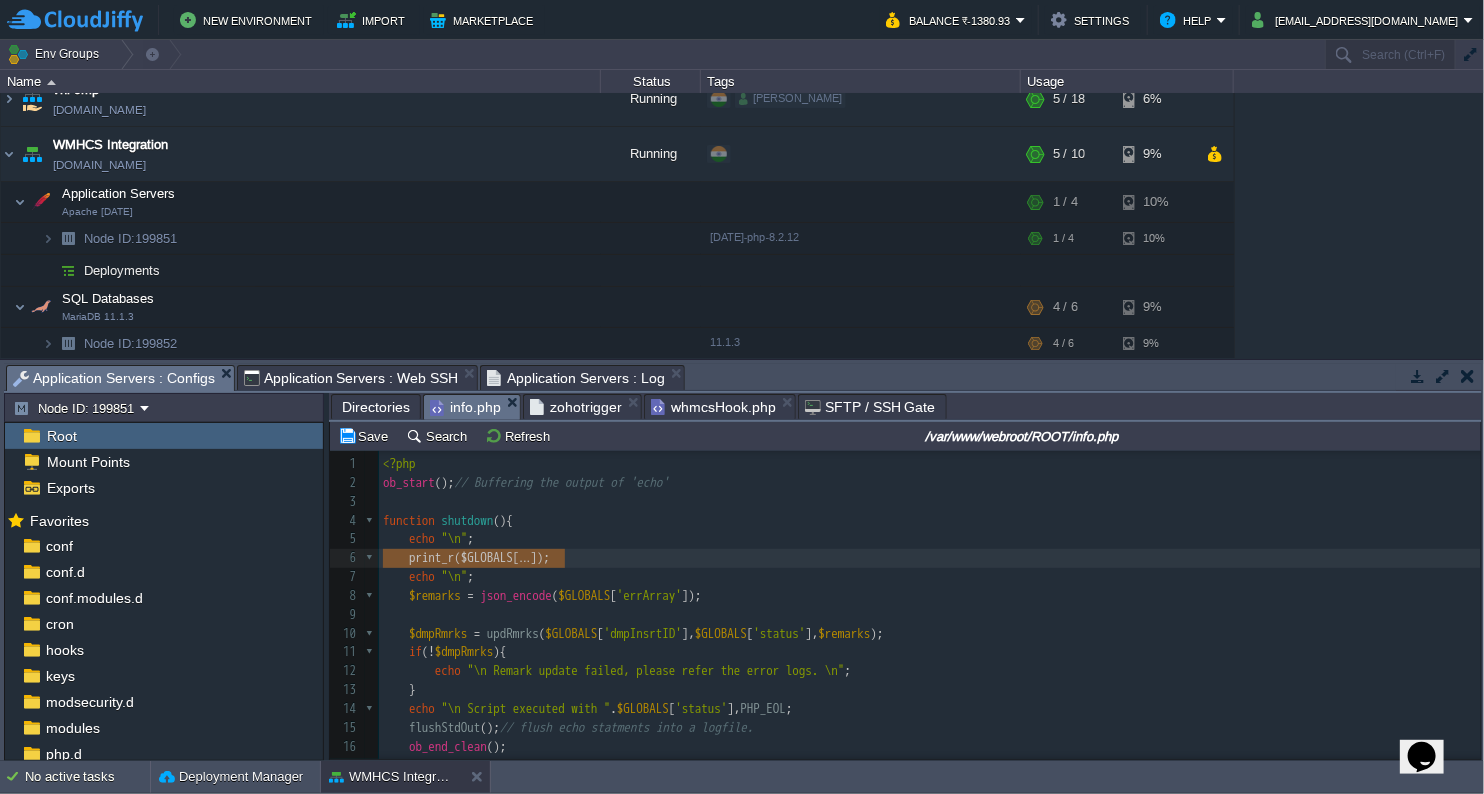 type on "print_r($GLOBALS['status']);
echo "\n";" 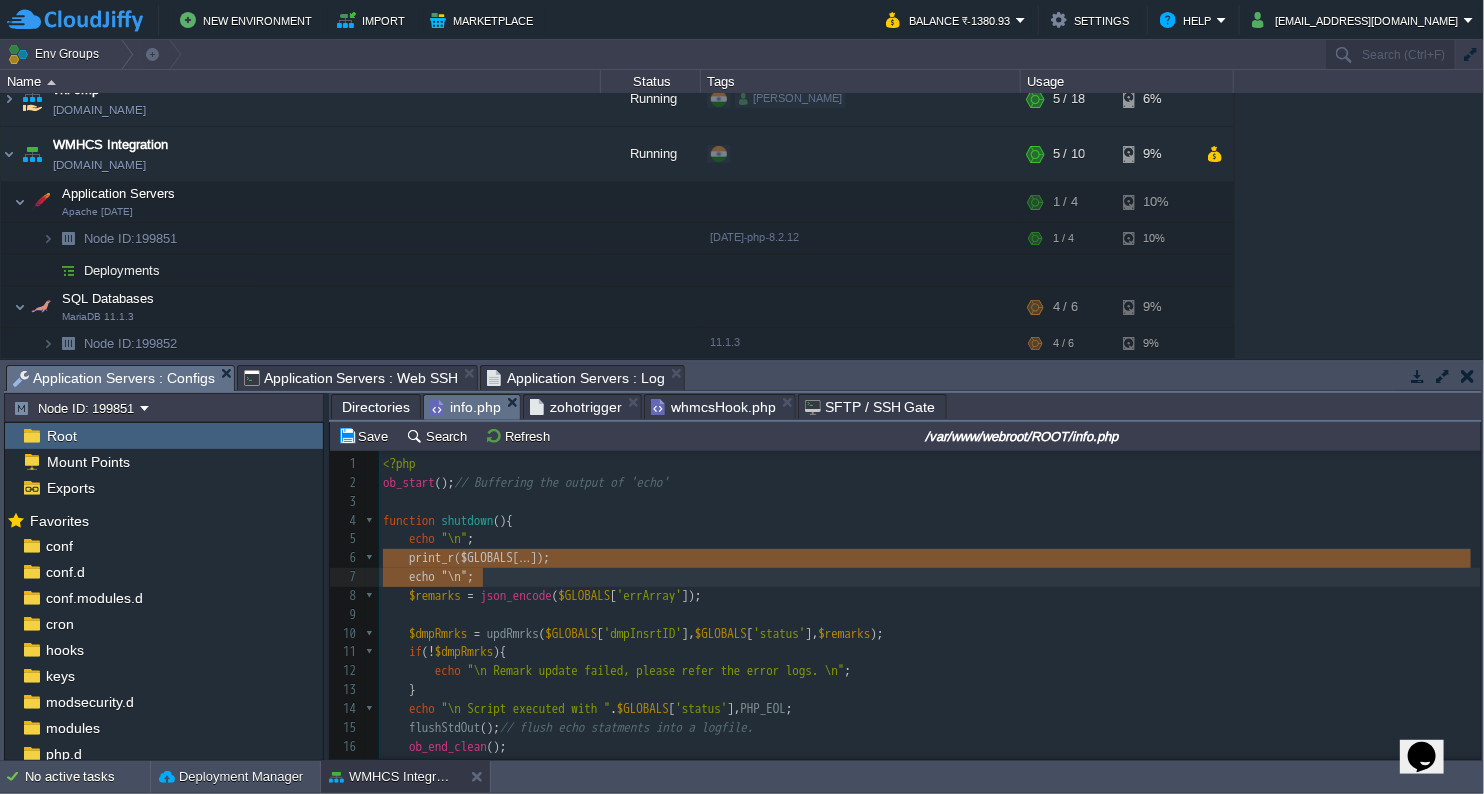 drag, startPoint x: 382, startPoint y: 561, endPoint x: 610, endPoint y: 569, distance: 228.1403 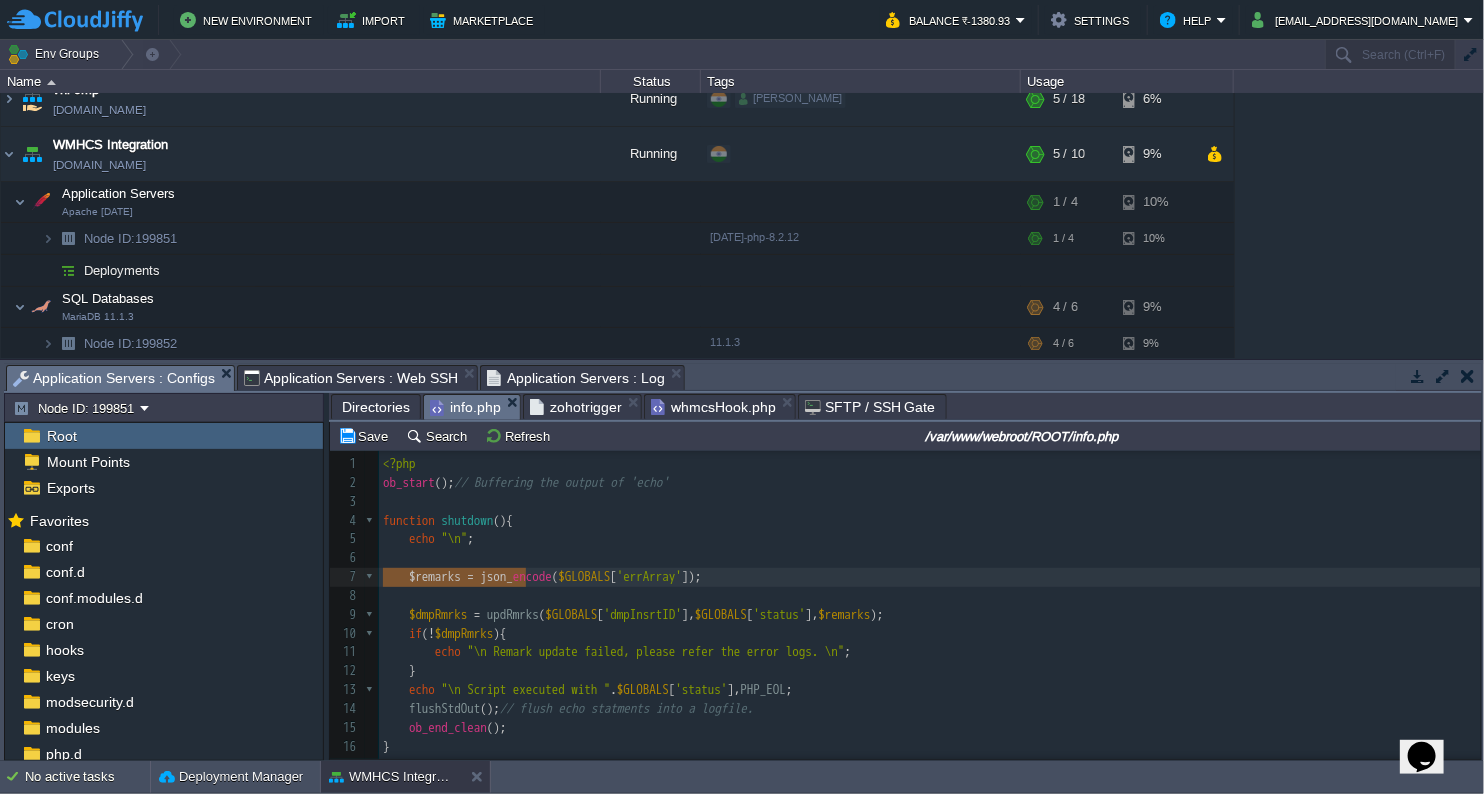 type on "$remarks = json_encode($GLOBALS['errArray']);" 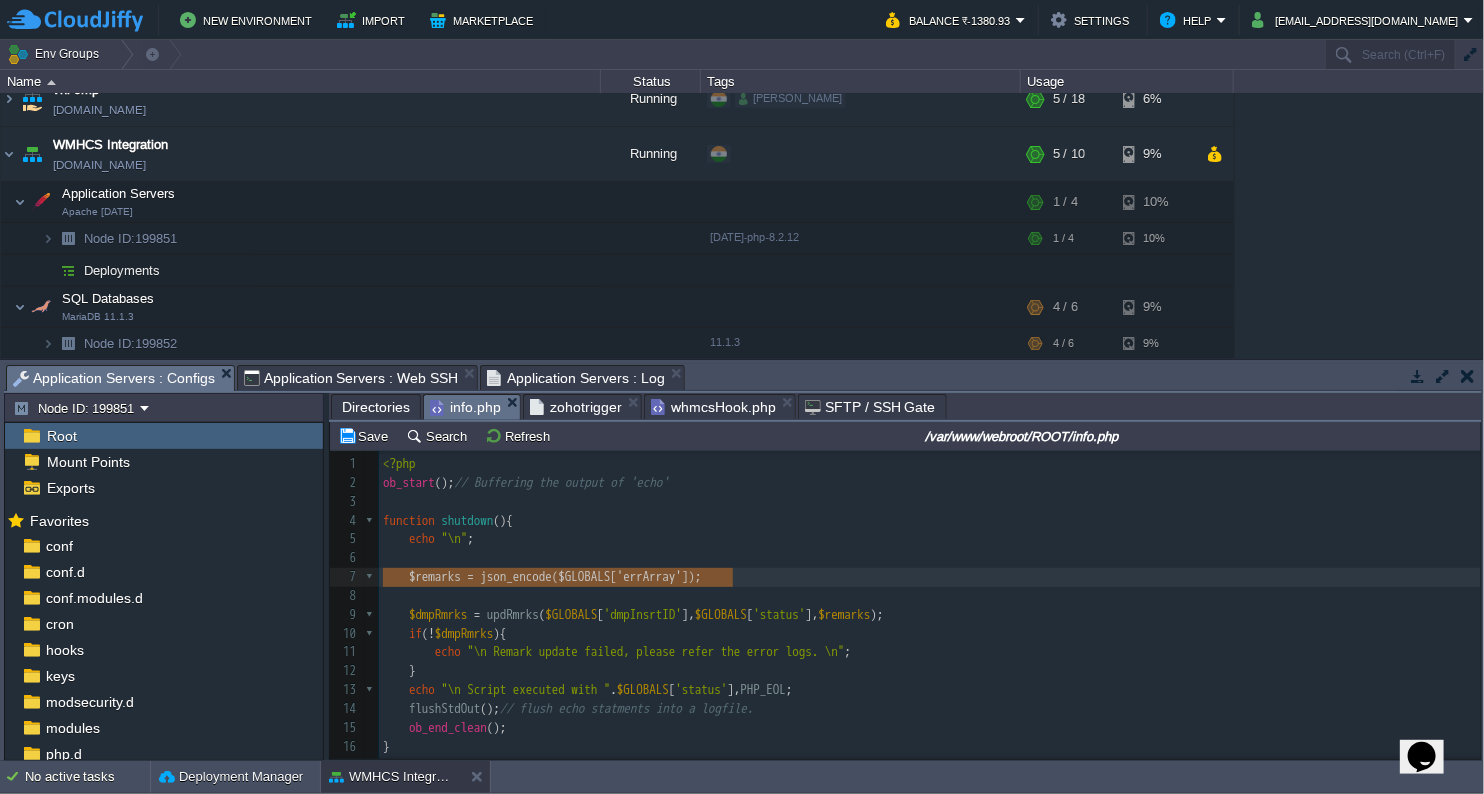 drag, startPoint x: 383, startPoint y: 578, endPoint x: 803, endPoint y: 576, distance: 420.00476 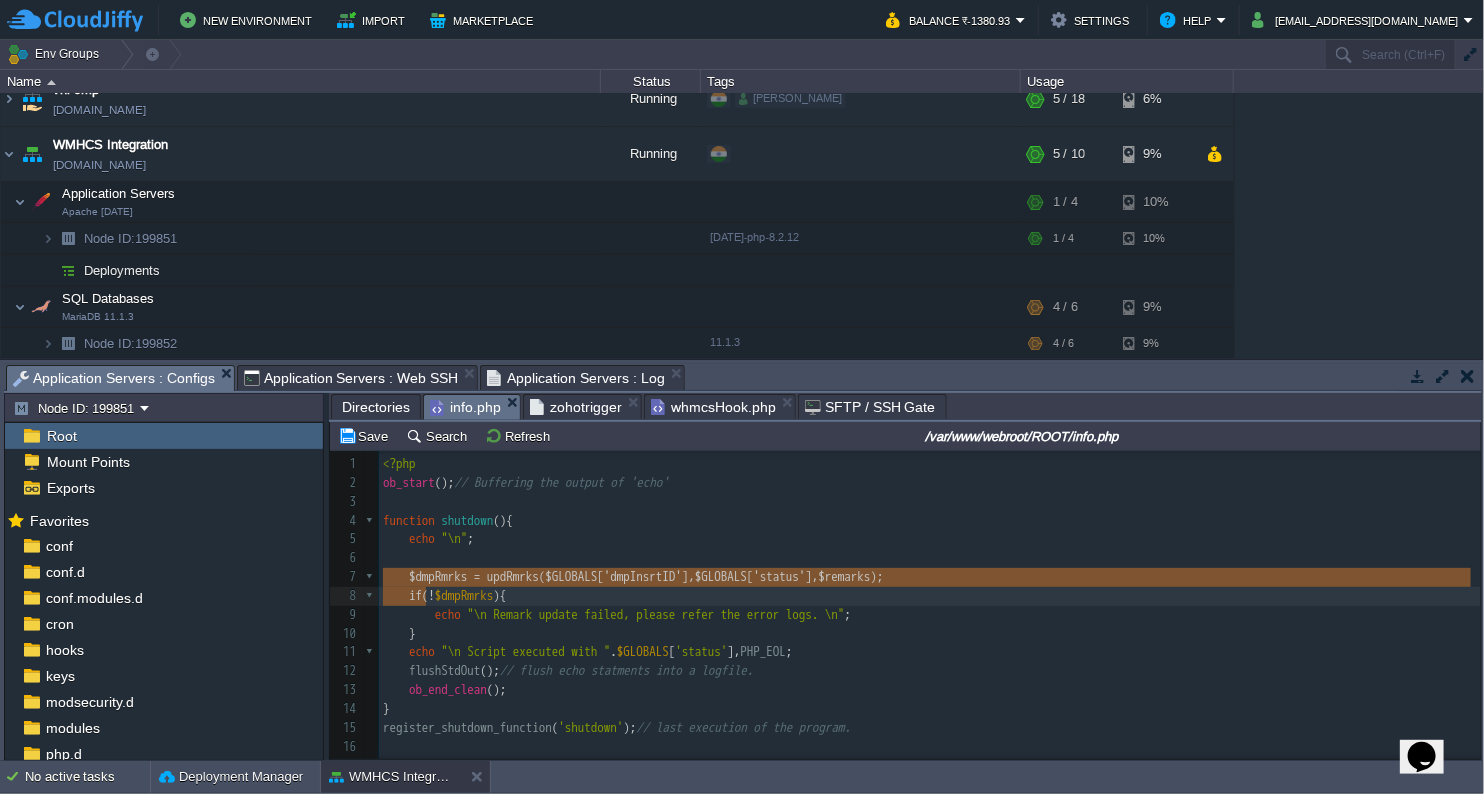 type on "$dmpRmrks = updRmrks($GLOBALS['dmpInsrtID'], $GLOBALS['status'], $remarks);
if(!$dmpRmrks){
echo "\n Remark update failed, please refer the error logs. \n";
}" 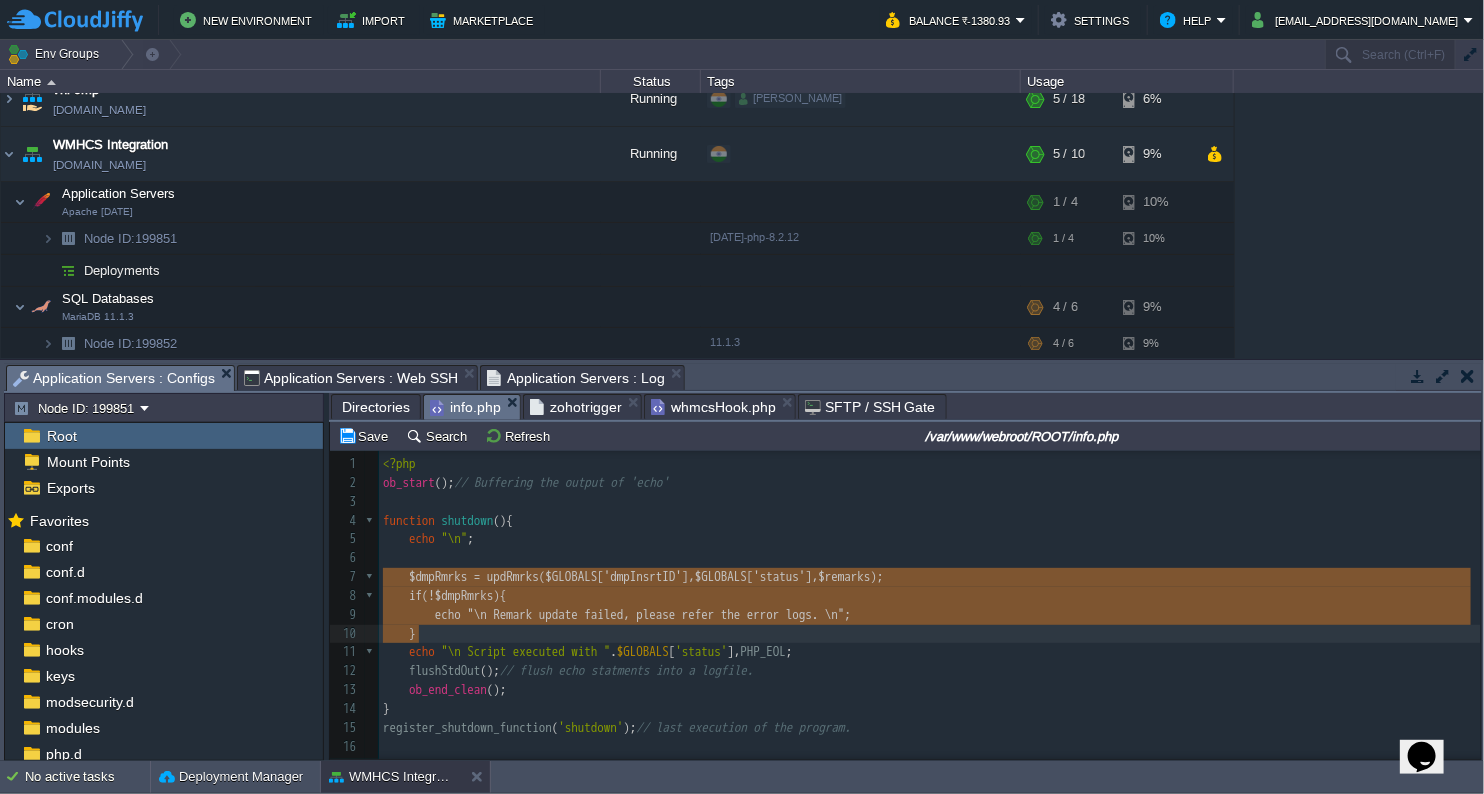 drag, startPoint x: 378, startPoint y: 580, endPoint x: 457, endPoint y: 636, distance: 96.83491 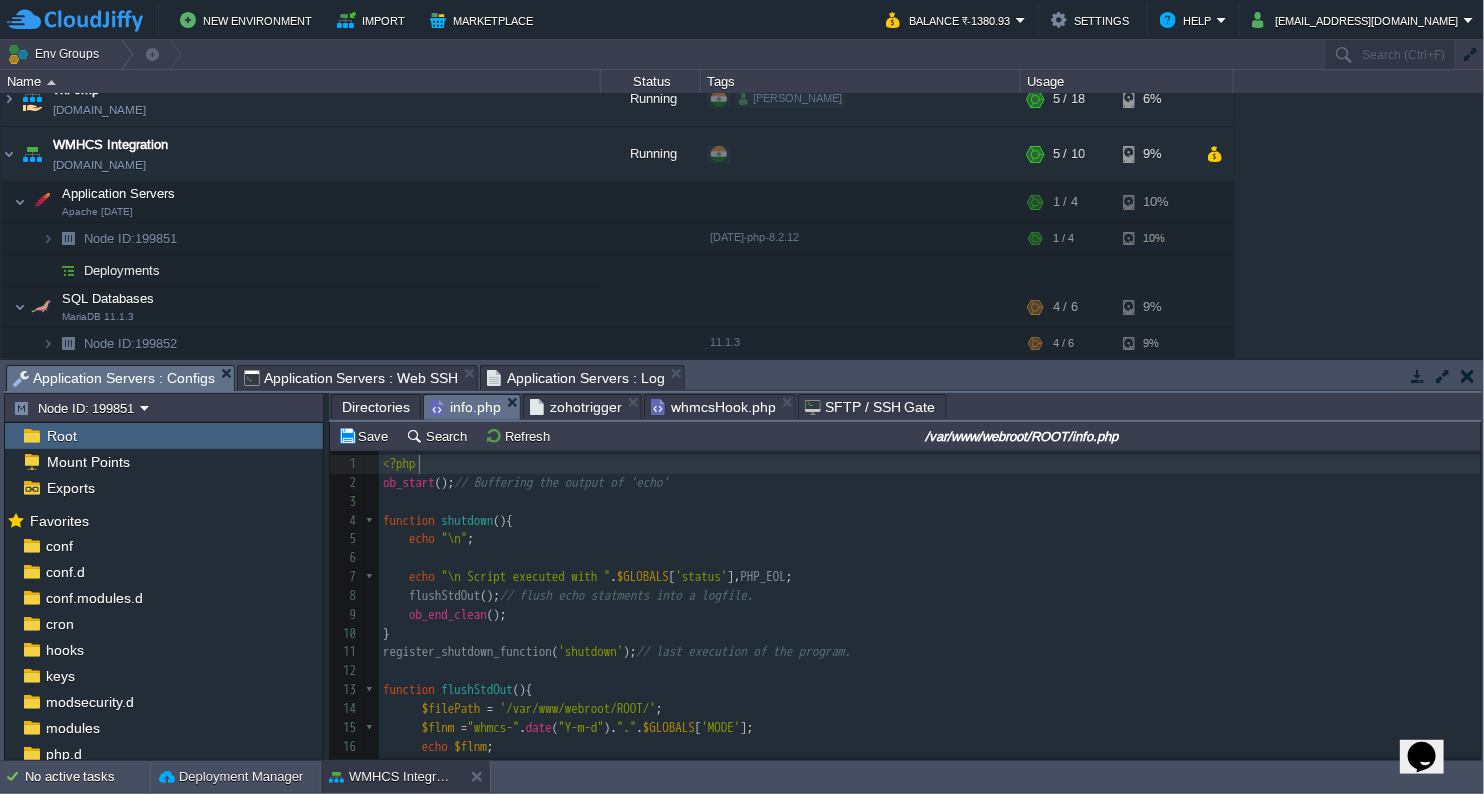 click on "<?php" at bounding box center [930, 464] 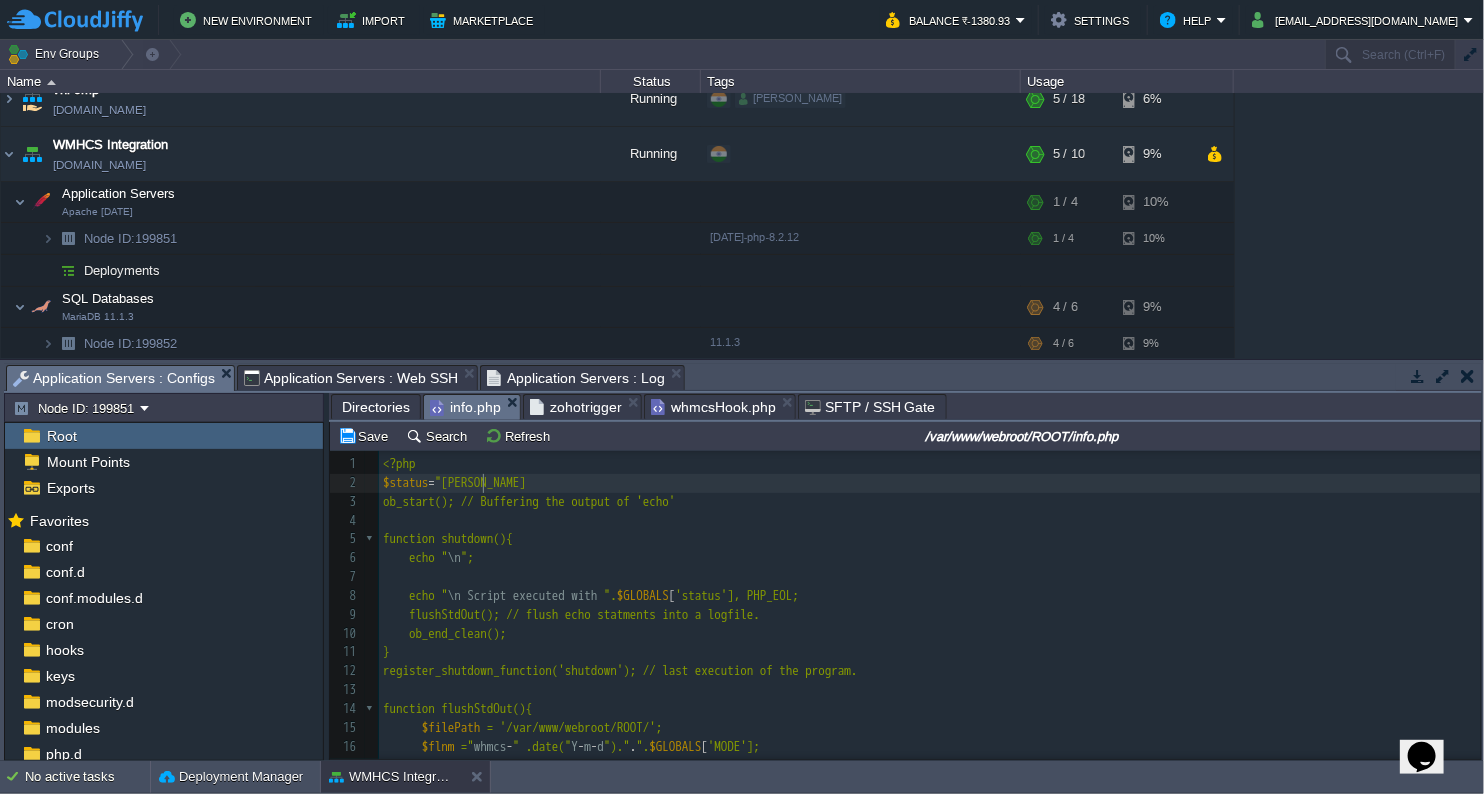 scroll, scrollTop: 6, scrollLeft: 109, axis: both 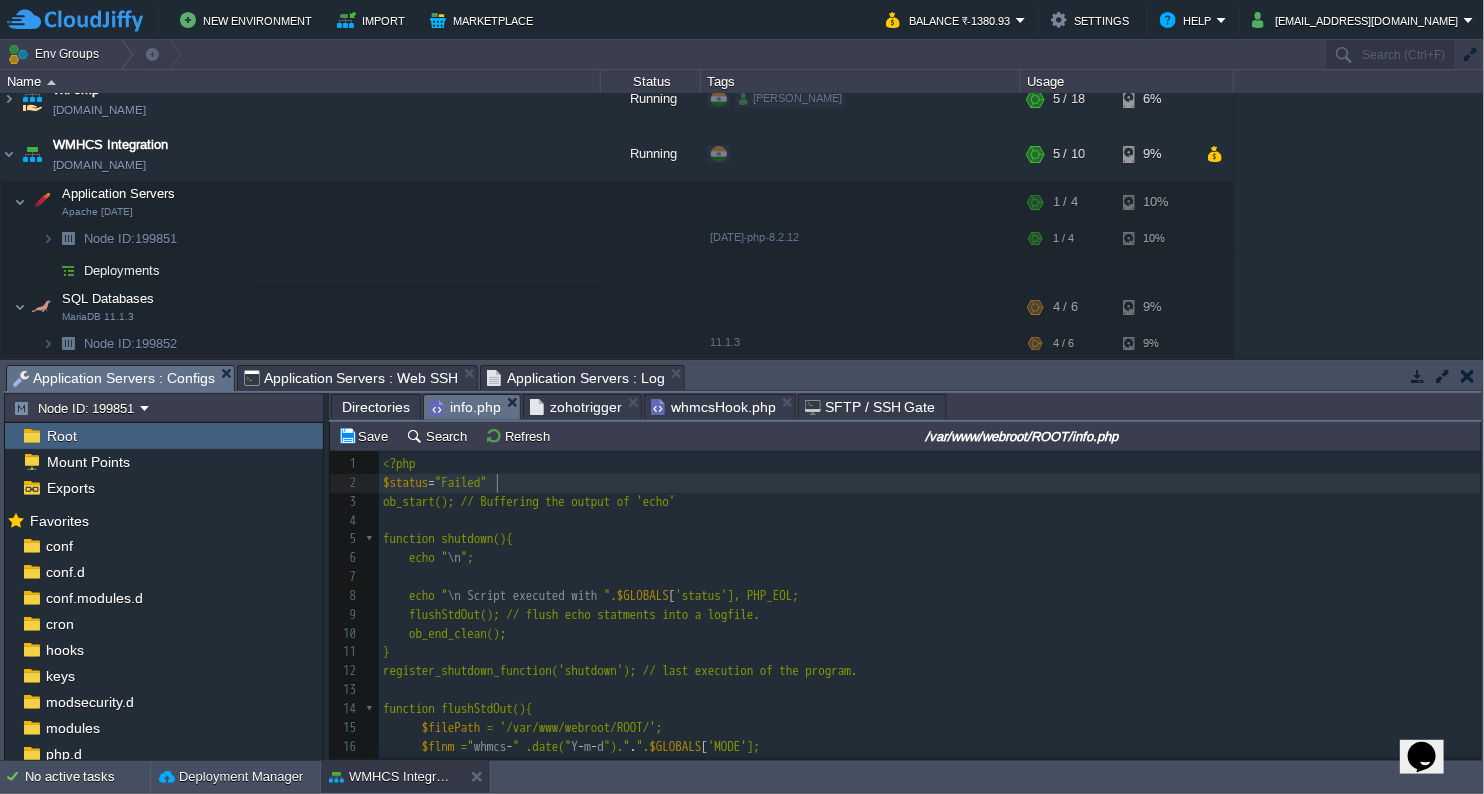 type on "$status="Failed";" 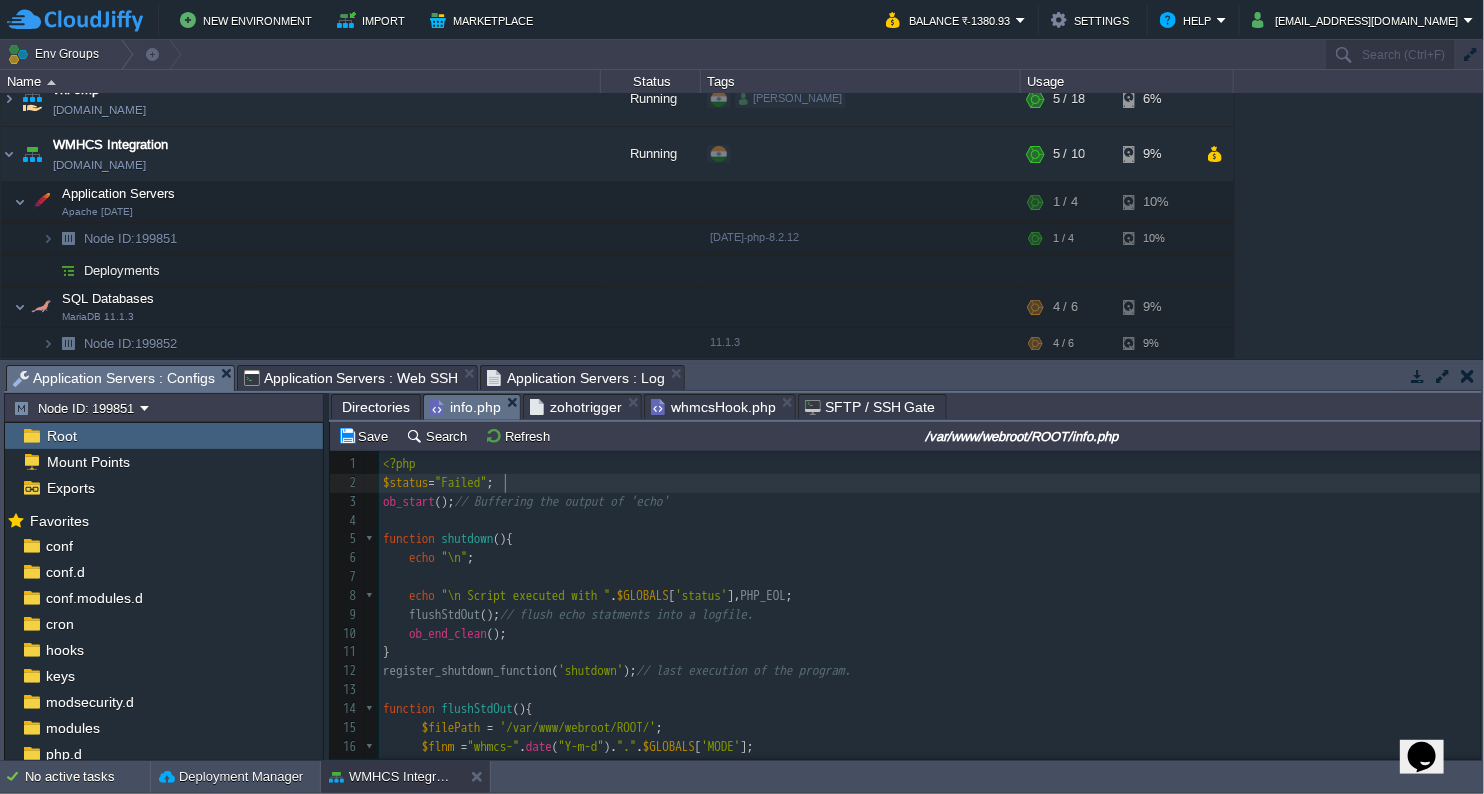 scroll, scrollTop: 110, scrollLeft: 0, axis: vertical 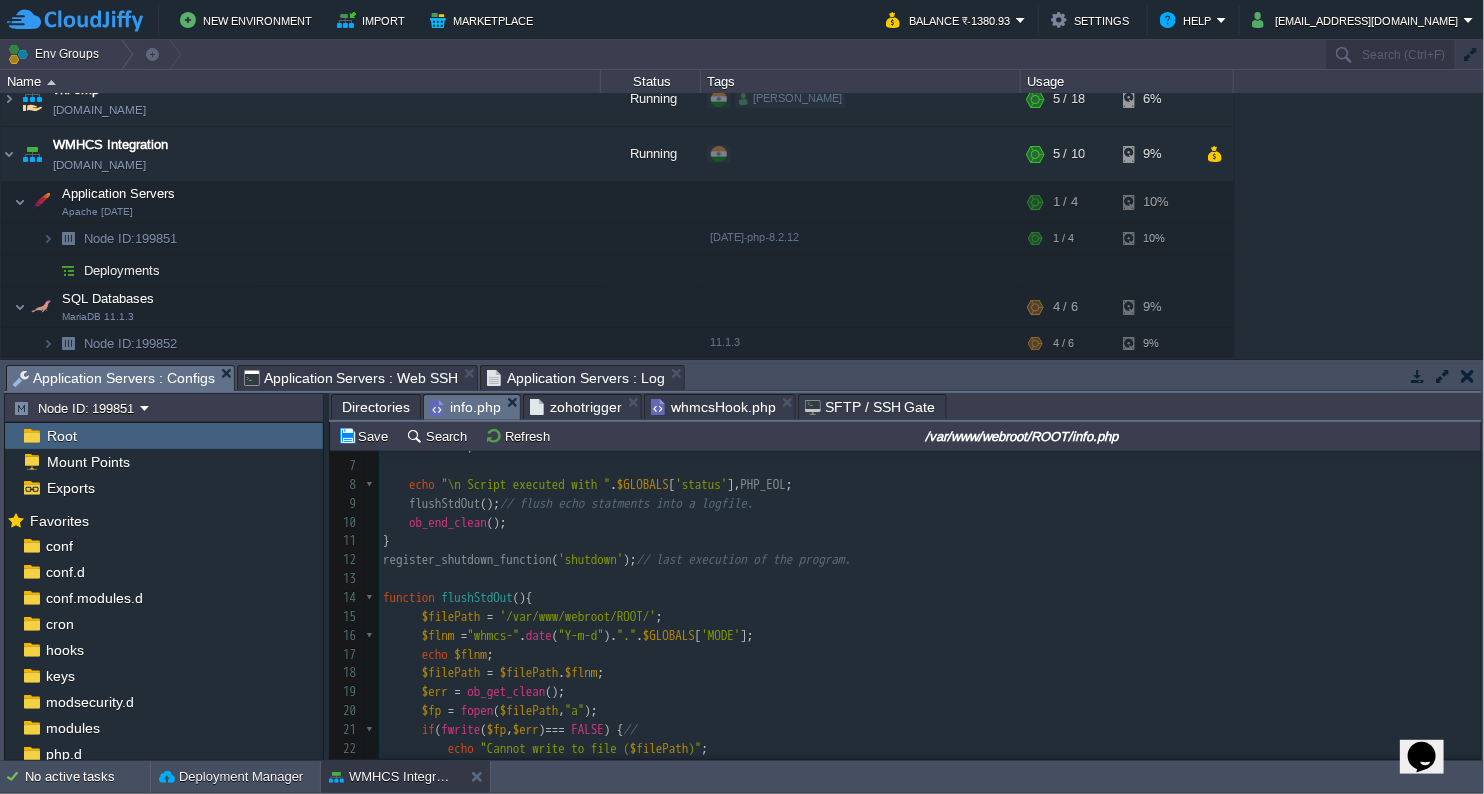 click on "x       $dataPOST   =   trim ( file_get_contents ( 'php://input' ));   1 <?php 2 $status = "Failed" ; 3 ob_start ();  // Buffering the output of 'echo' 4 ​ 5 function   shutdown (){      6       echo   "\n" ; 7       8      echo   "\n Script executed with " . $GLOBALS [ 'status' ],  PHP_EOL ; 9      flushStdOut ();  // flush echo statments into a logfile. 10       ob_end_clean (); 11 } 12 register_shutdown_function ( 'shutdown' );  // last execution of the program. 13 ​ 14 function   flushStdOut (){ 15        $filePath   =   '/var/www/webroot/ROOT/' ; 16        $flnm   = "whmcs-"  . date ( "Y-m-d" ). "." . $GLOBALS [ 'MODE' ]; 17        echo   $flnm ; 18        $filePath   =   $filePath  .  $flnm ; 19        $err   =   ob_get_clean (); 20        $fp   =   fopen ( $filePath , "a" ); 21        if  ( fwrite ( $fp ,  $err )  ===   FALSE ) {  // 22            echo   "Cannot write to file ( $filePath )" ; 23            exit ; 24       } 25        fclose ( $fp ); 26 } 27 ​ 28 ​ 29" at bounding box center (930, 702) 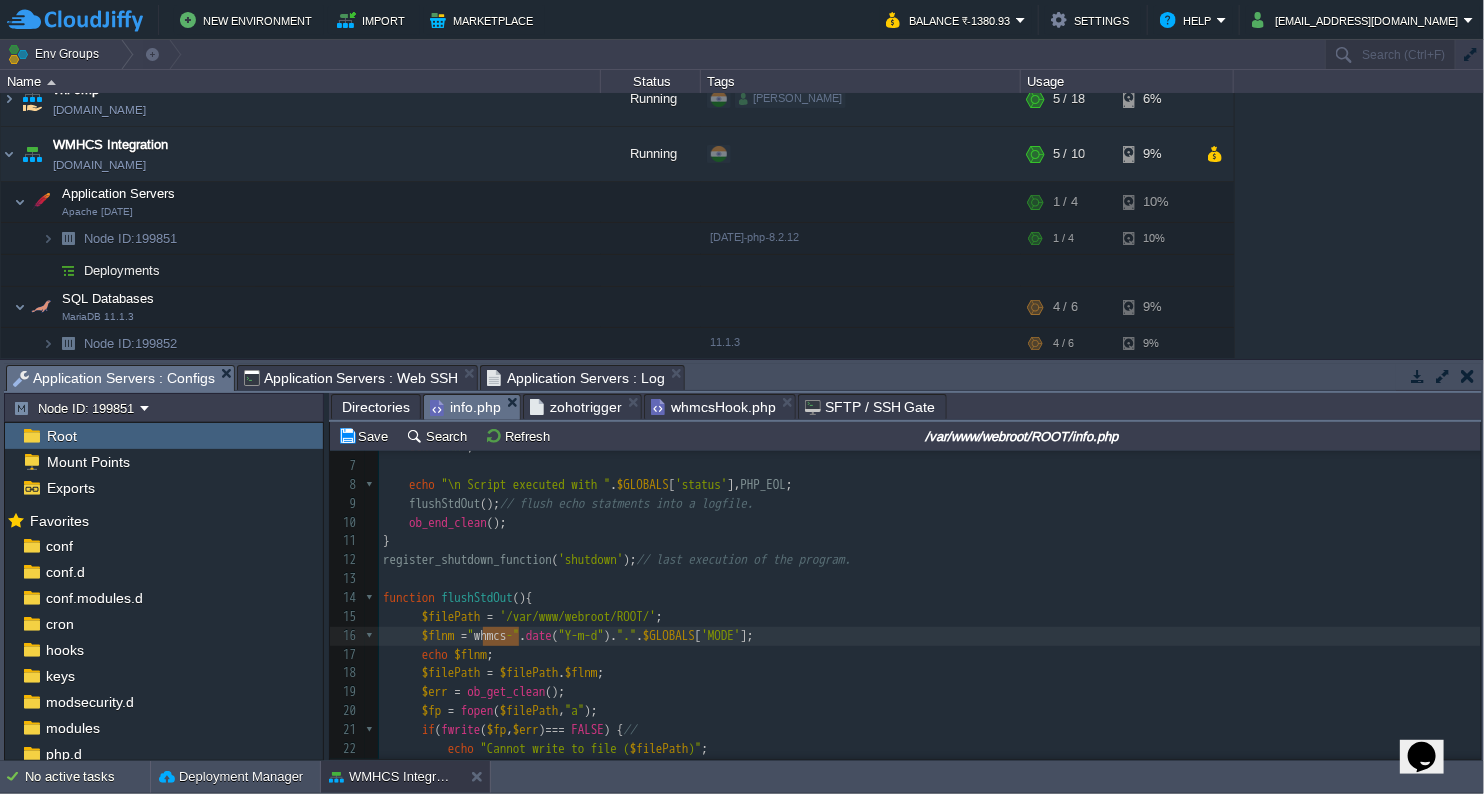 type on "A" 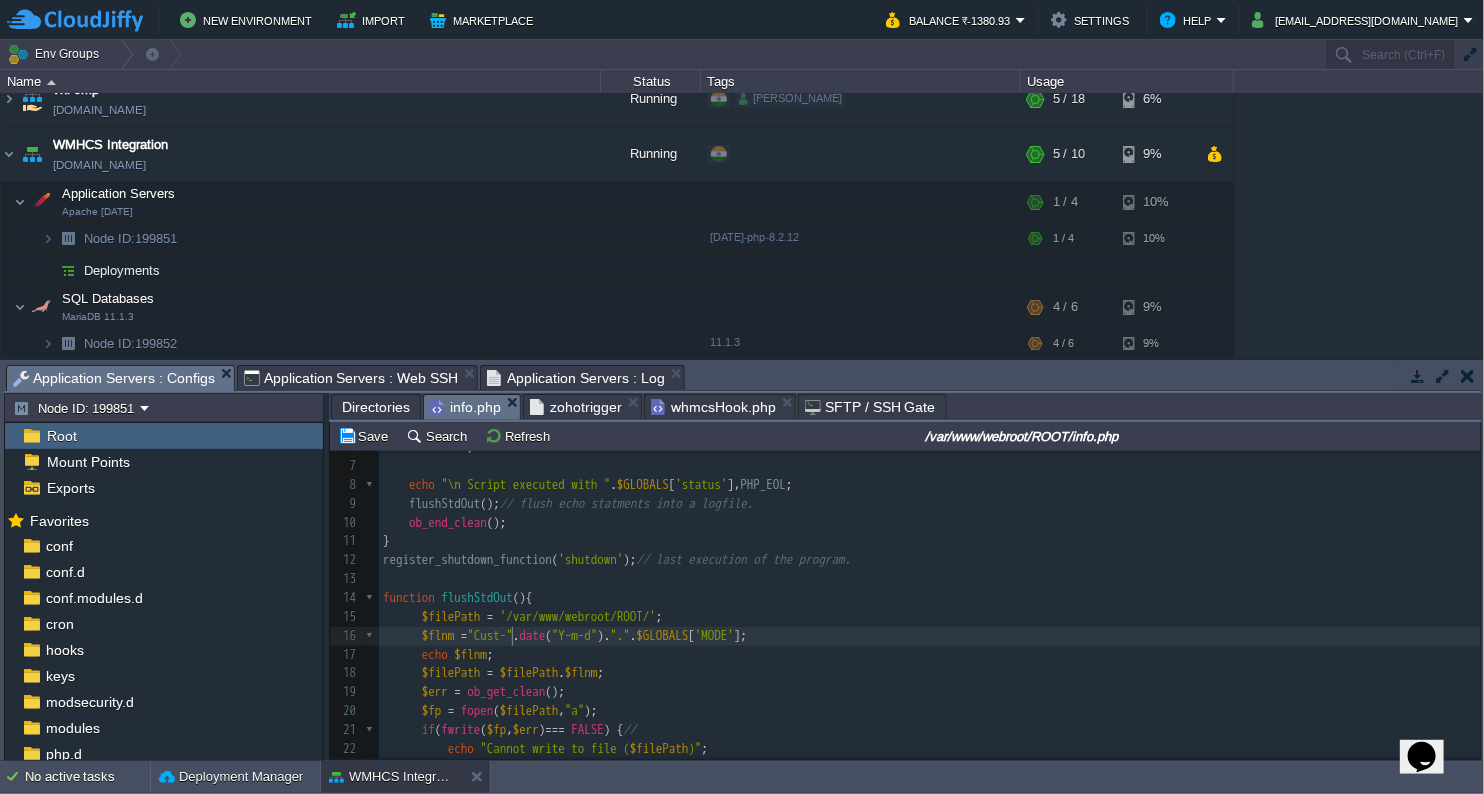 scroll, scrollTop: 6, scrollLeft: 28, axis: both 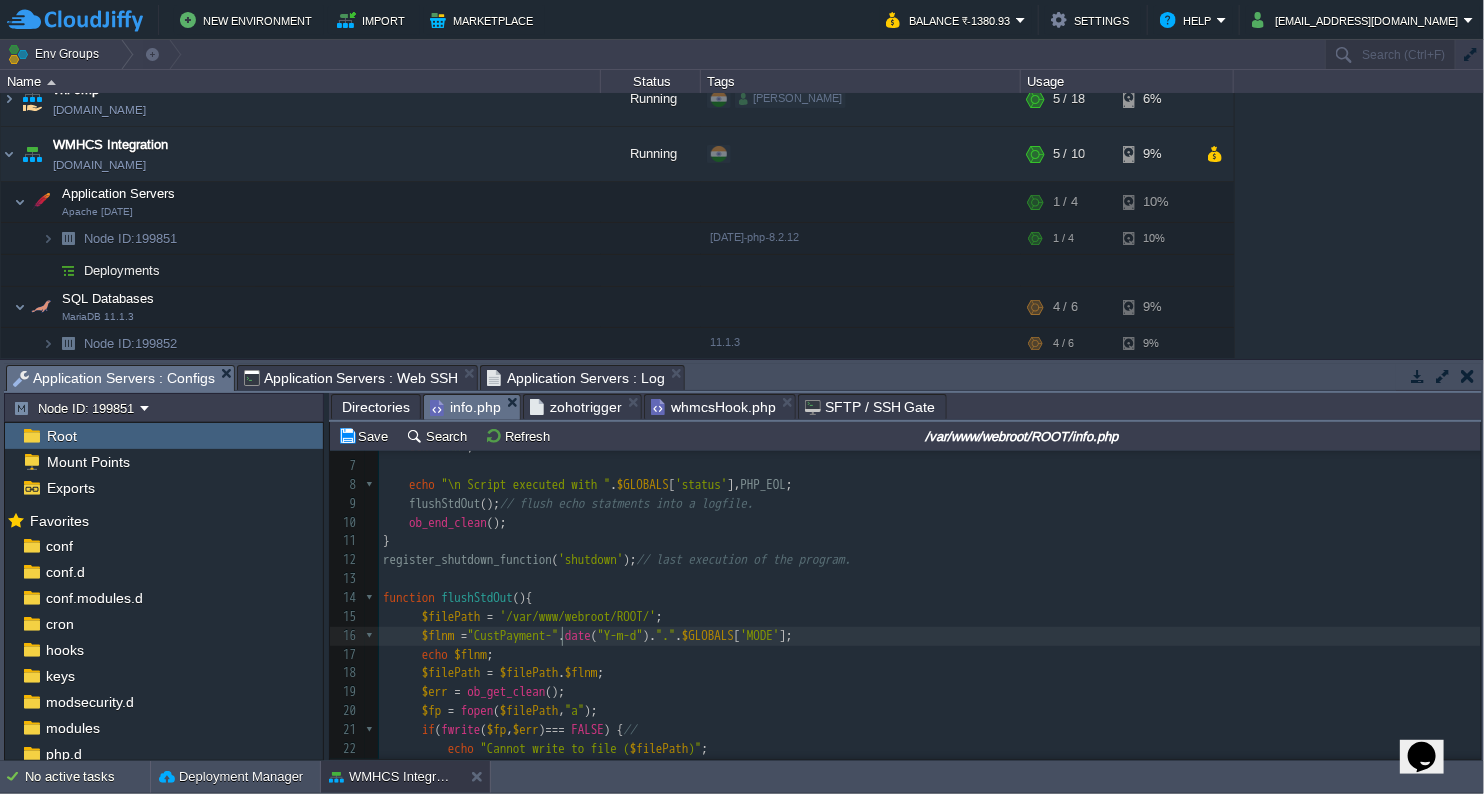type on "CustPayments" 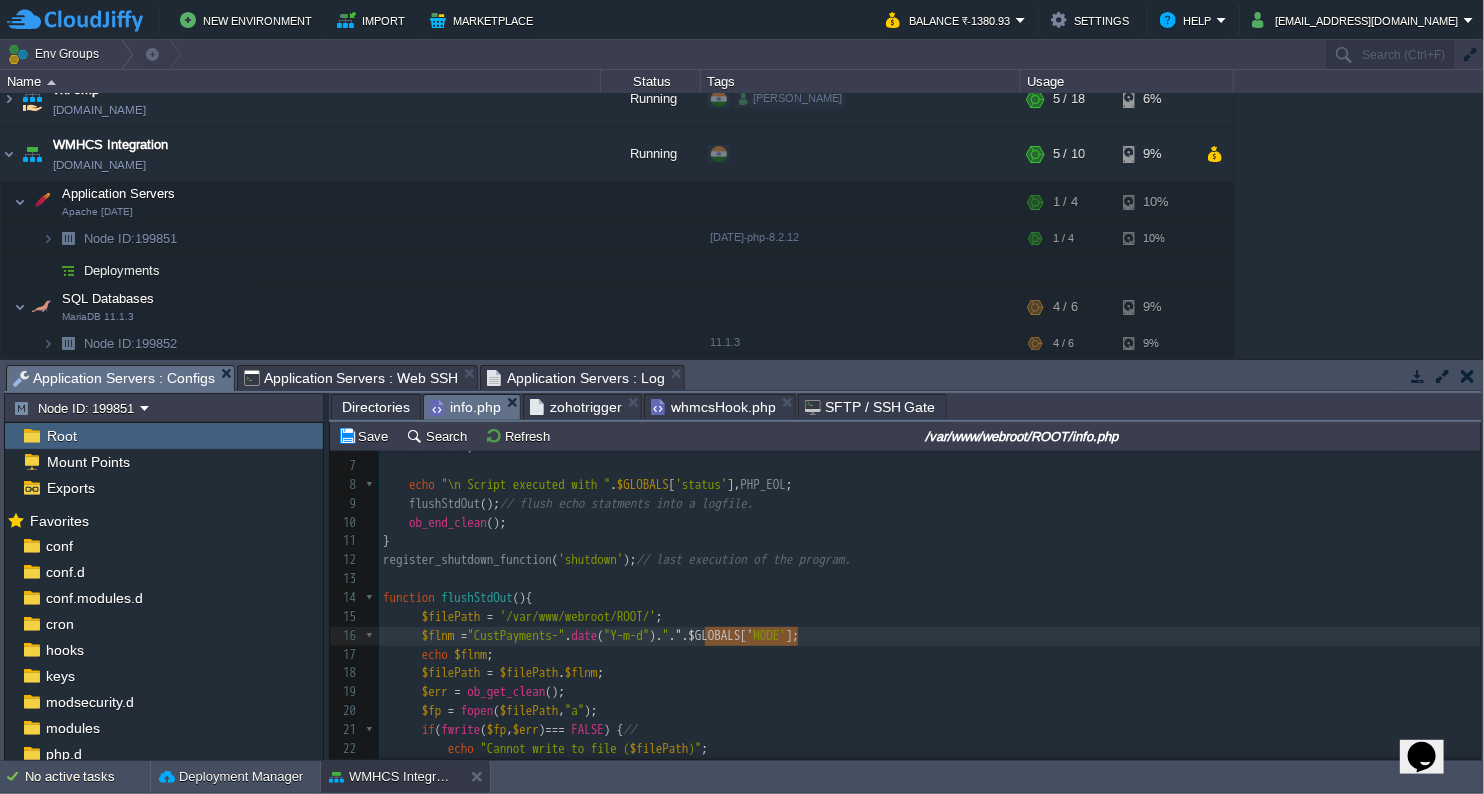 type on ".".$GLOBALS['MODE'" 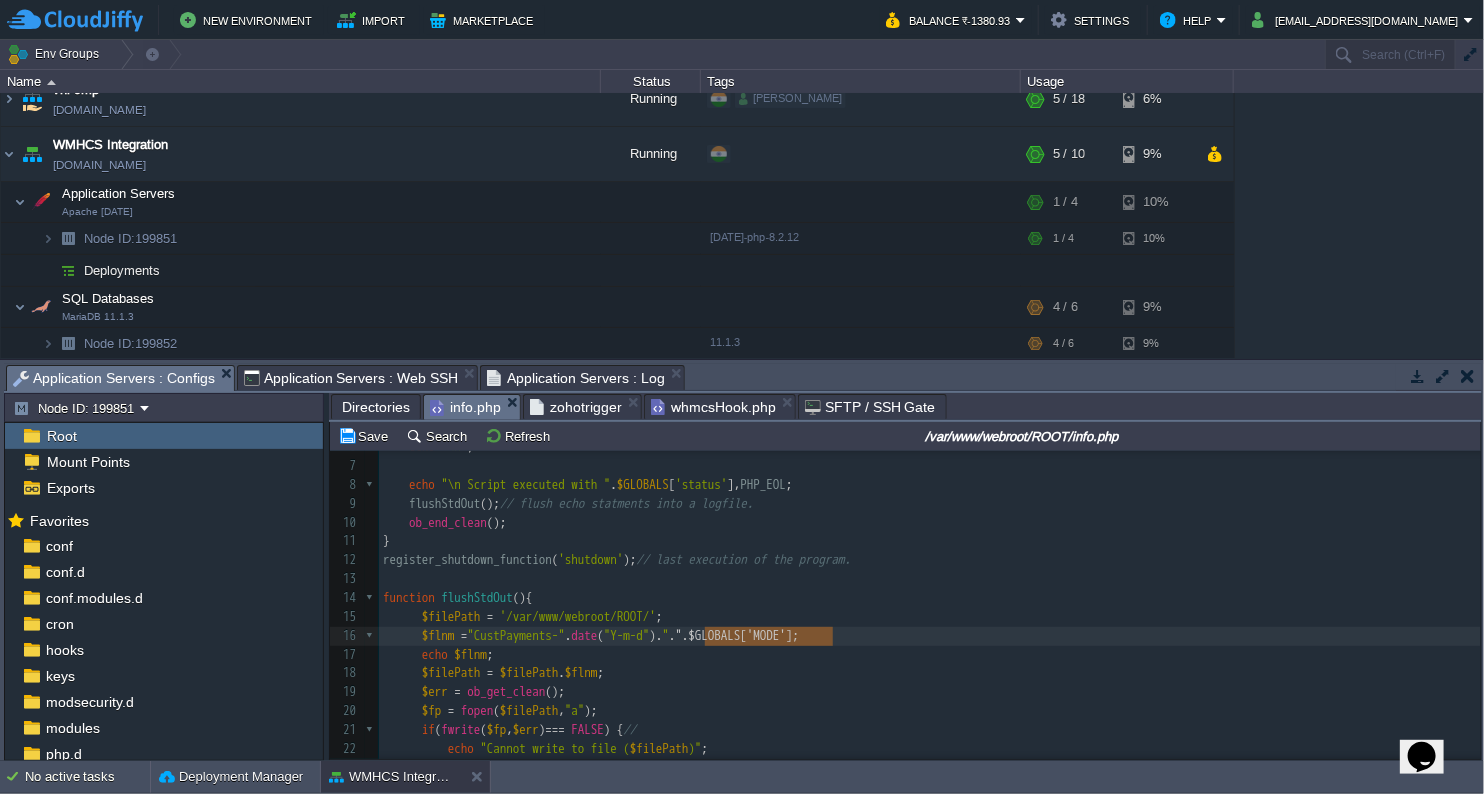 drag, startPoint x: 706, startPoint y: 640, endPoint x: 806, endPoint y: 635, distance: 100.12492 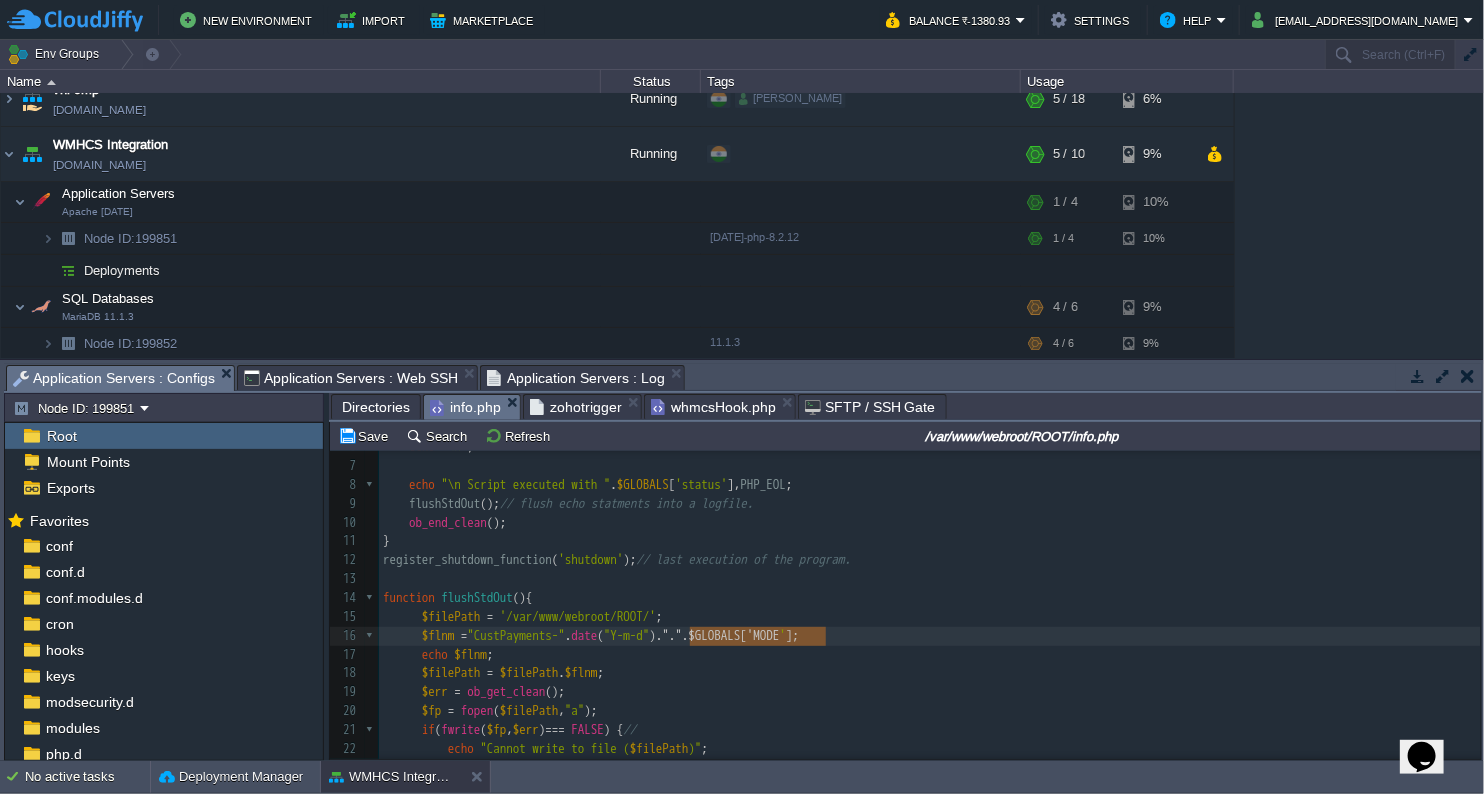 type on ".".".$GLOBALS['MODE']" 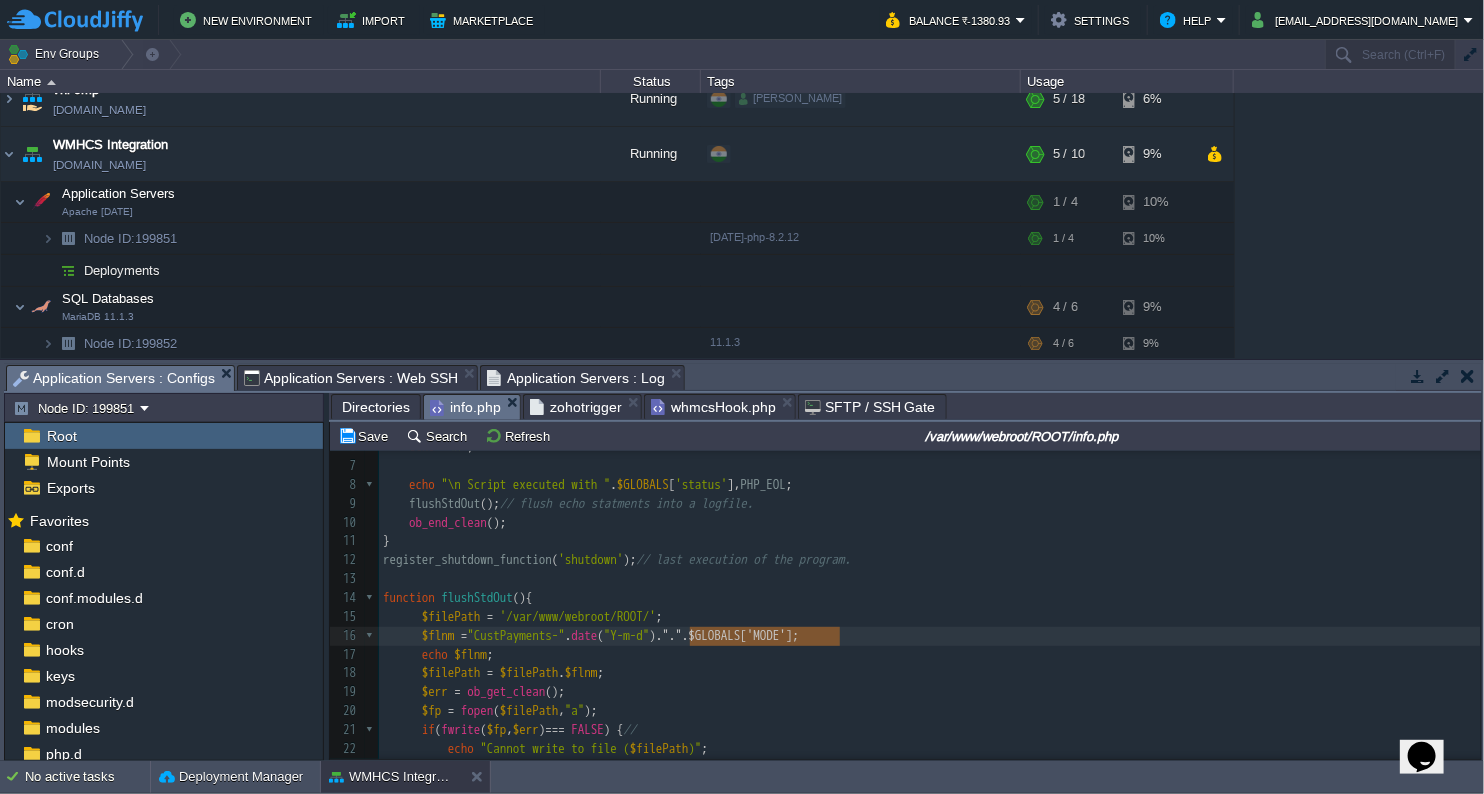 drag, startPoint x: 692, startPoint y: 640, endPoint x: 840, endPoint y: 630, distance: 148.33745 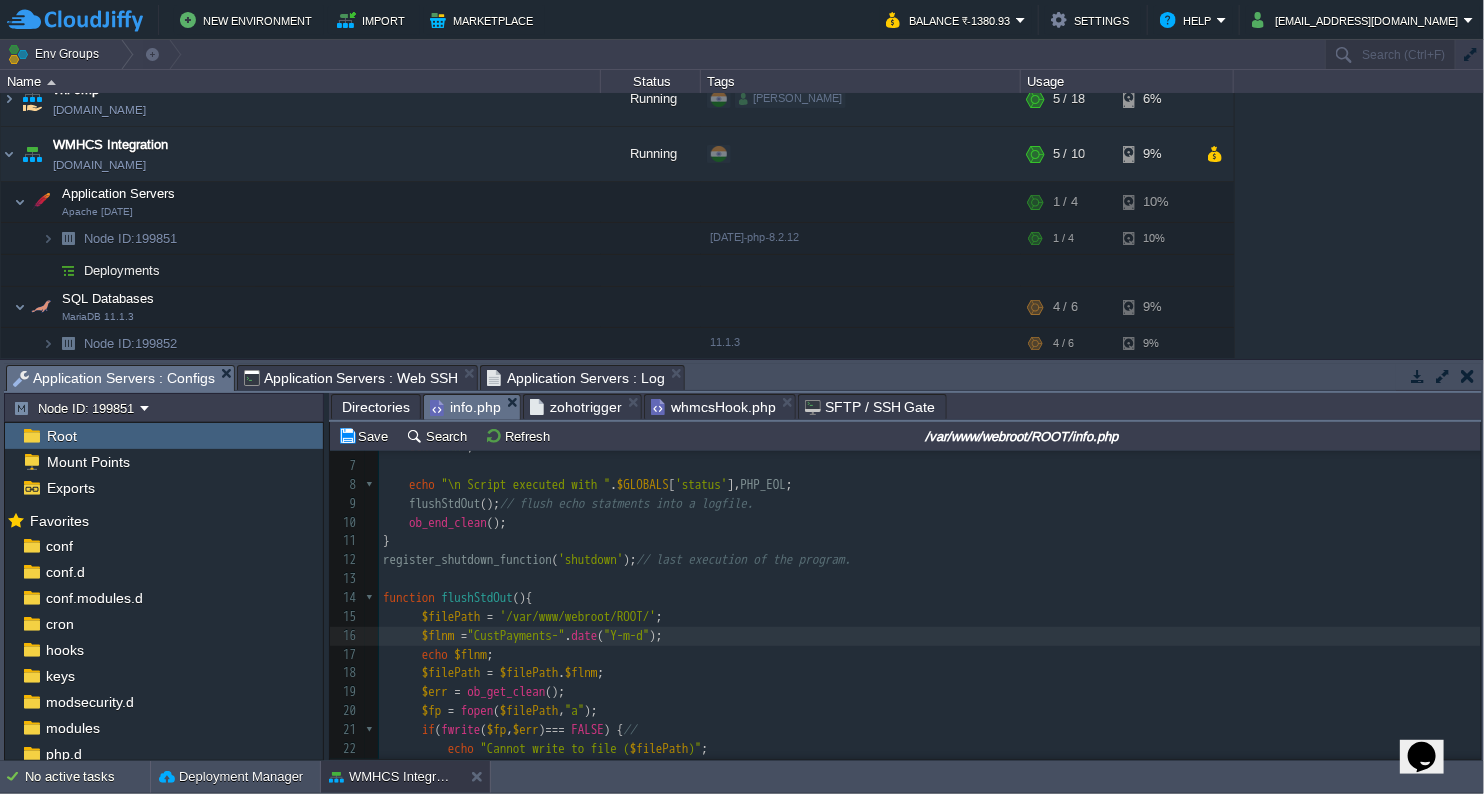 scroll, scrollTop: 163, scrollLeft: 0, axis: vertical 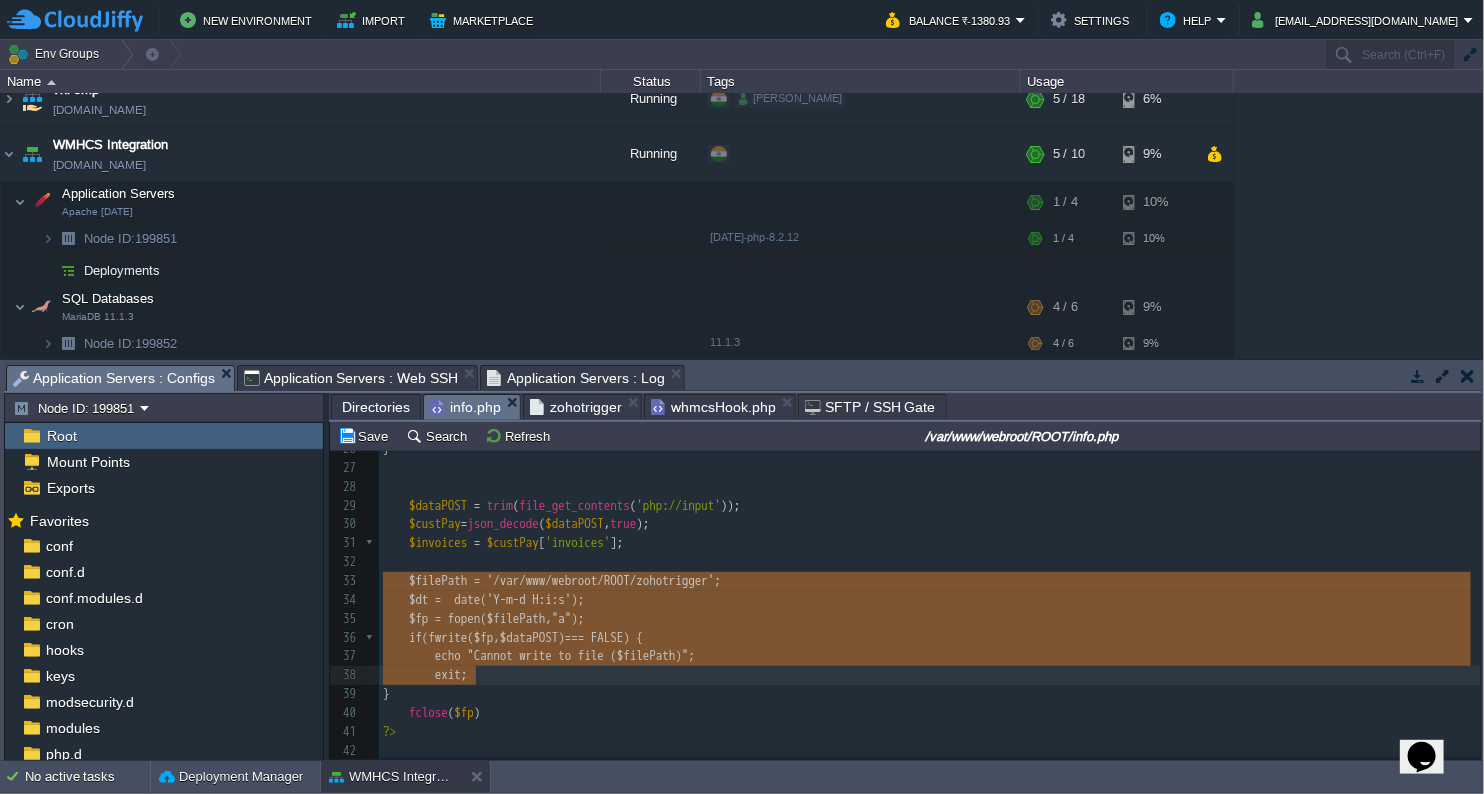 type on "$filePath = '/var/www/webroot/ROOT/zohotrigger';
$dt =  date('Y-m-d H:i:s');
$fp = fopen($filePath, "a");
if (fwrite($fp, $dataPOST )=== FALSE) {
echo "Cannot write to file ($filePath)";
exit;
}
fclose($fp)" 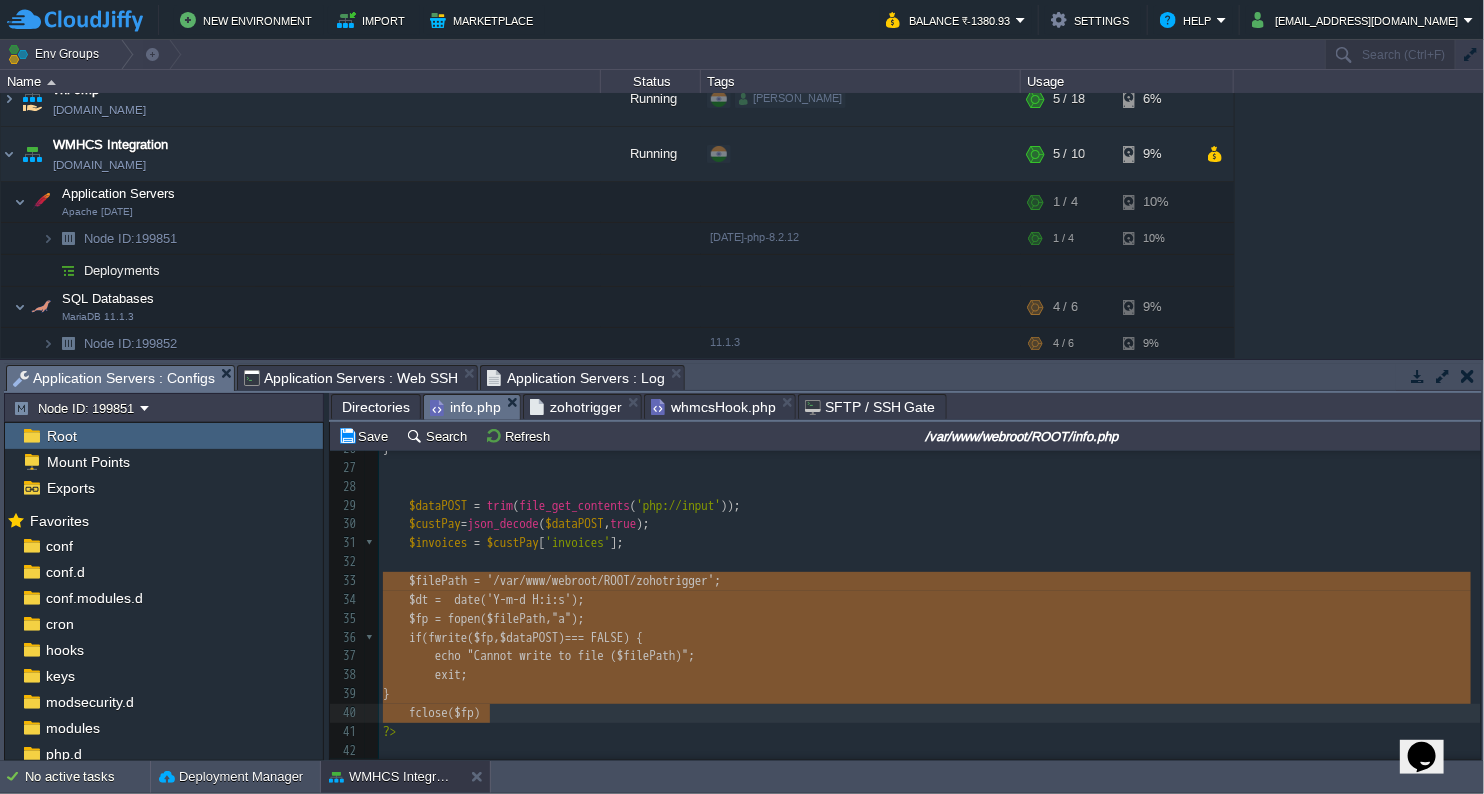 drag, startPoint x: 380, startPoint y: 576, endPoint x: 593, endPoint y: 705, distance: 249.01807 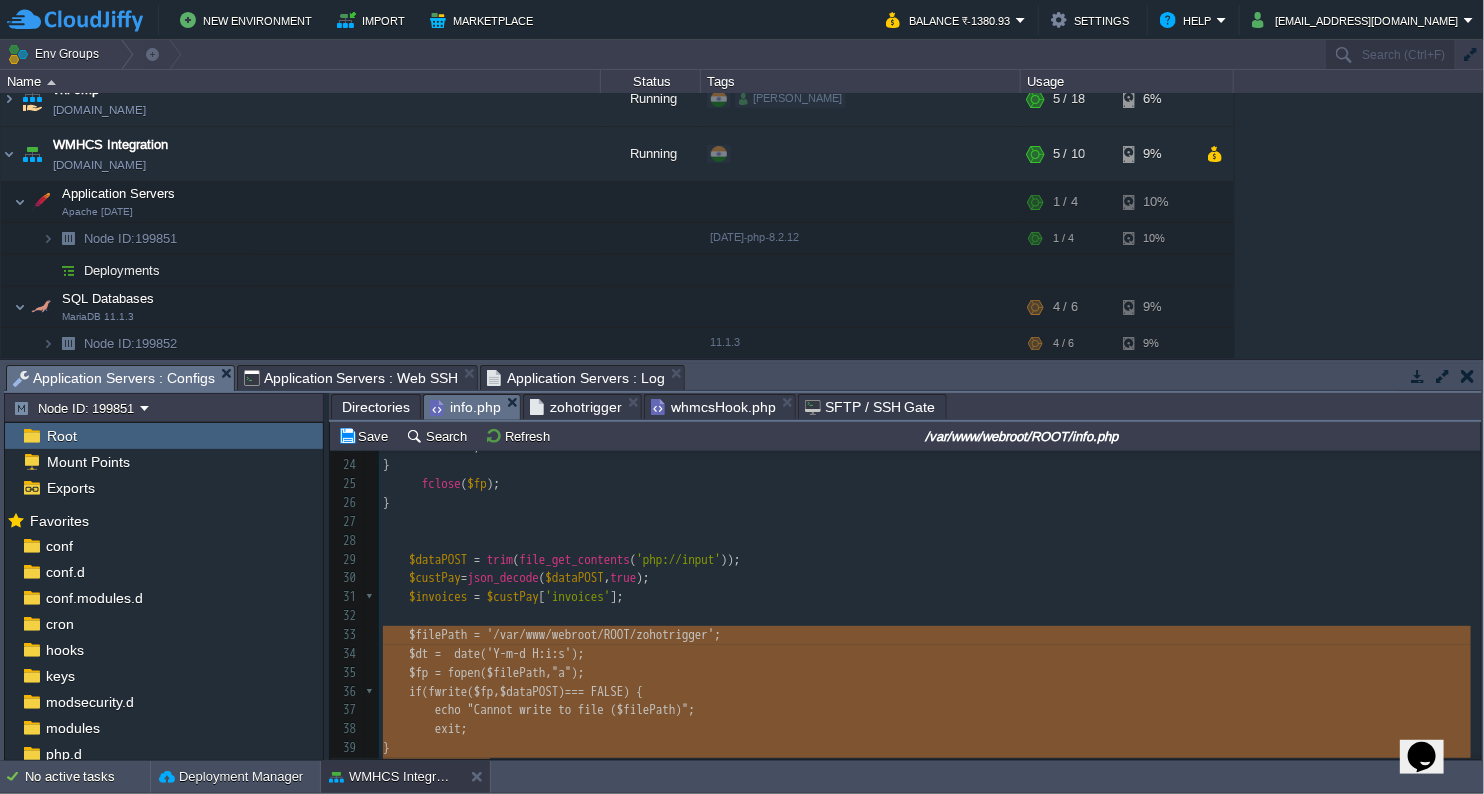 scroll, scrollTop: 292, scrollLeft: 0, axis: vertical 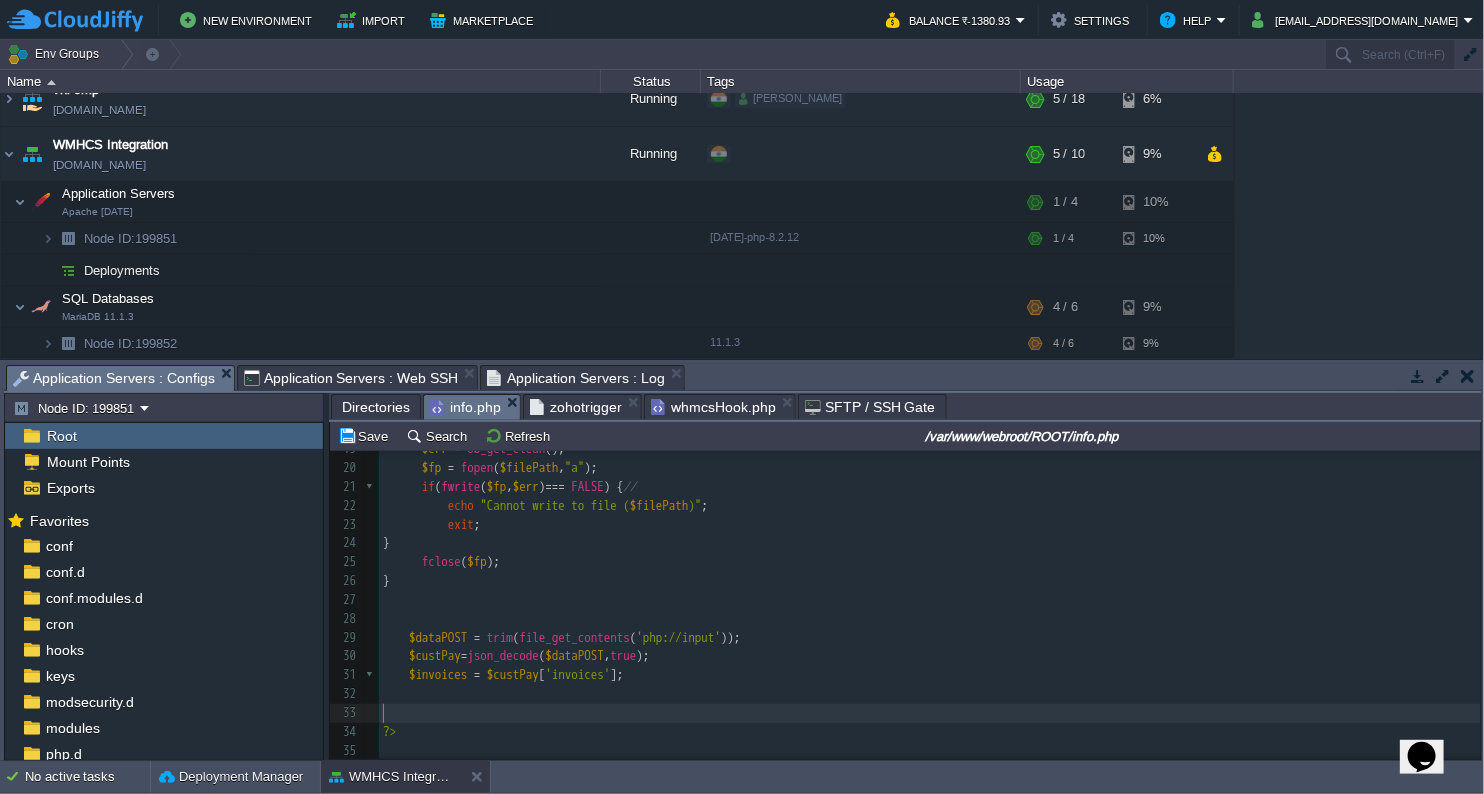click on "​" at bounding box center (930, 694) 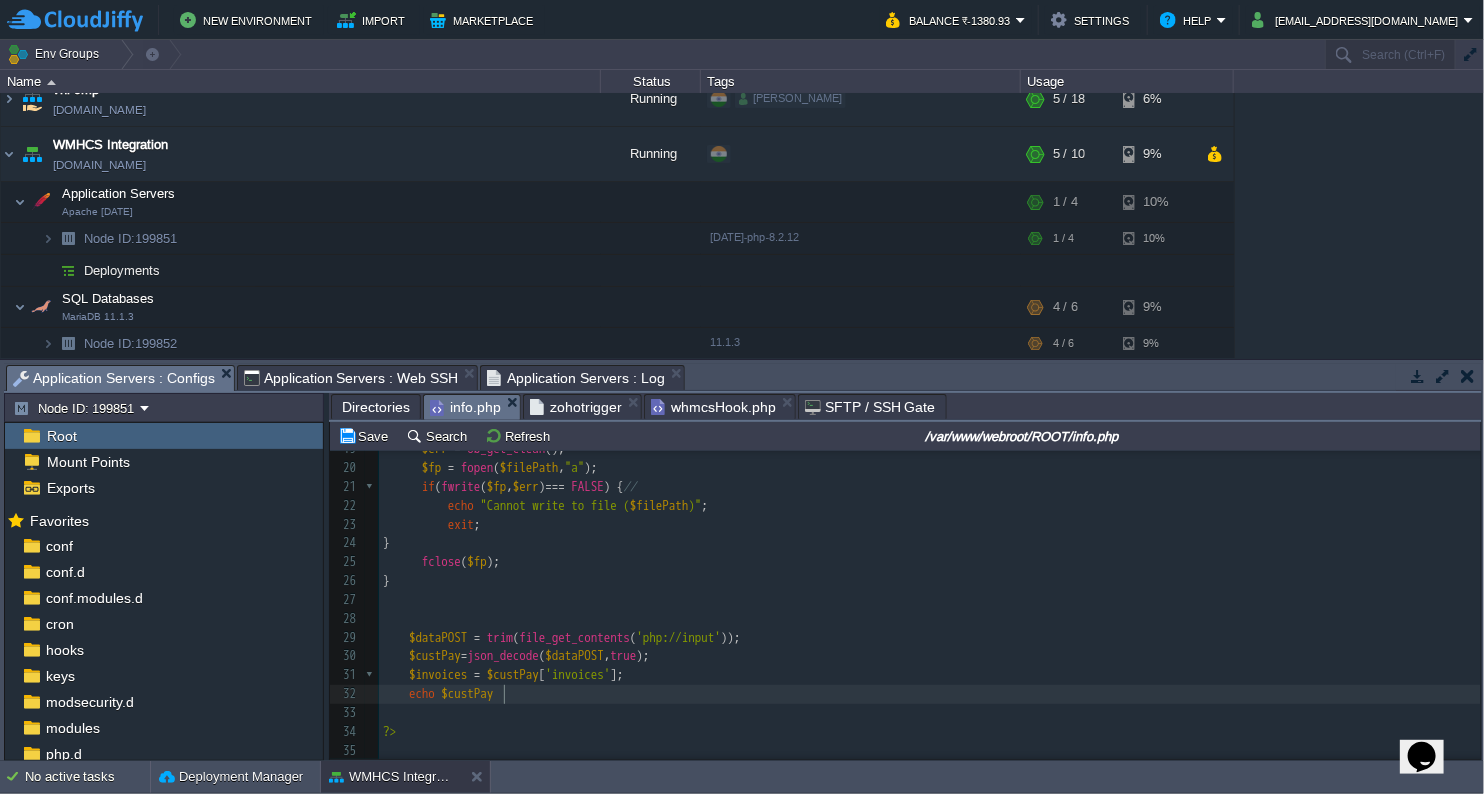 type on "echo $custPay;" 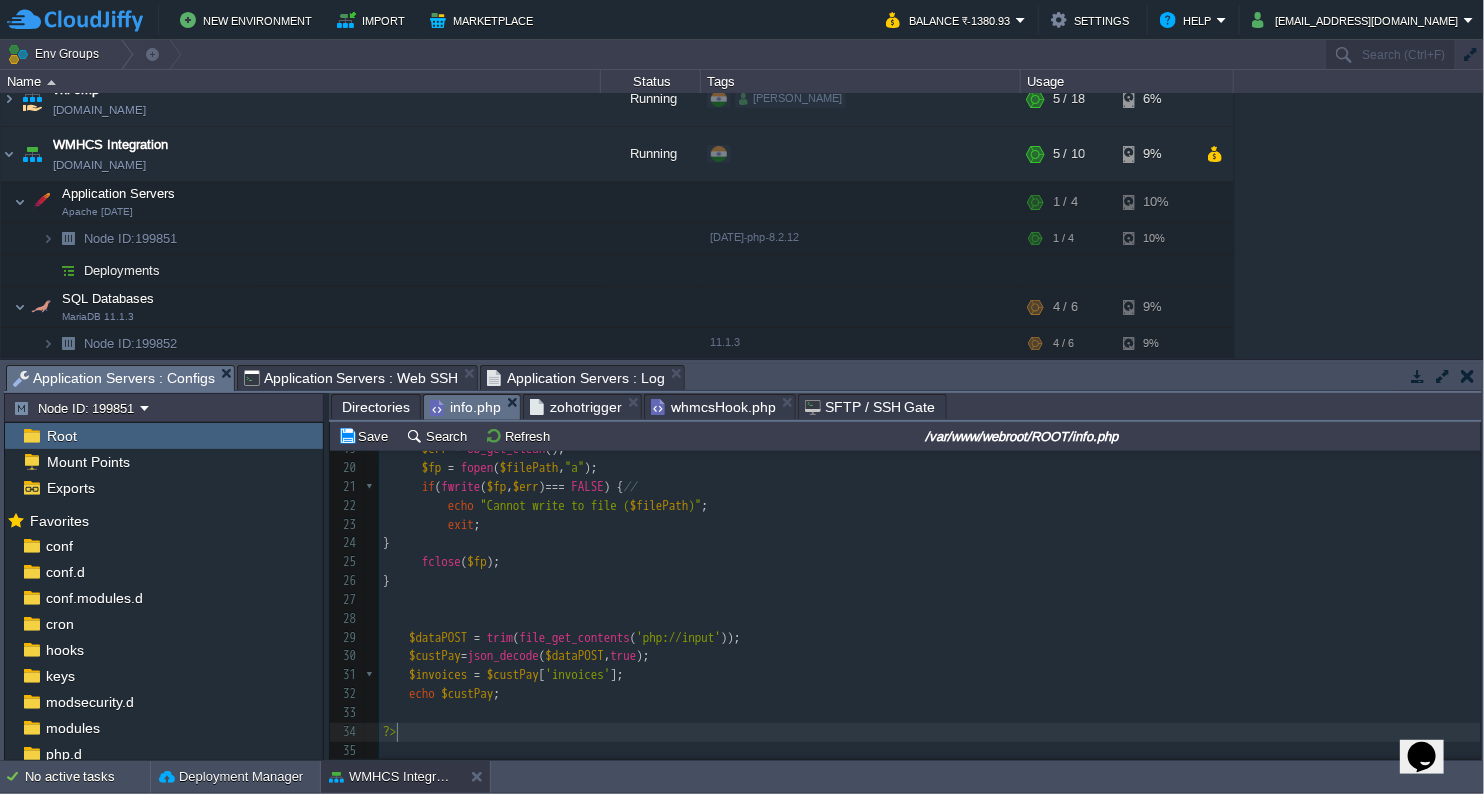 click on "?>" at bounding box center (930, 732) 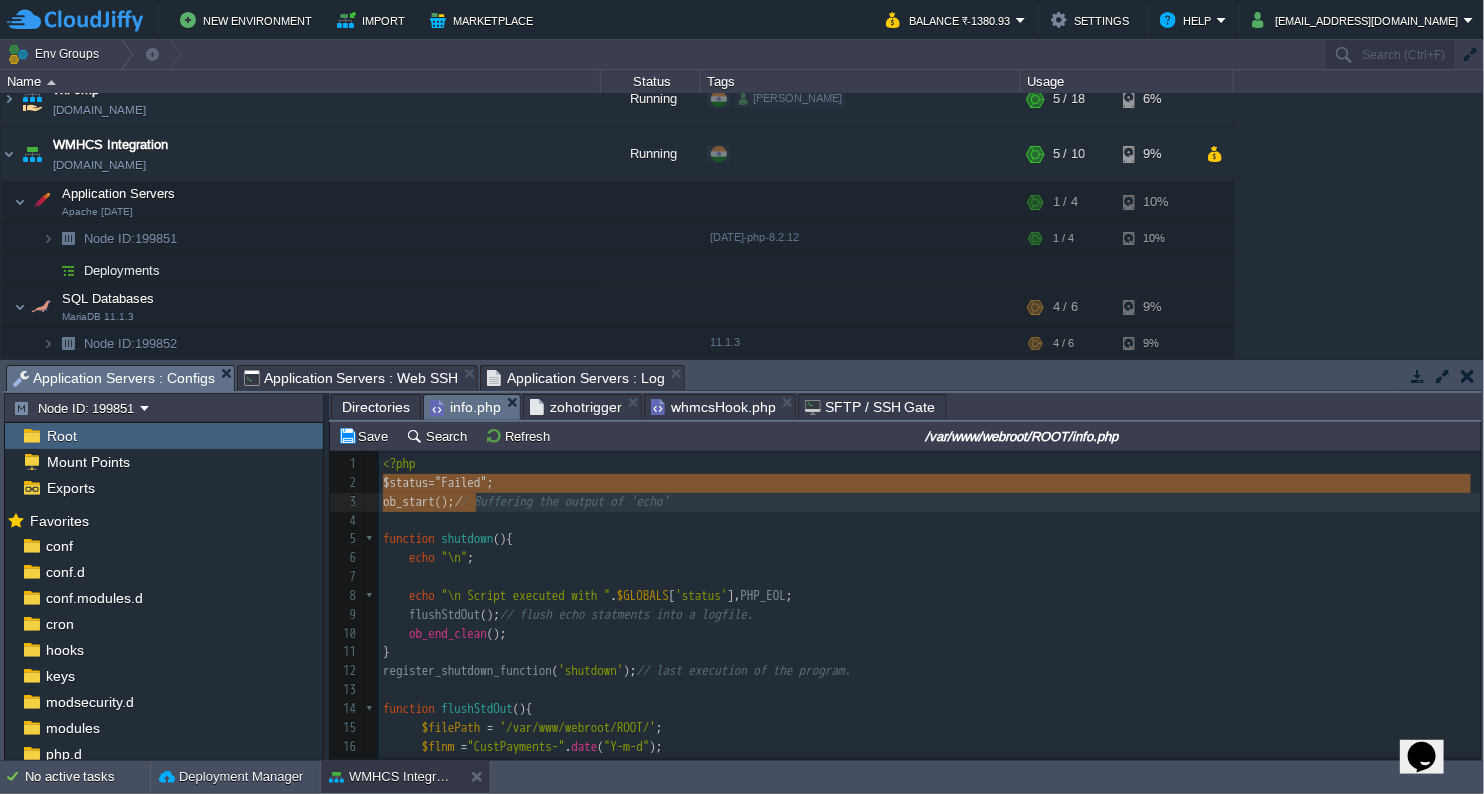 type on "$status="Failed";" 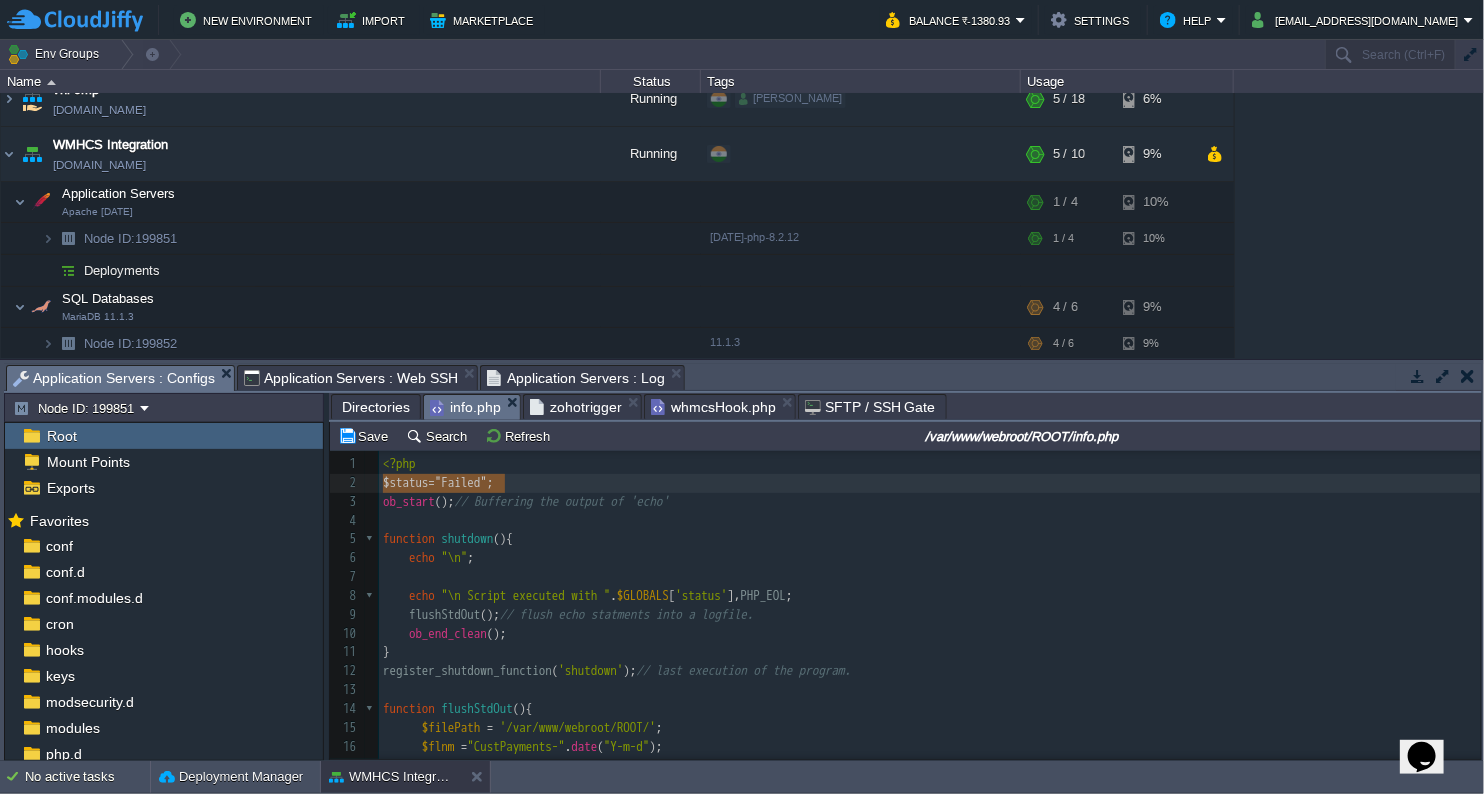drag, startPoint x: 383, startPoint y: 488, endPoint x: 512, endPoint y: 482, distance: 129.13947 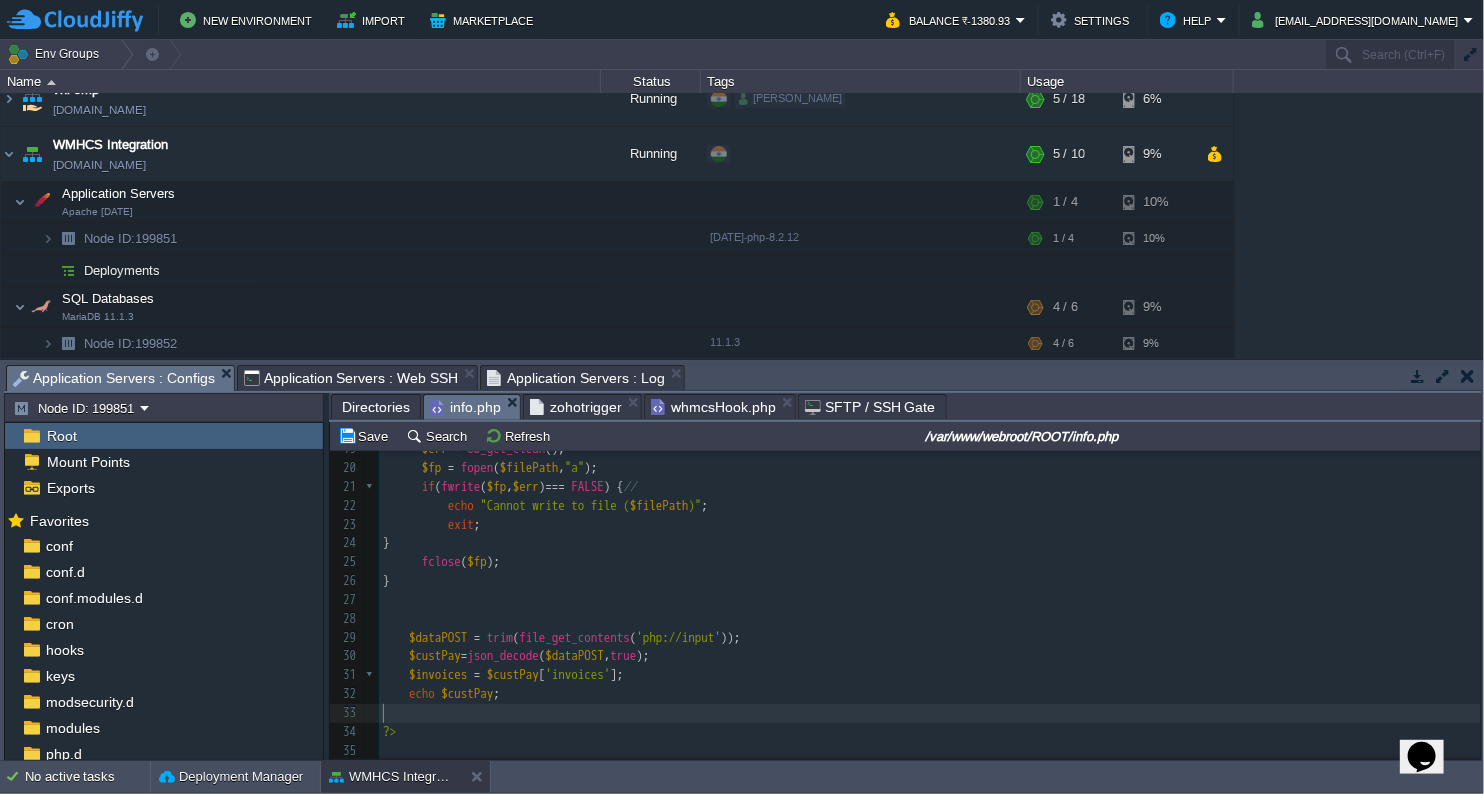 click on "​" at bounding box center (930, 713) 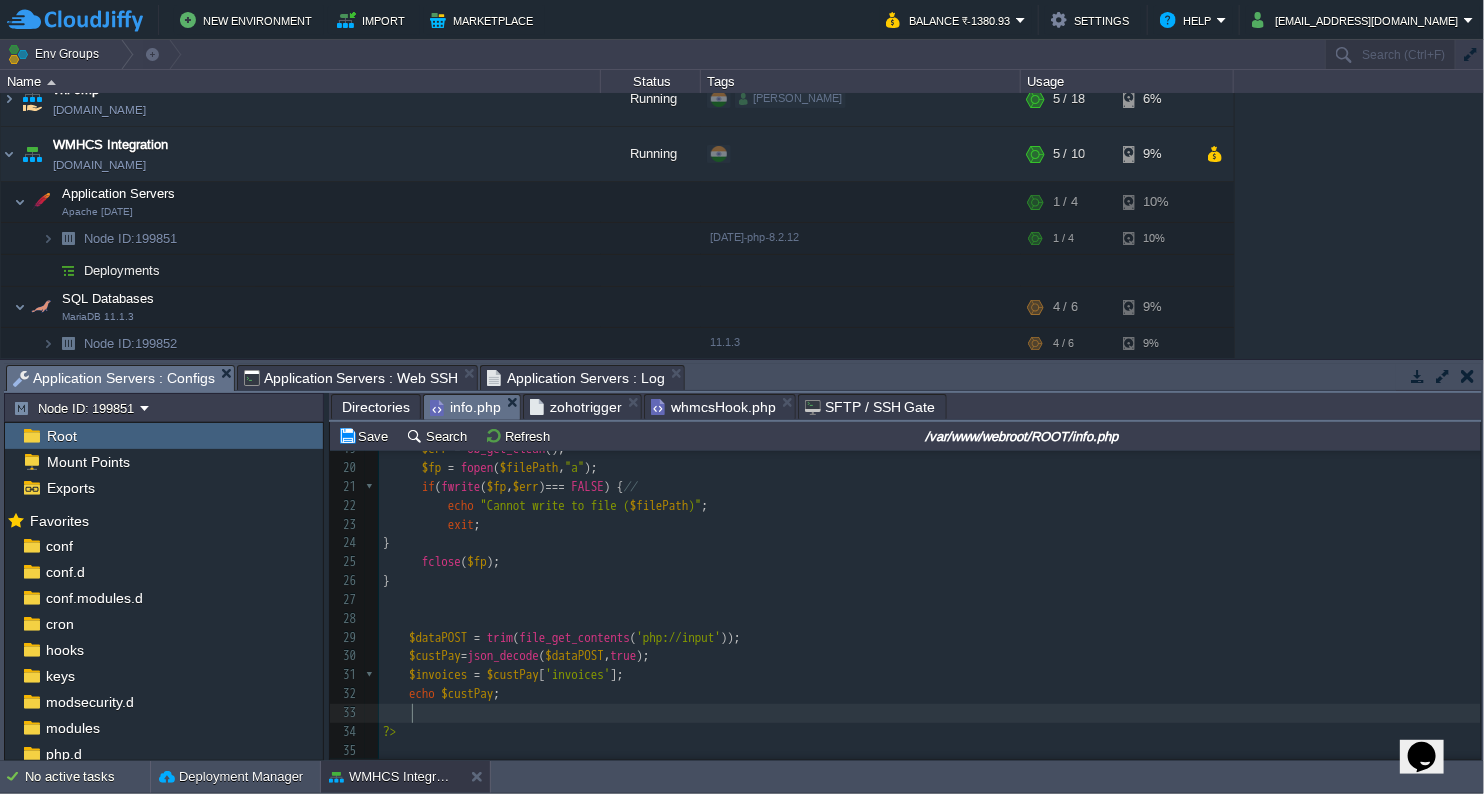 paste on "Failed" 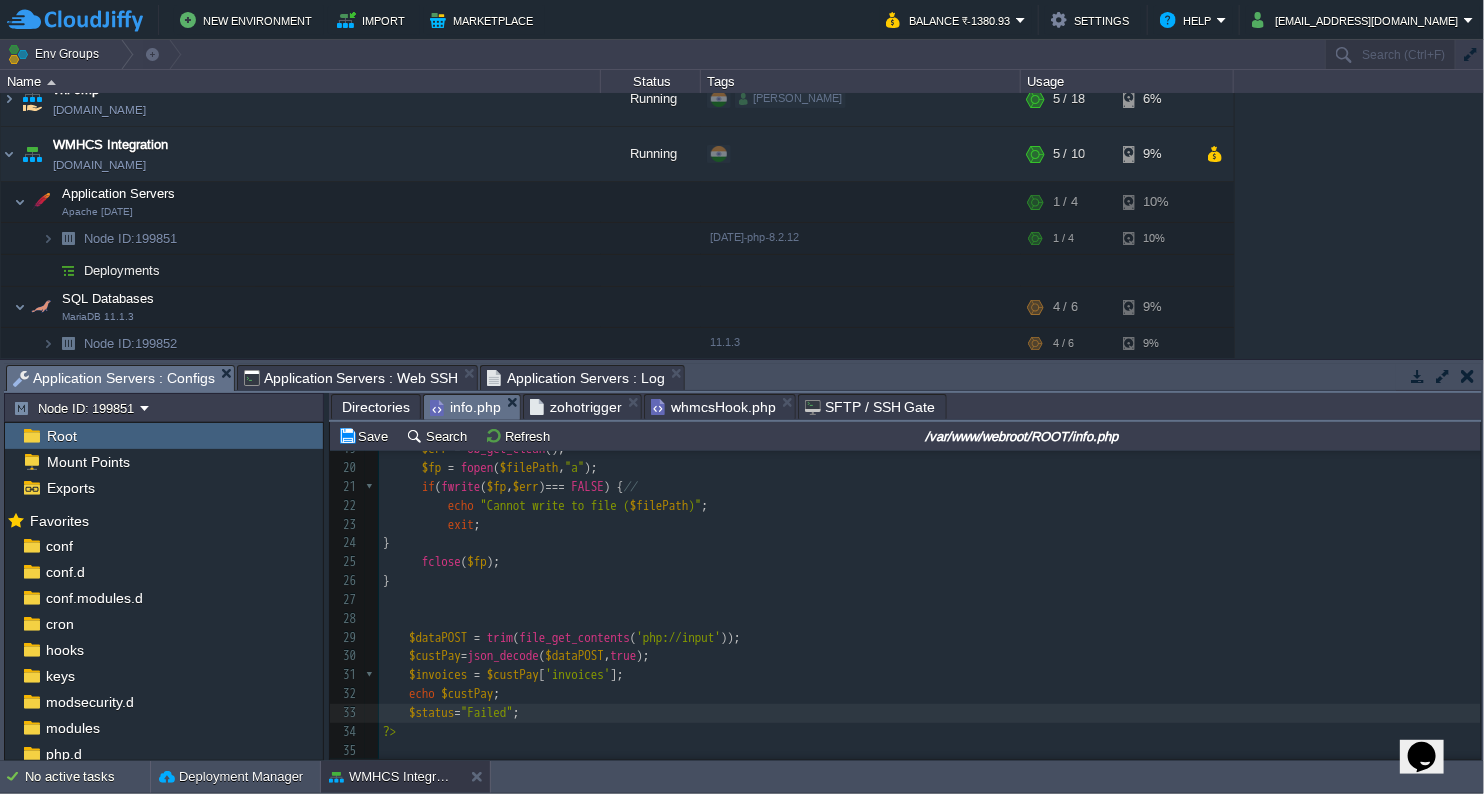 click on ""Failed"" at bounding box center [487, 712] 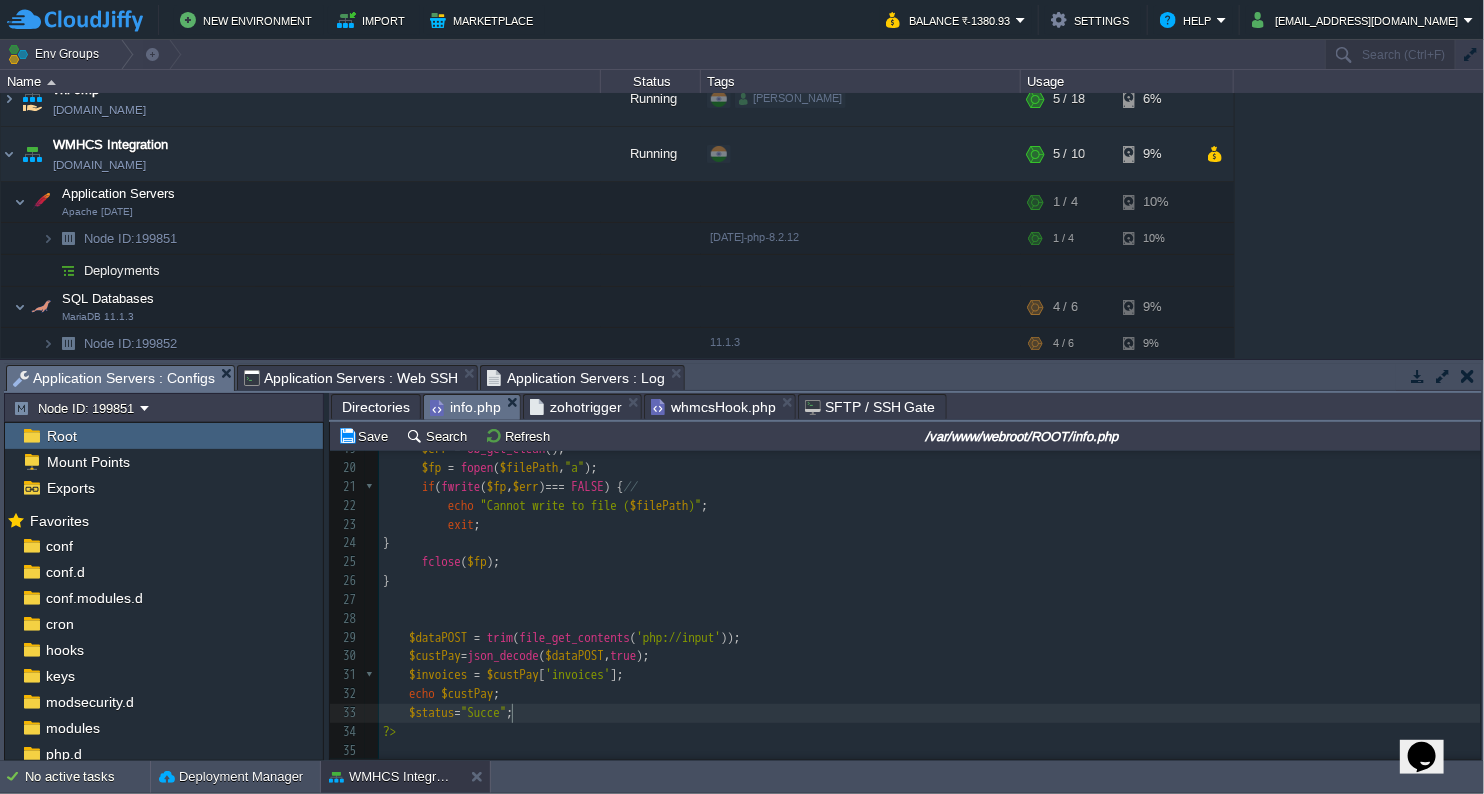 type on "Success" 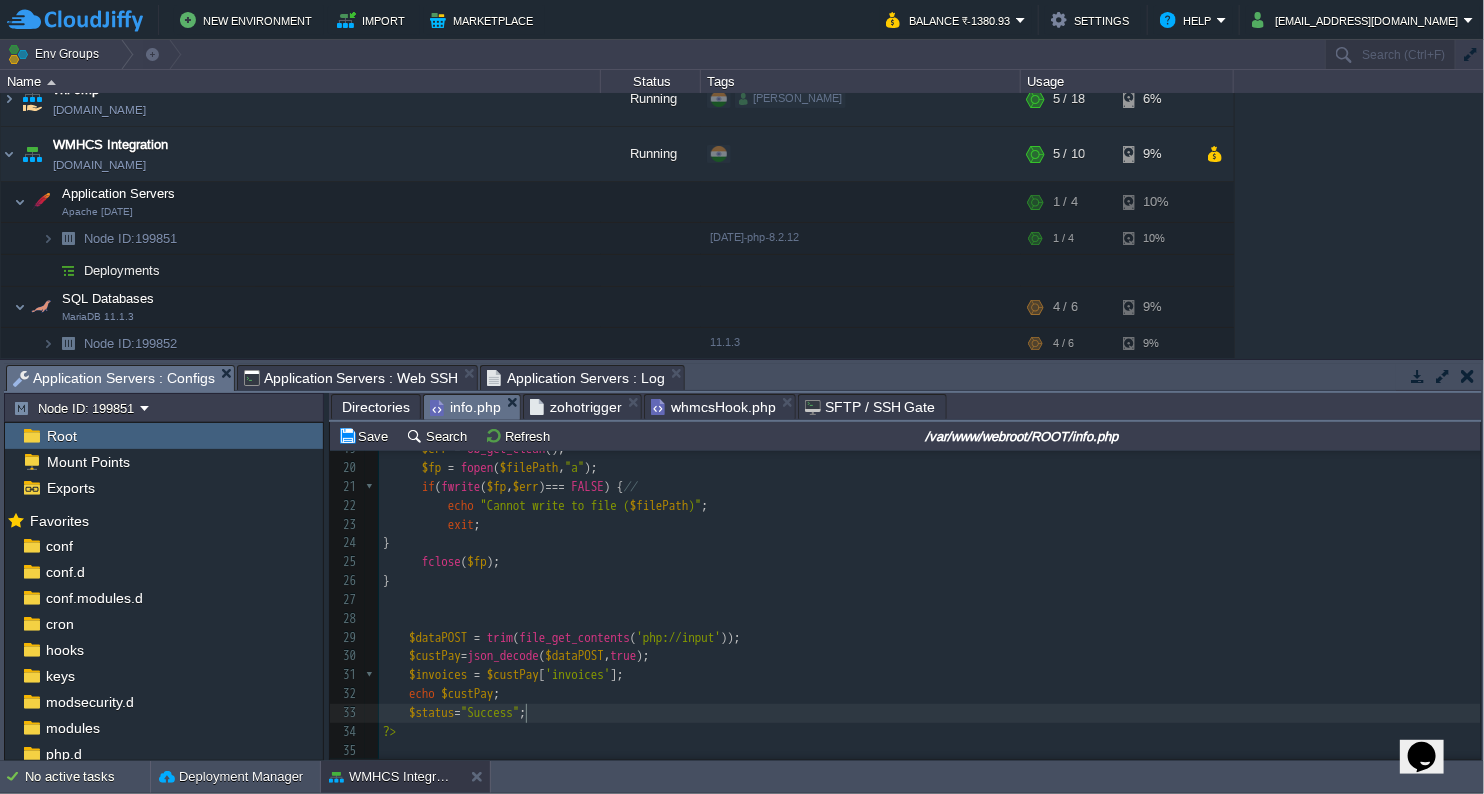 scroll, scrollTop: 6, scrollLeft: 50, axis: both 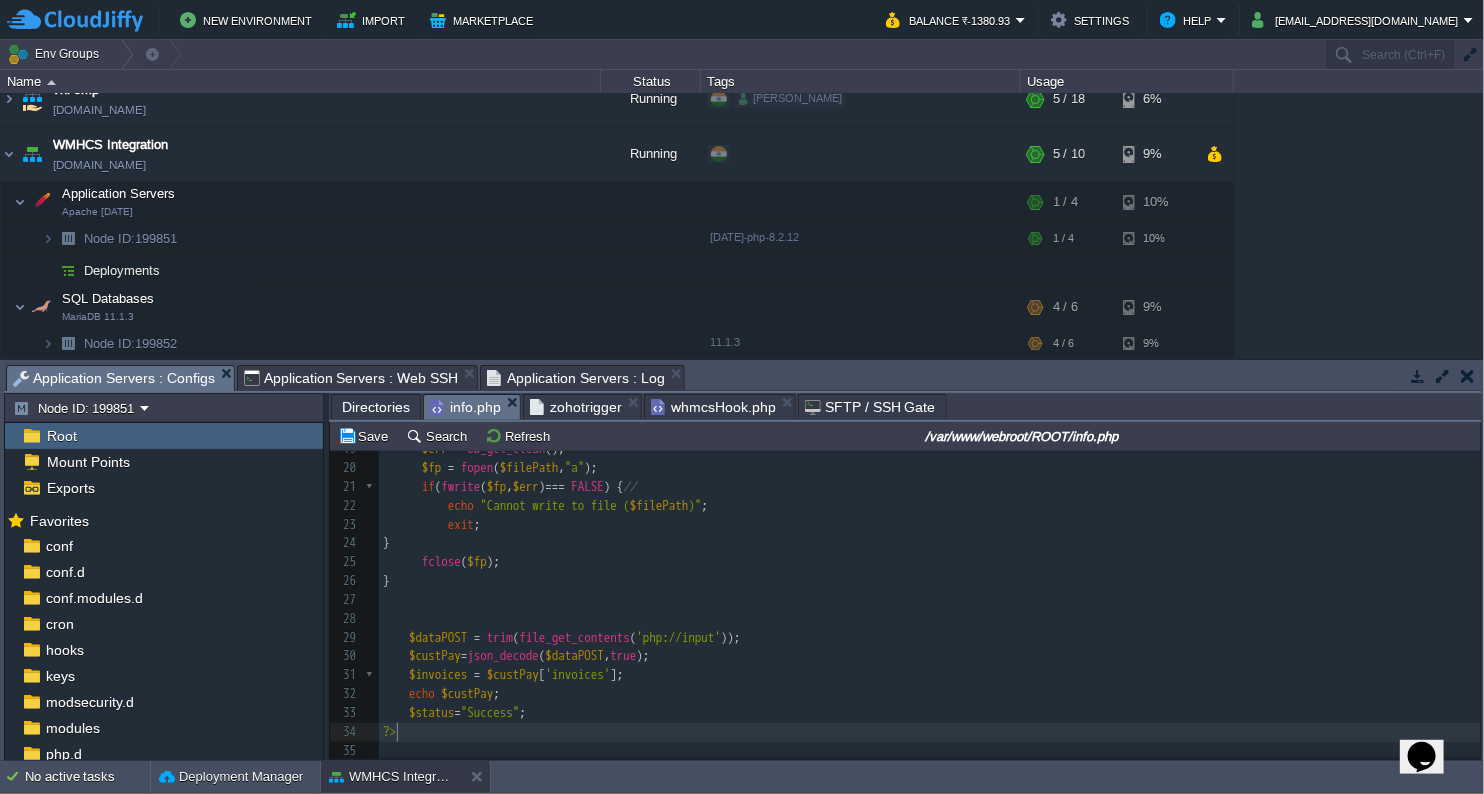 click on "?>" at bounding box center [930, 732] 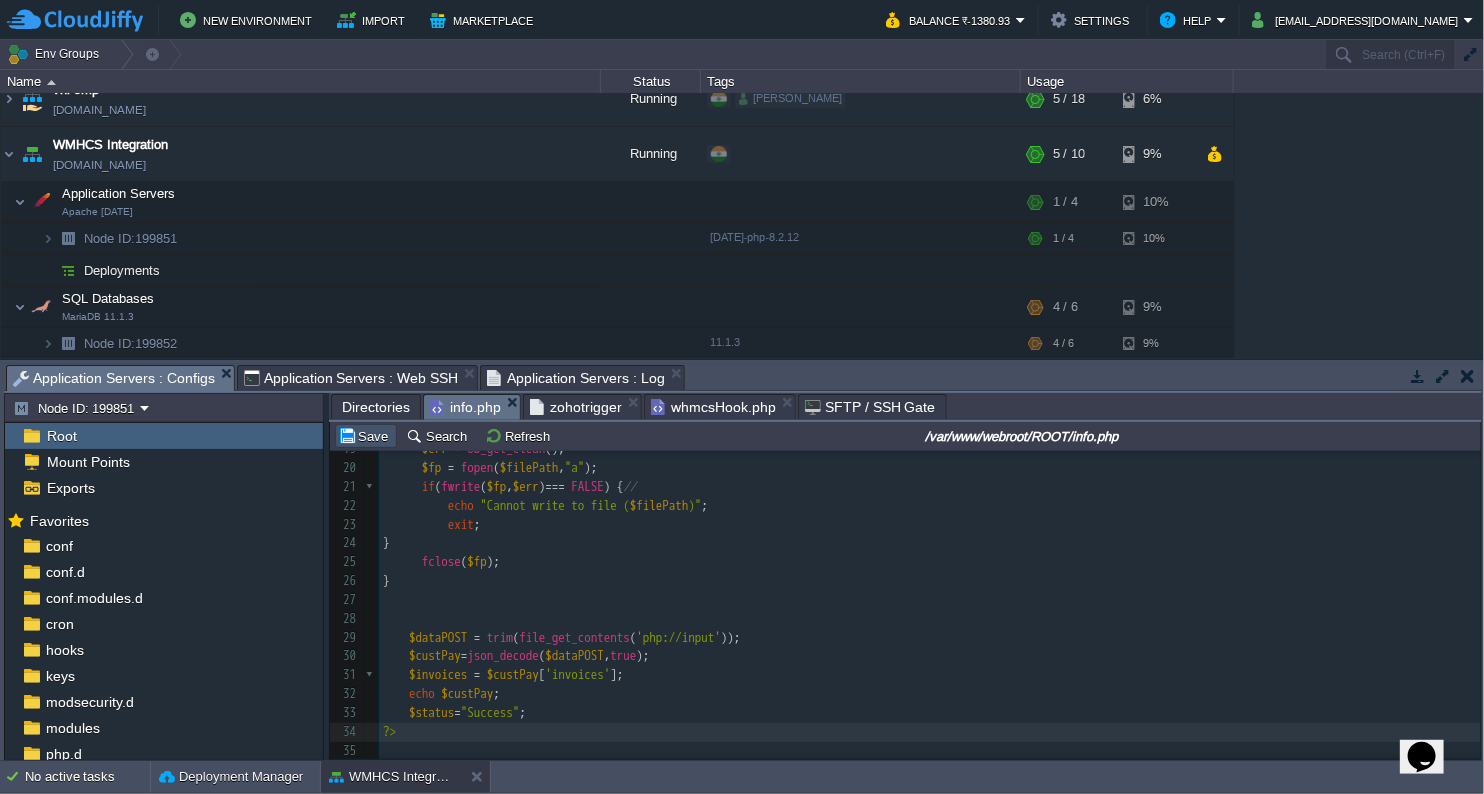 click on "Save" at bounding box center [366, 436] 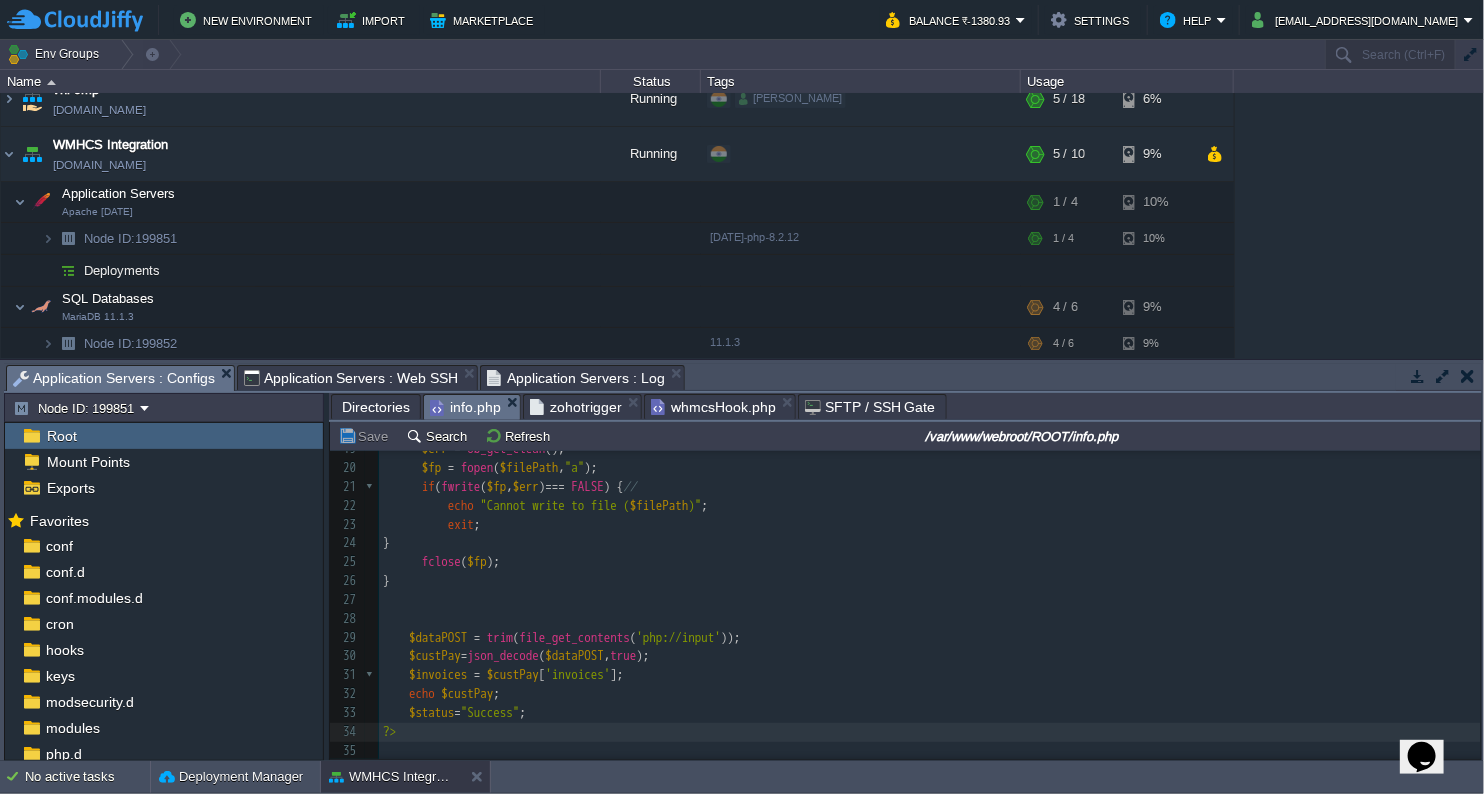 click on "zohotrigger" at bounding box center [576, 407] 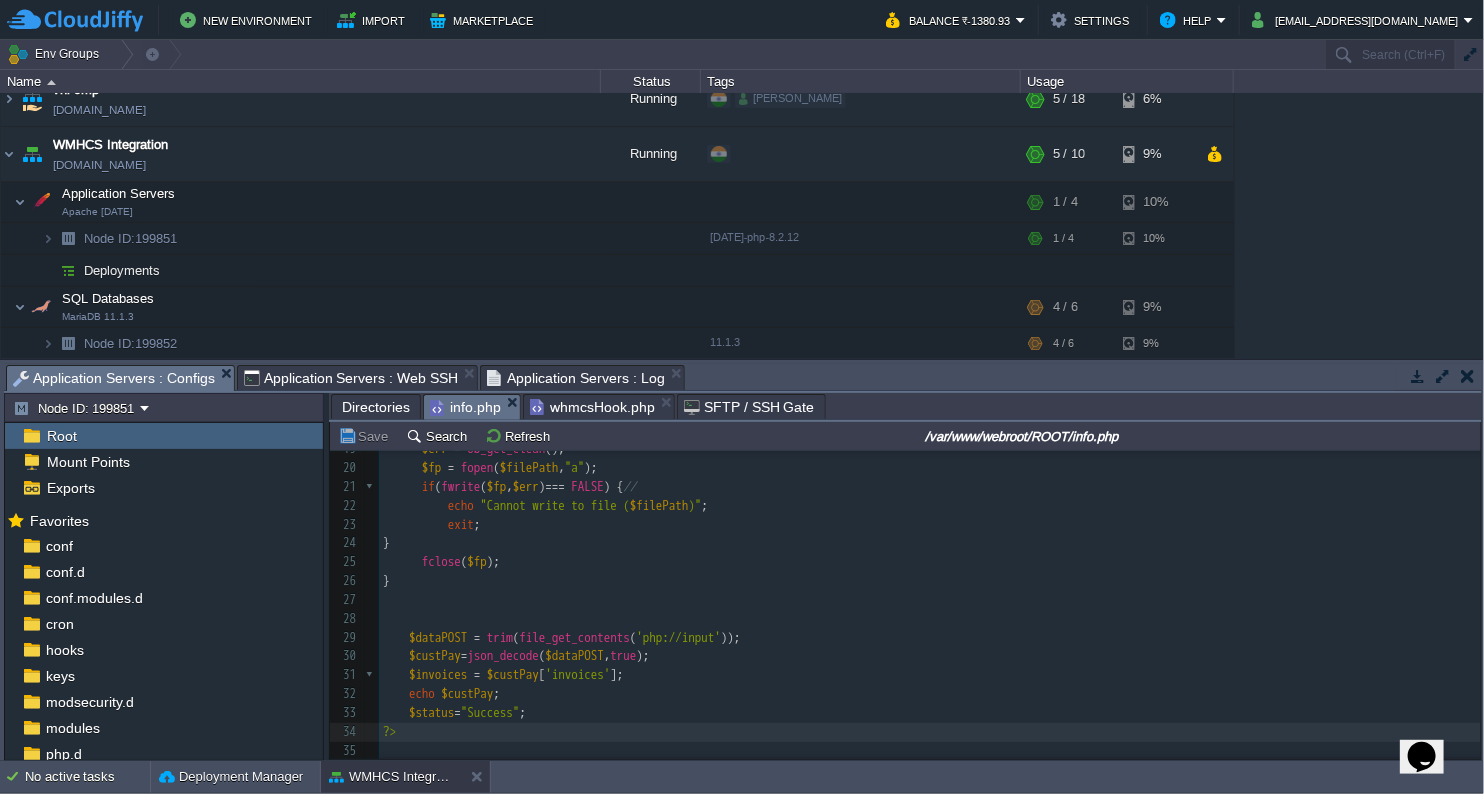 click on "info.php" at bounding box center (465, 407) 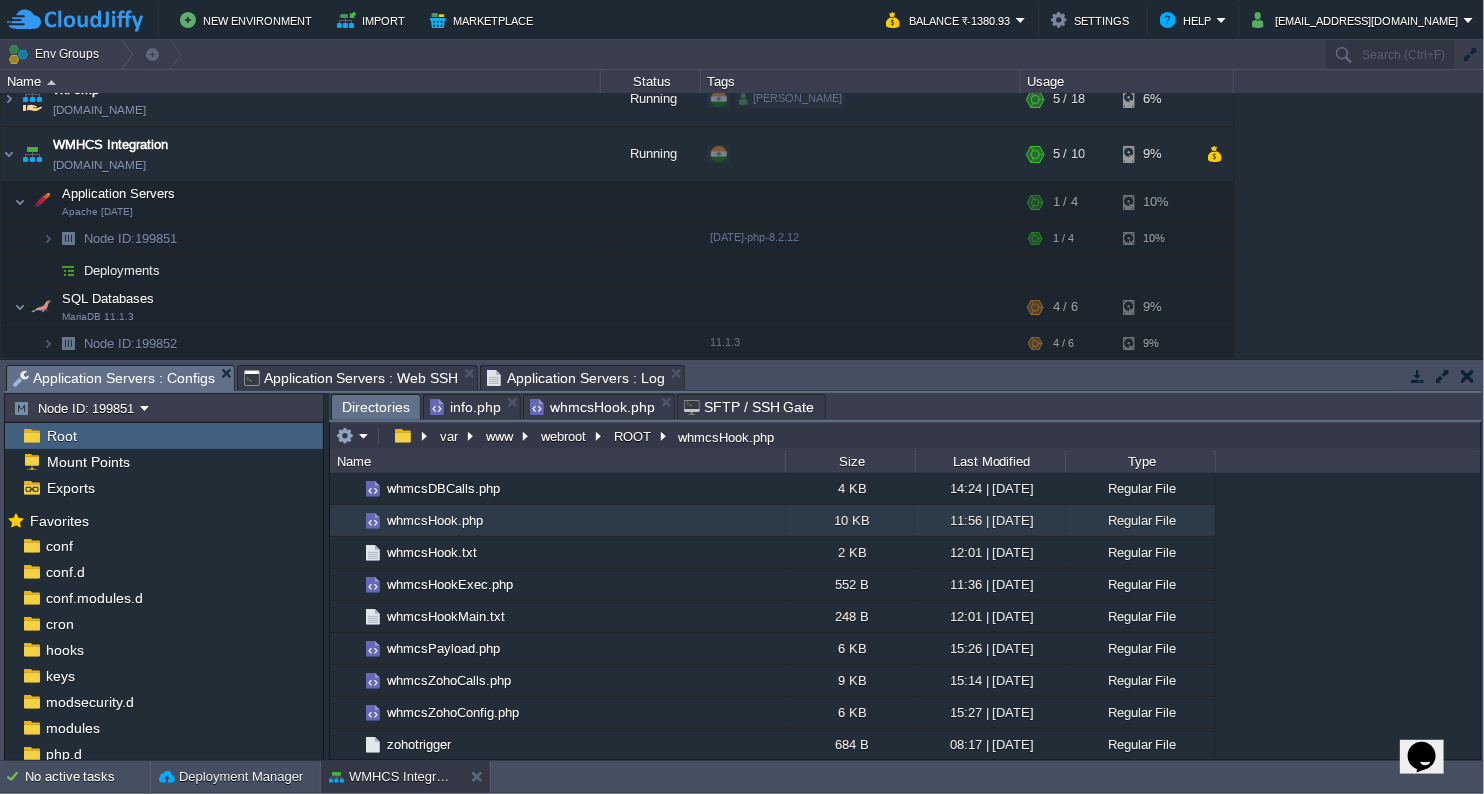 click on "Directories" at bounding box center (376, 407) 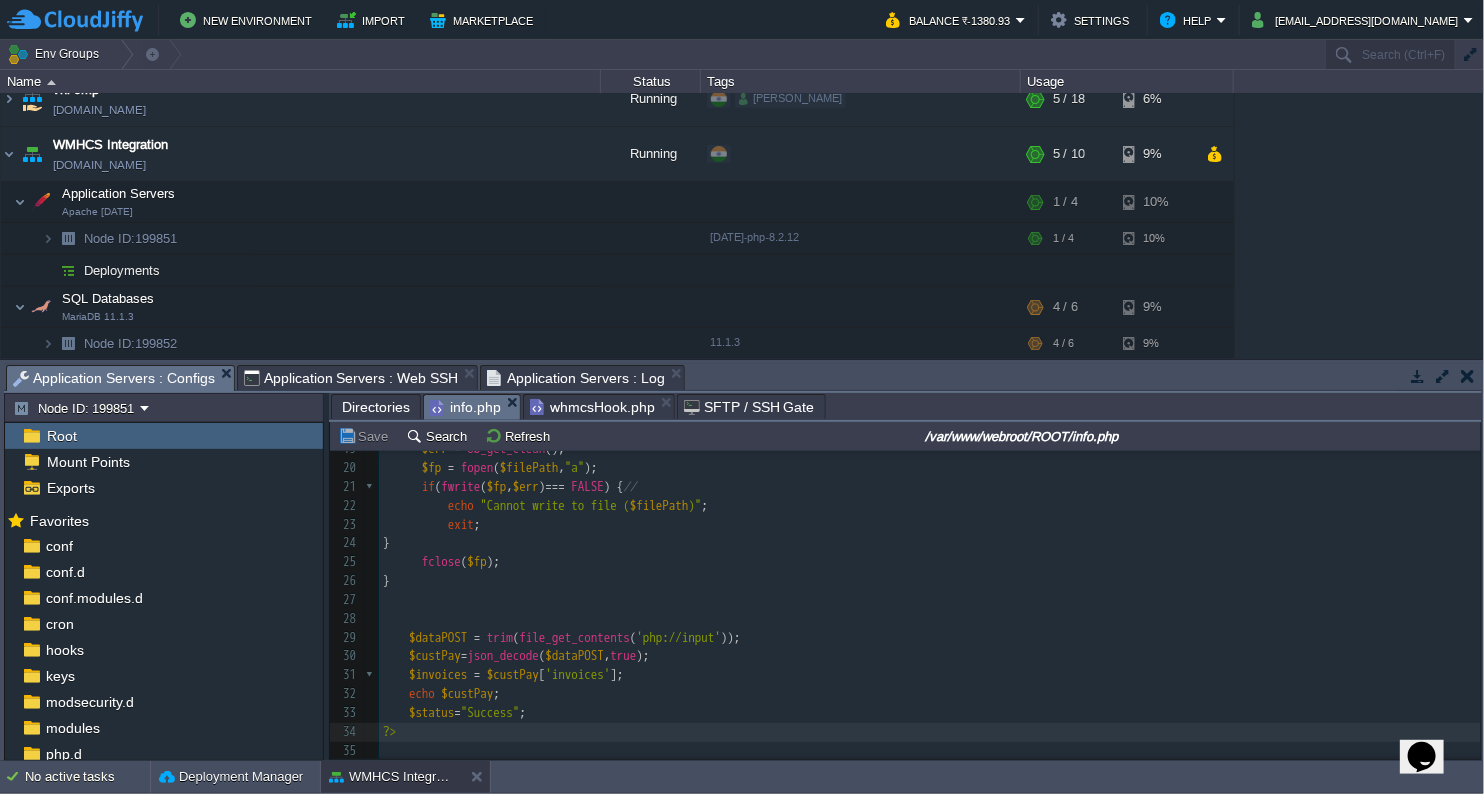 click on "info.php" at bounding box center (465, 407) 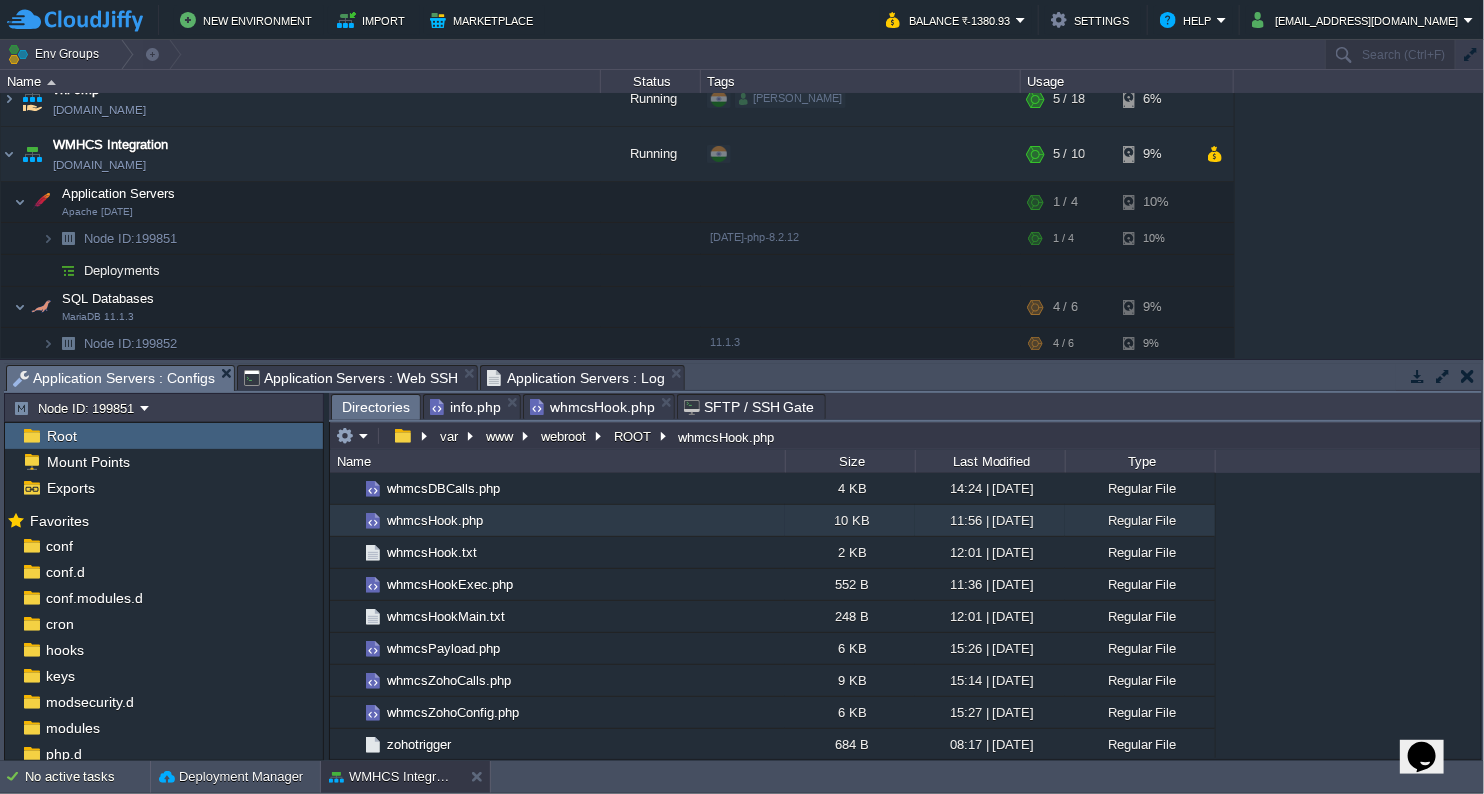 click on "Directories" at bounding box center (376, 407) 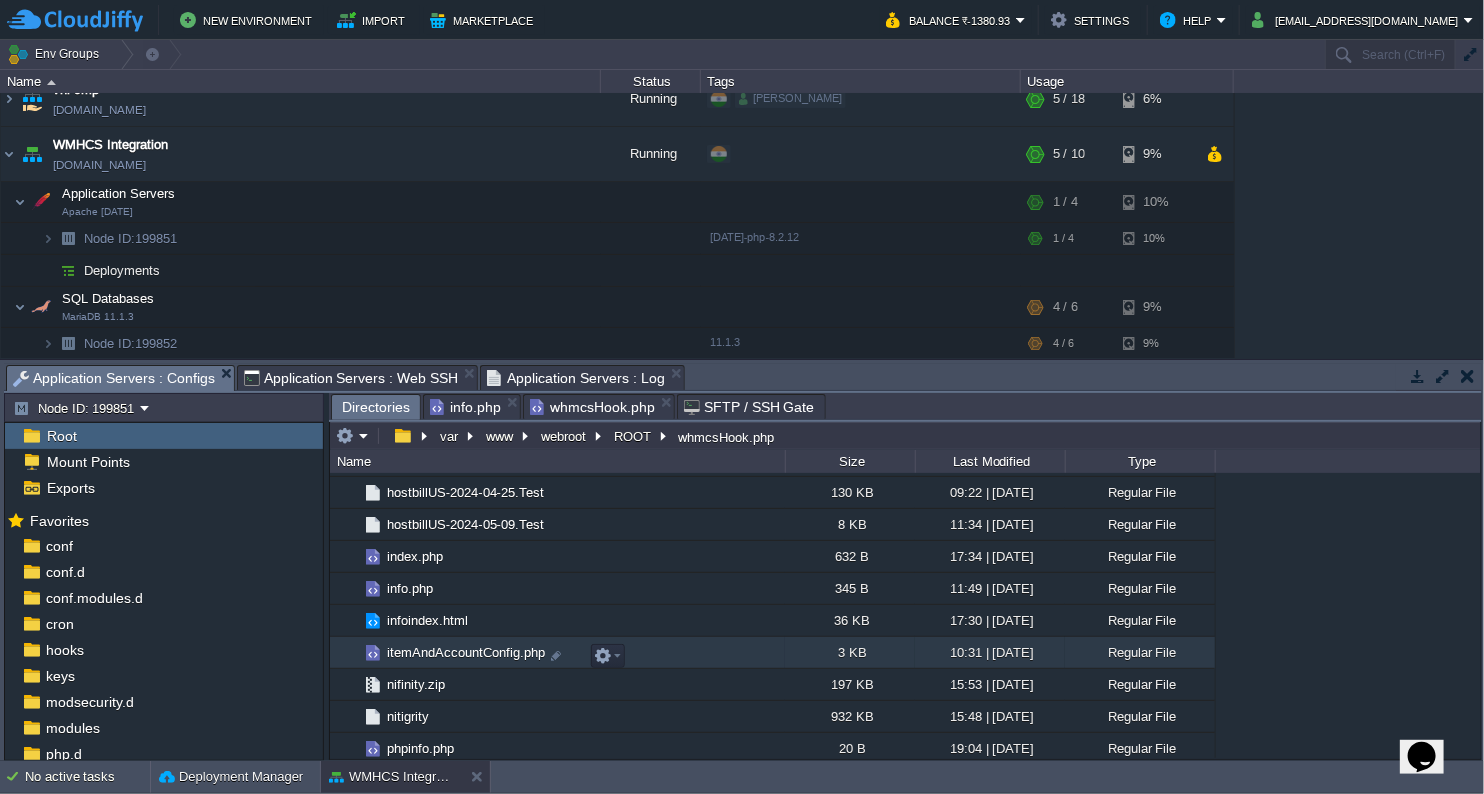 scroll, scrollTop: 1274, scrollLeft: 0, axis: vertical 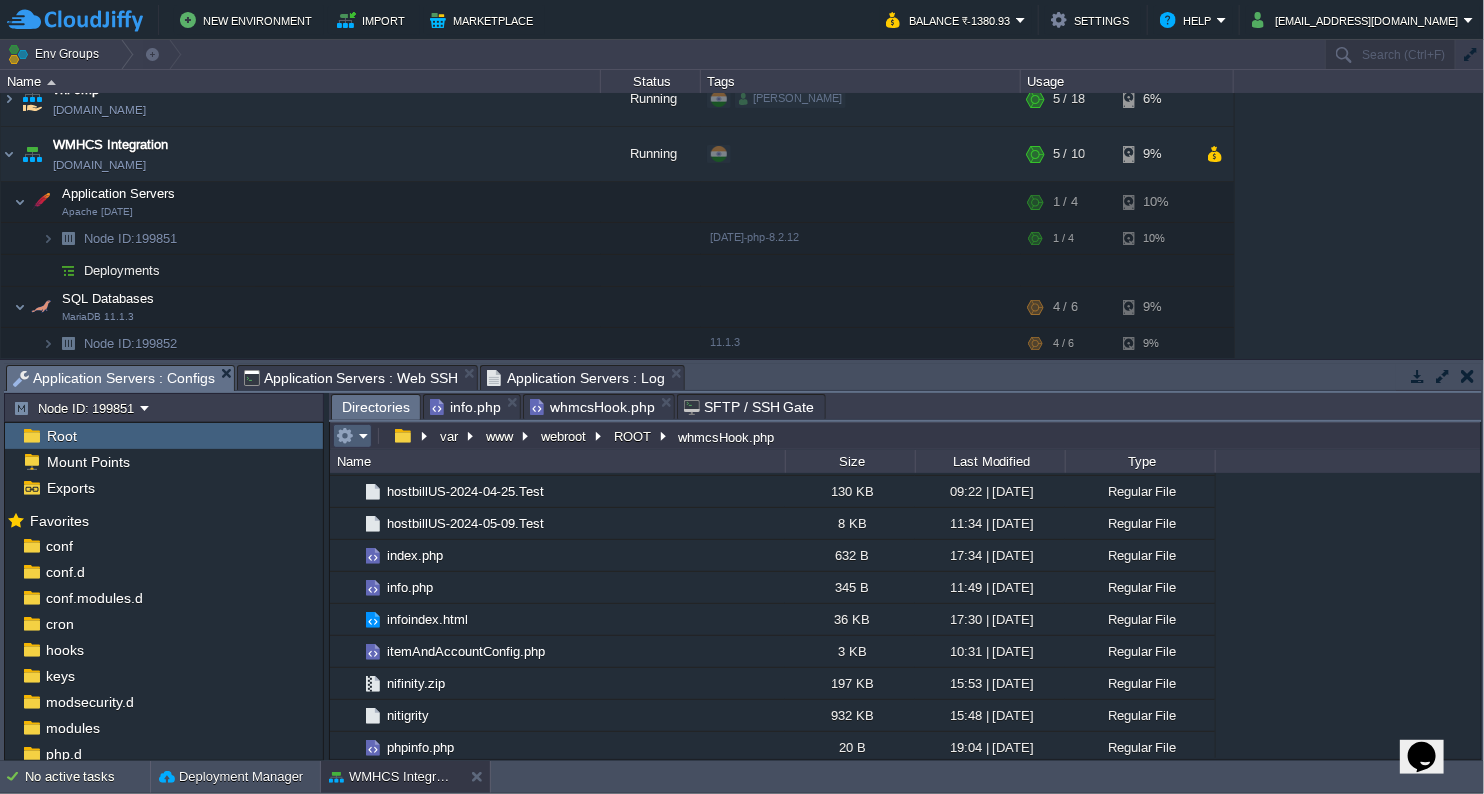 click at bounding box center [352, 436] 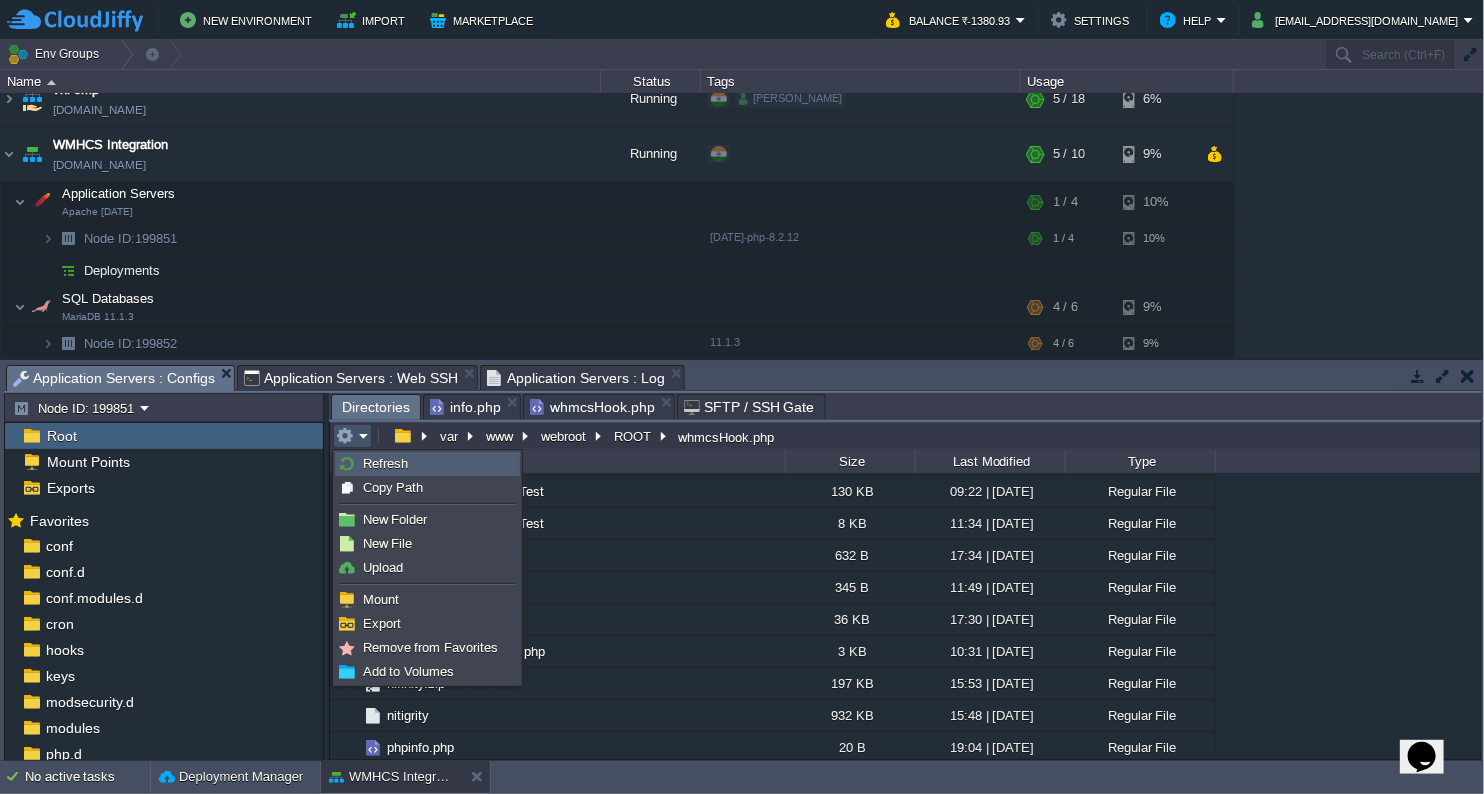 click on "Refresh" at bounding box center [385, 463] 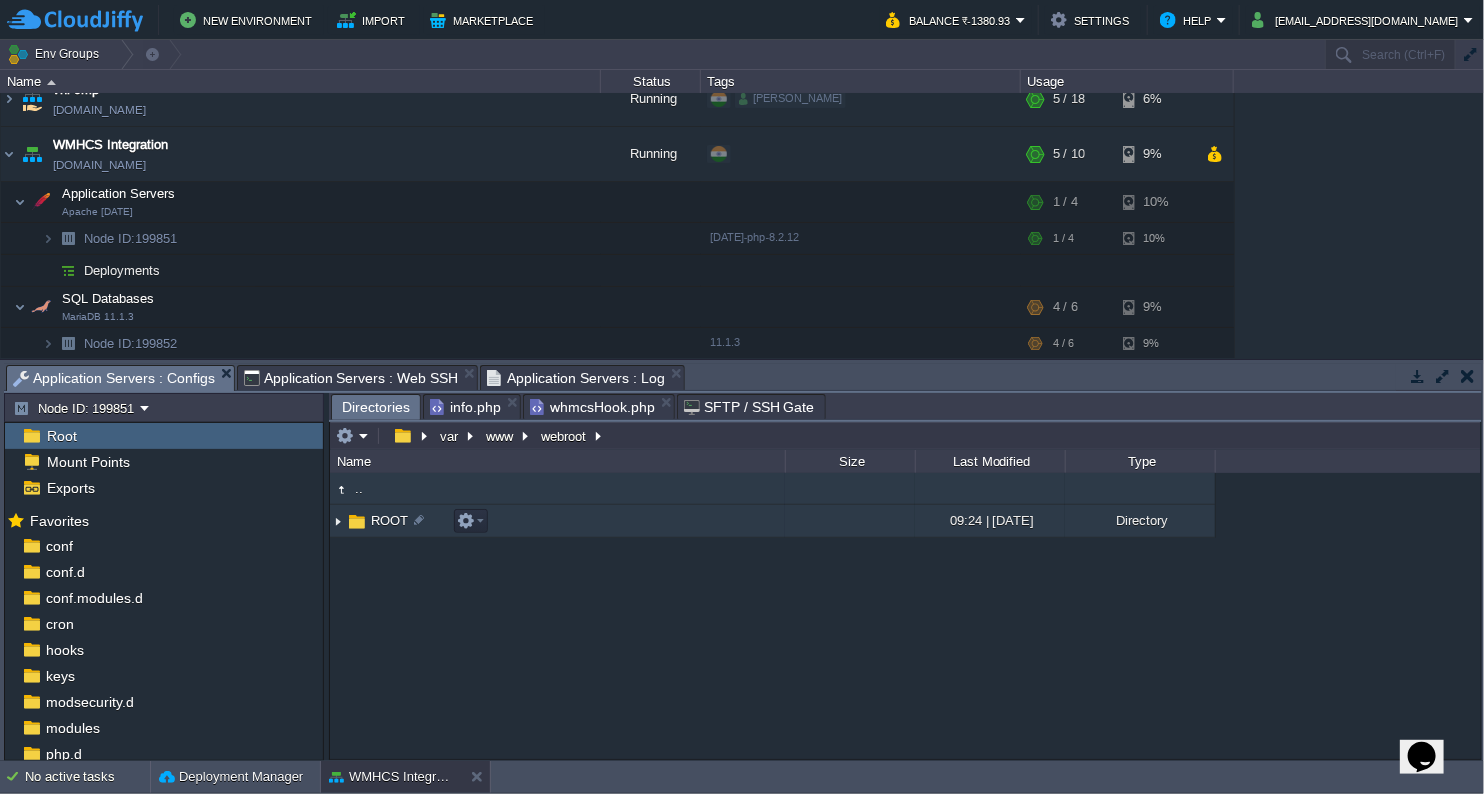 click at bounding box center [338, 521] 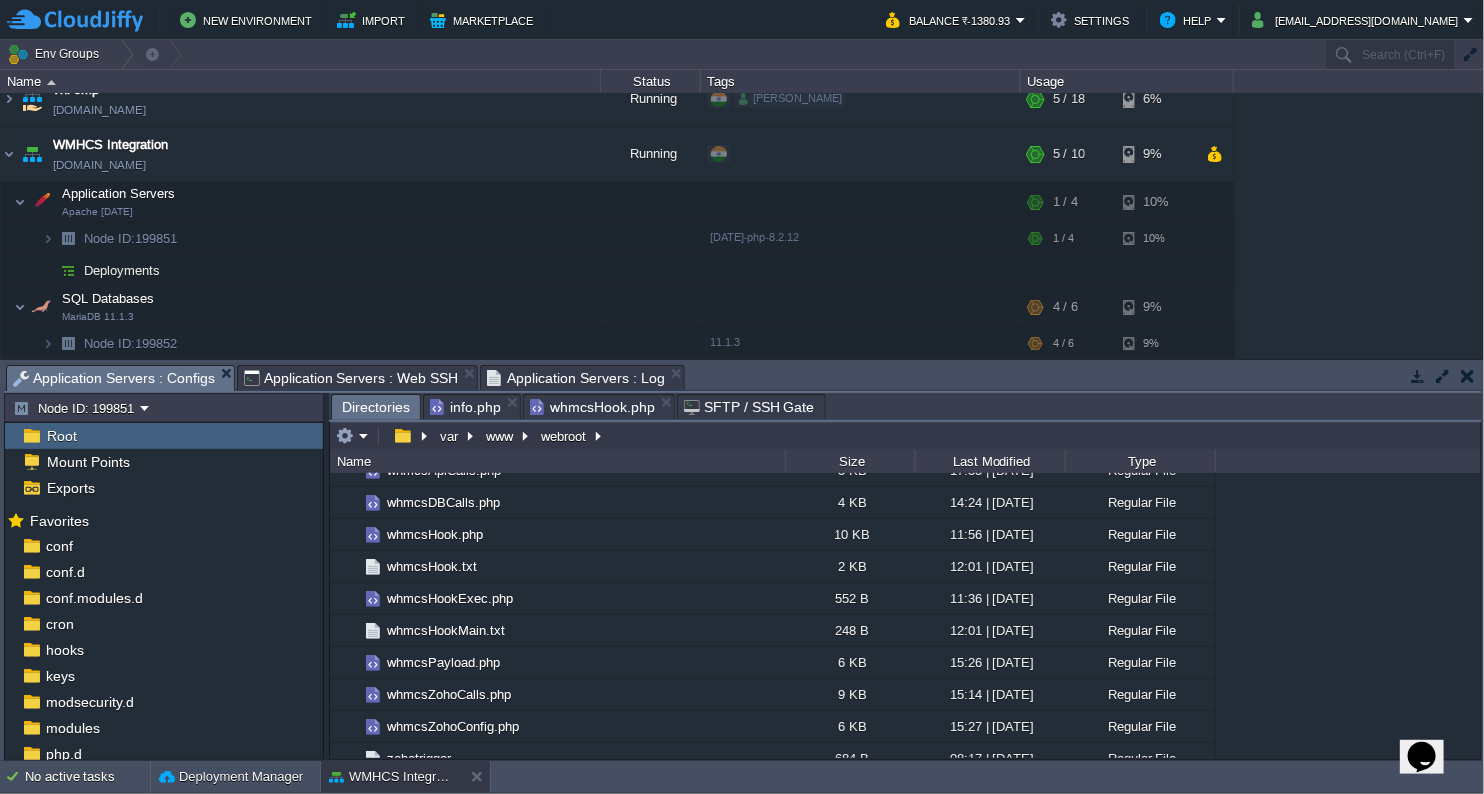 scroll, scrollTop: 2941, scrollLeft: 0, axis: vertical 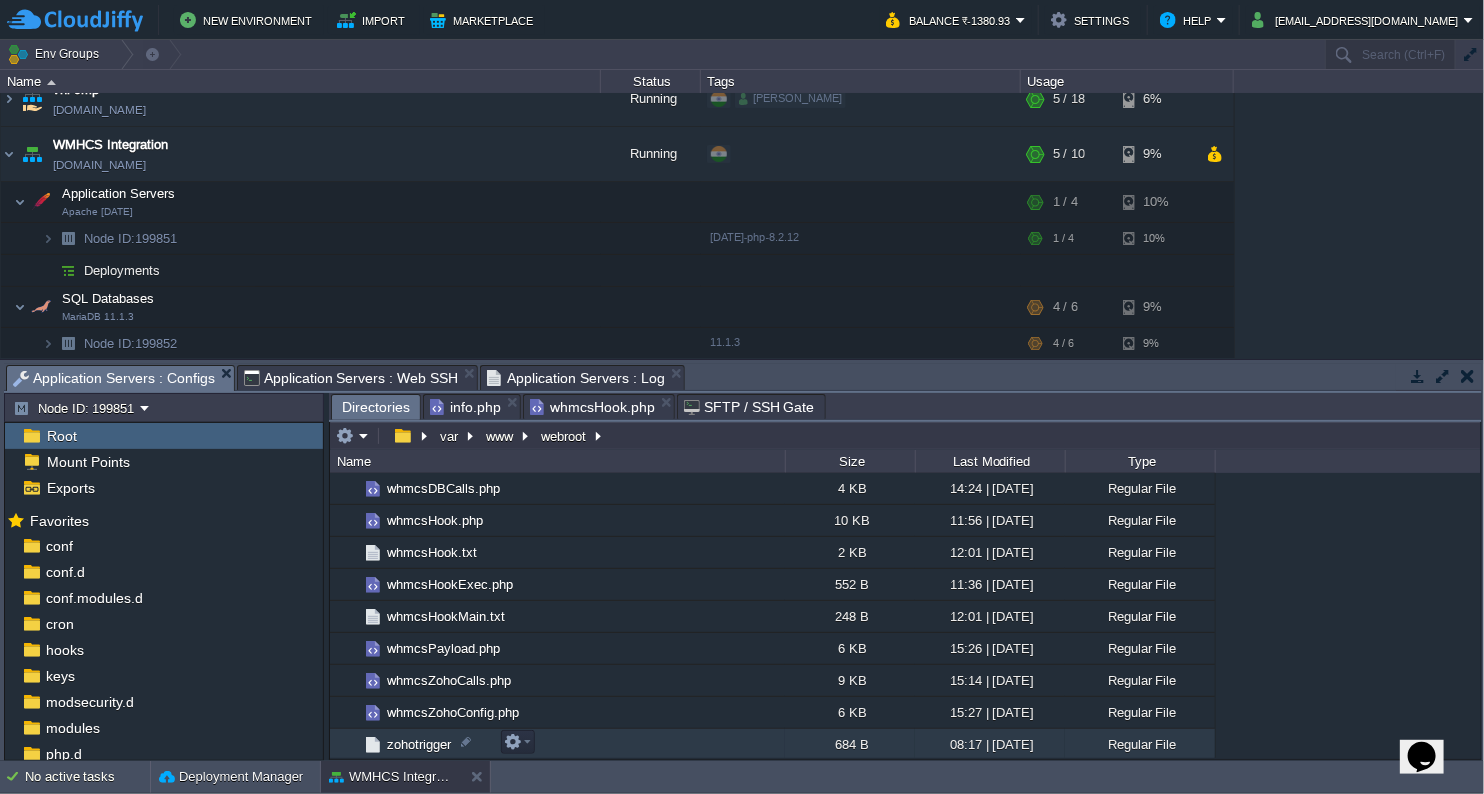 click on "zohotrigger" at bounding box center (419, 744) 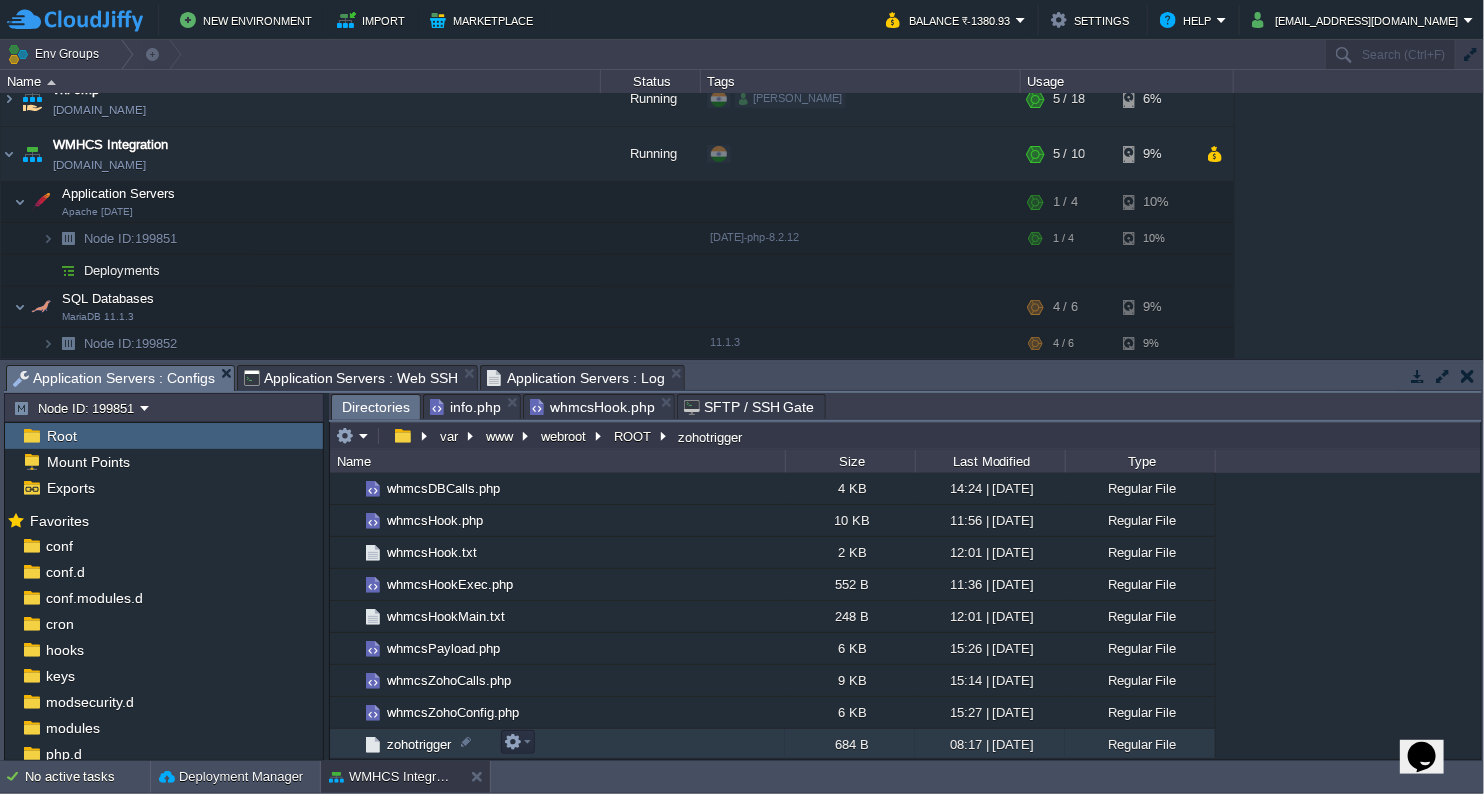 click on "zohotrigger" at bounding box center [419, 744] 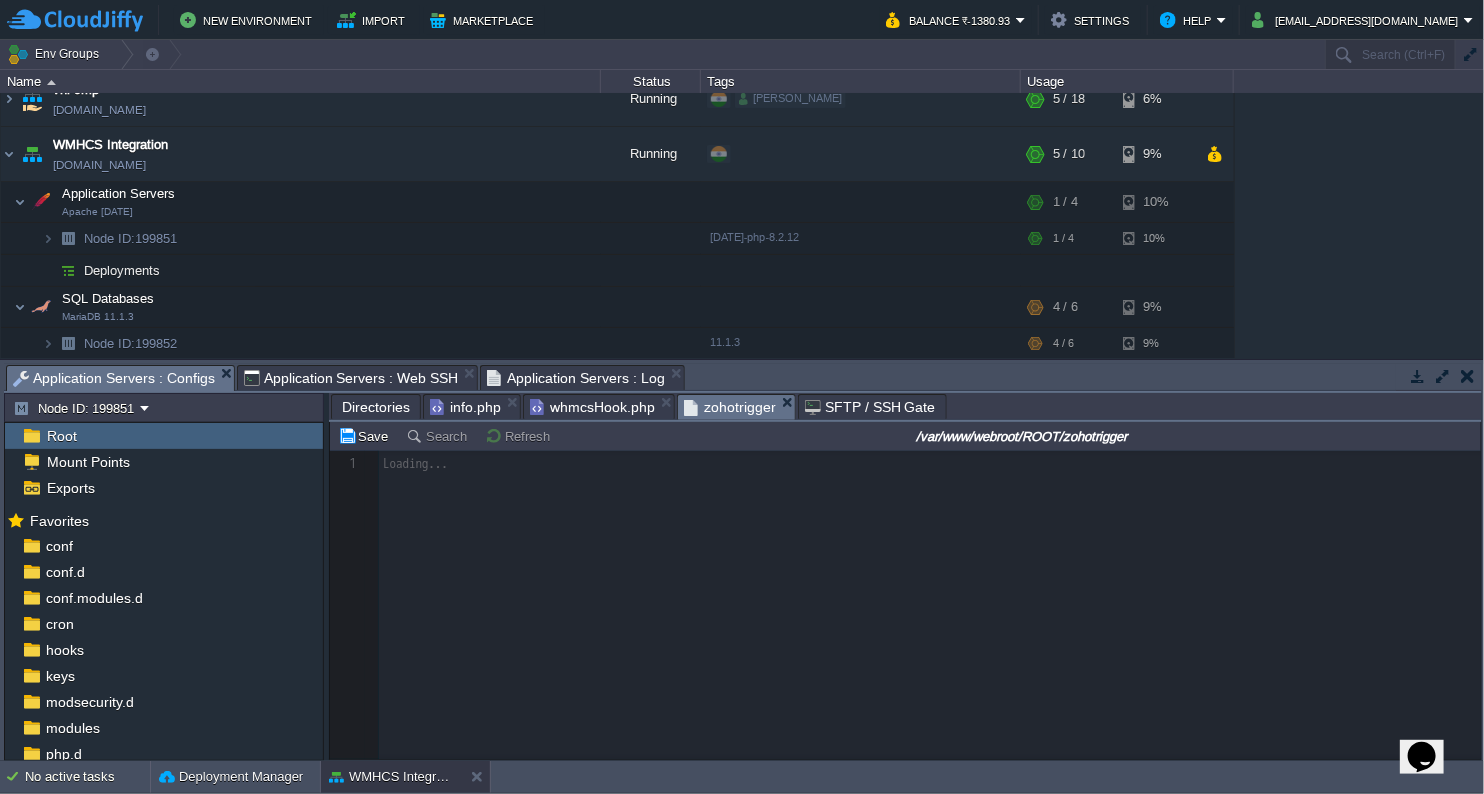 scroll, scrollTop: 6, scrollLeft: 0, axis: vertical 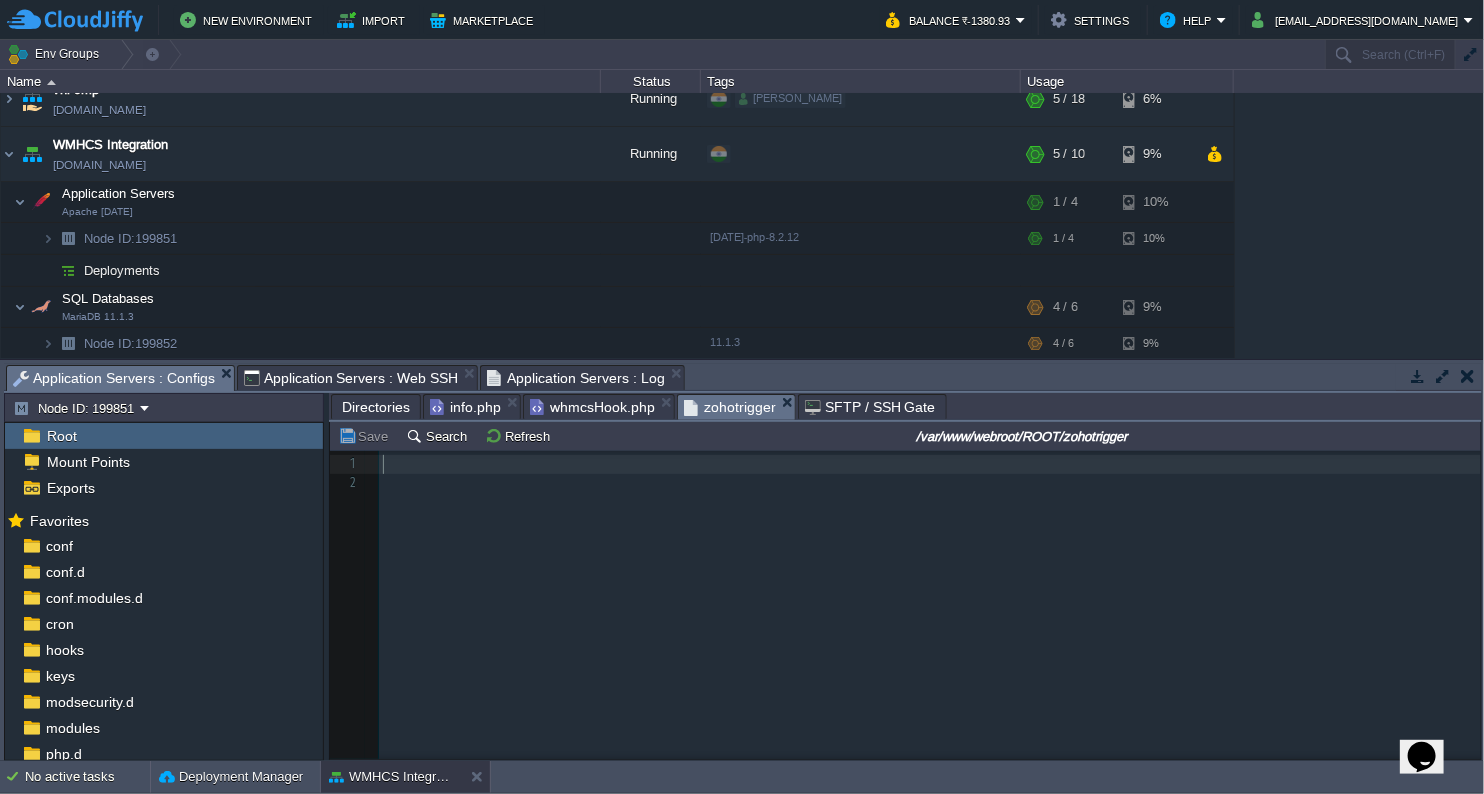 click on "info.php" at bounding box center (465, 407) 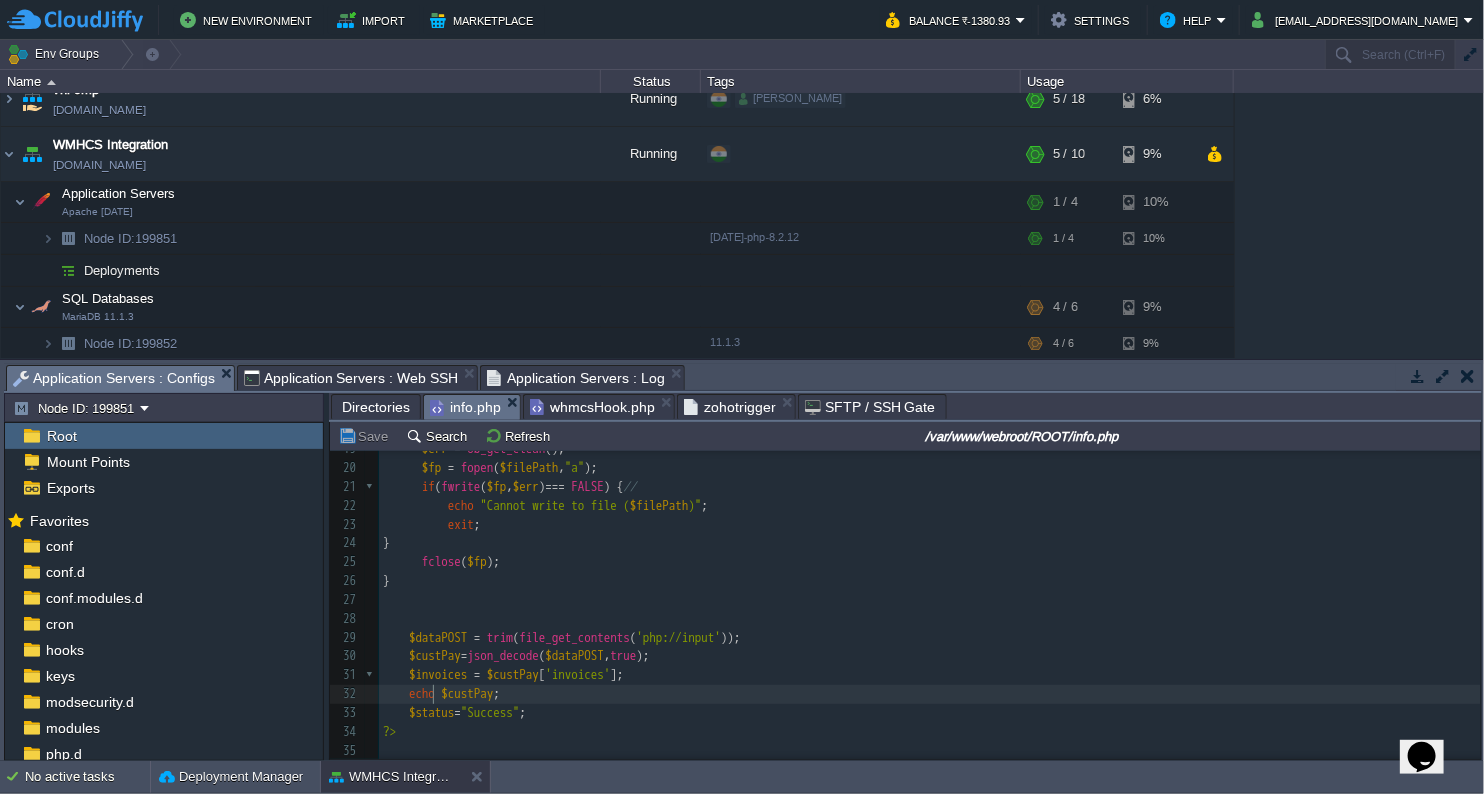 scroll, scrollTop: 6, scrollLeft: 0, axis: vertical 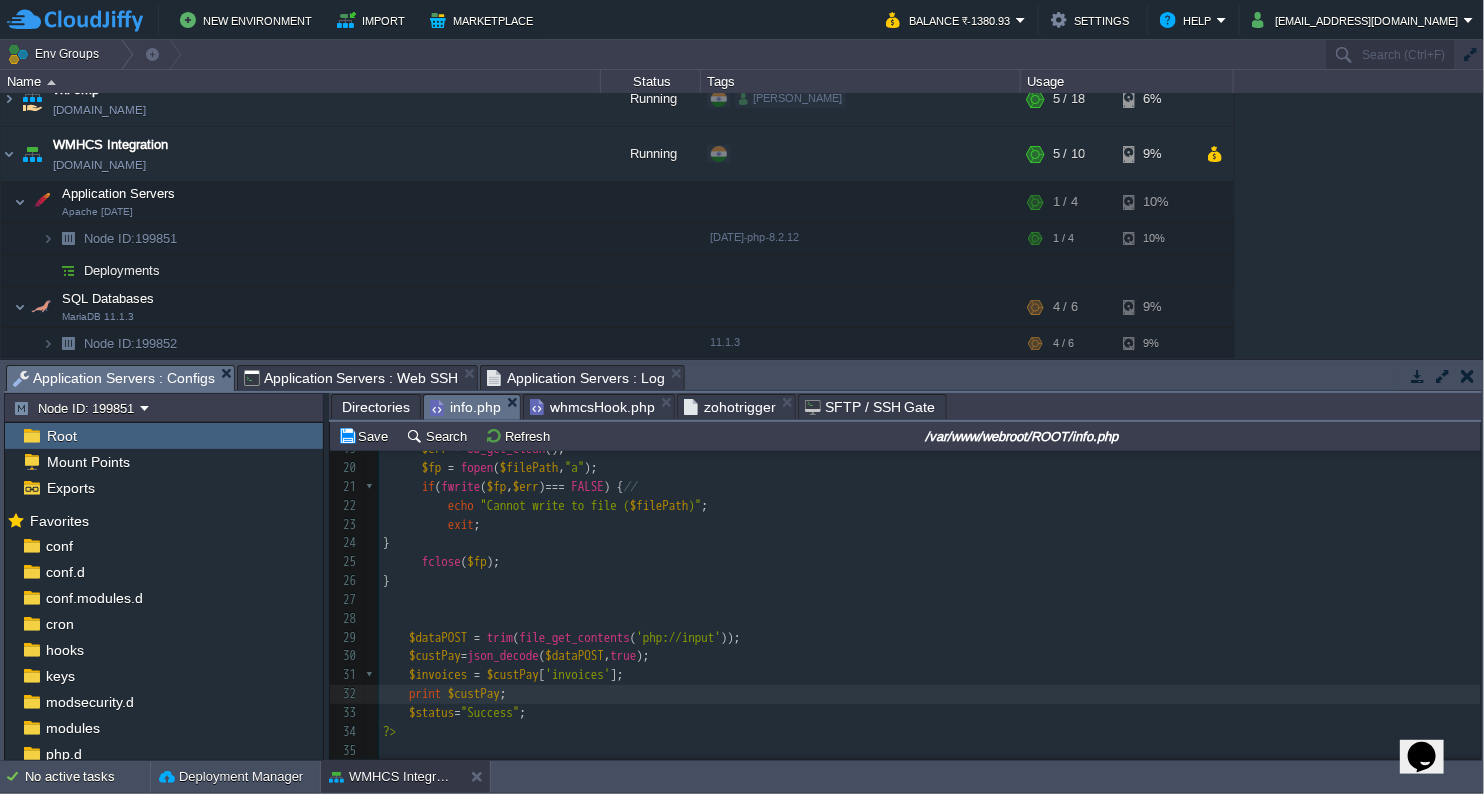 type on "printt" 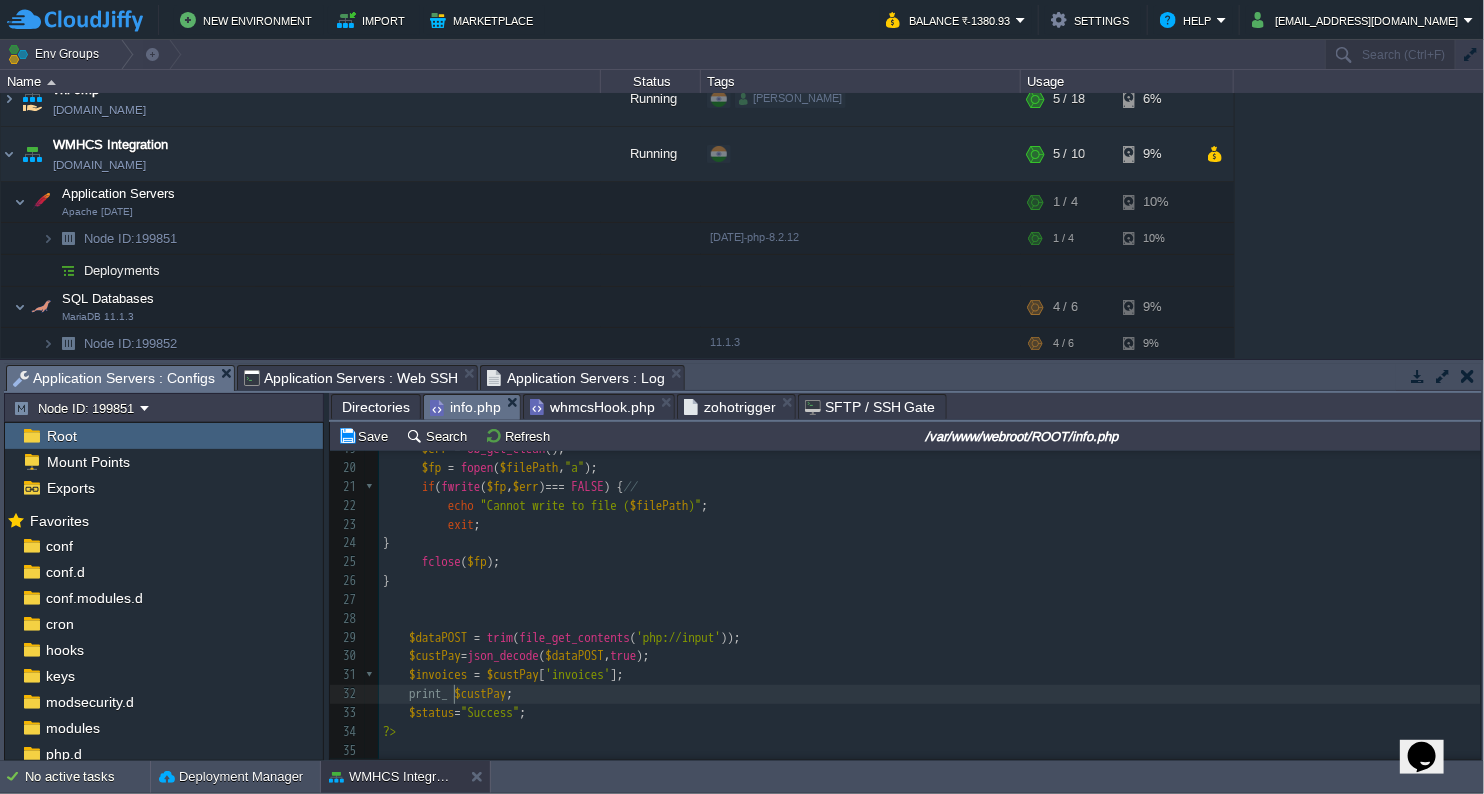 scroll, scrollTop: 6, scrollLeft: 13, axis: both 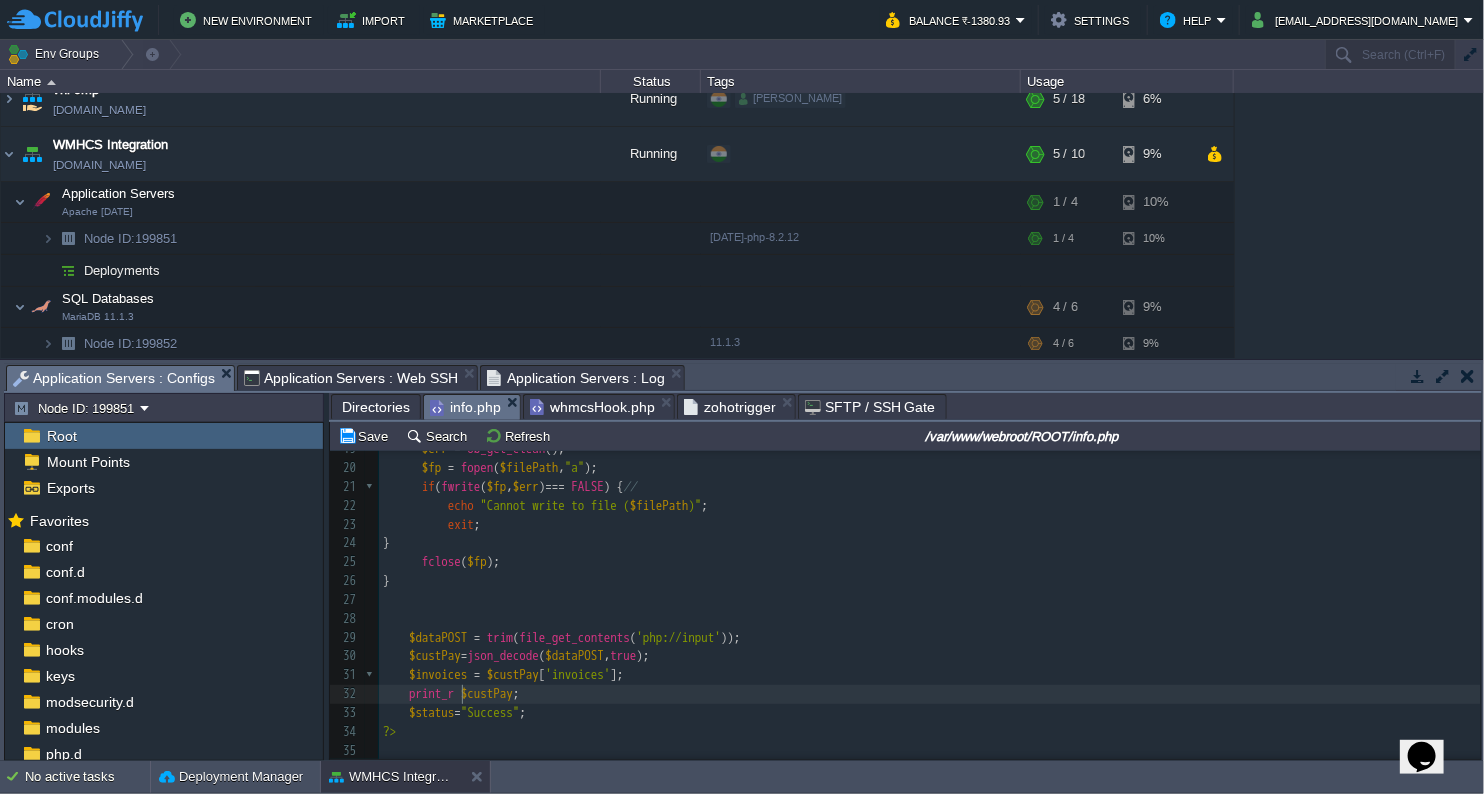 type on "_r(" 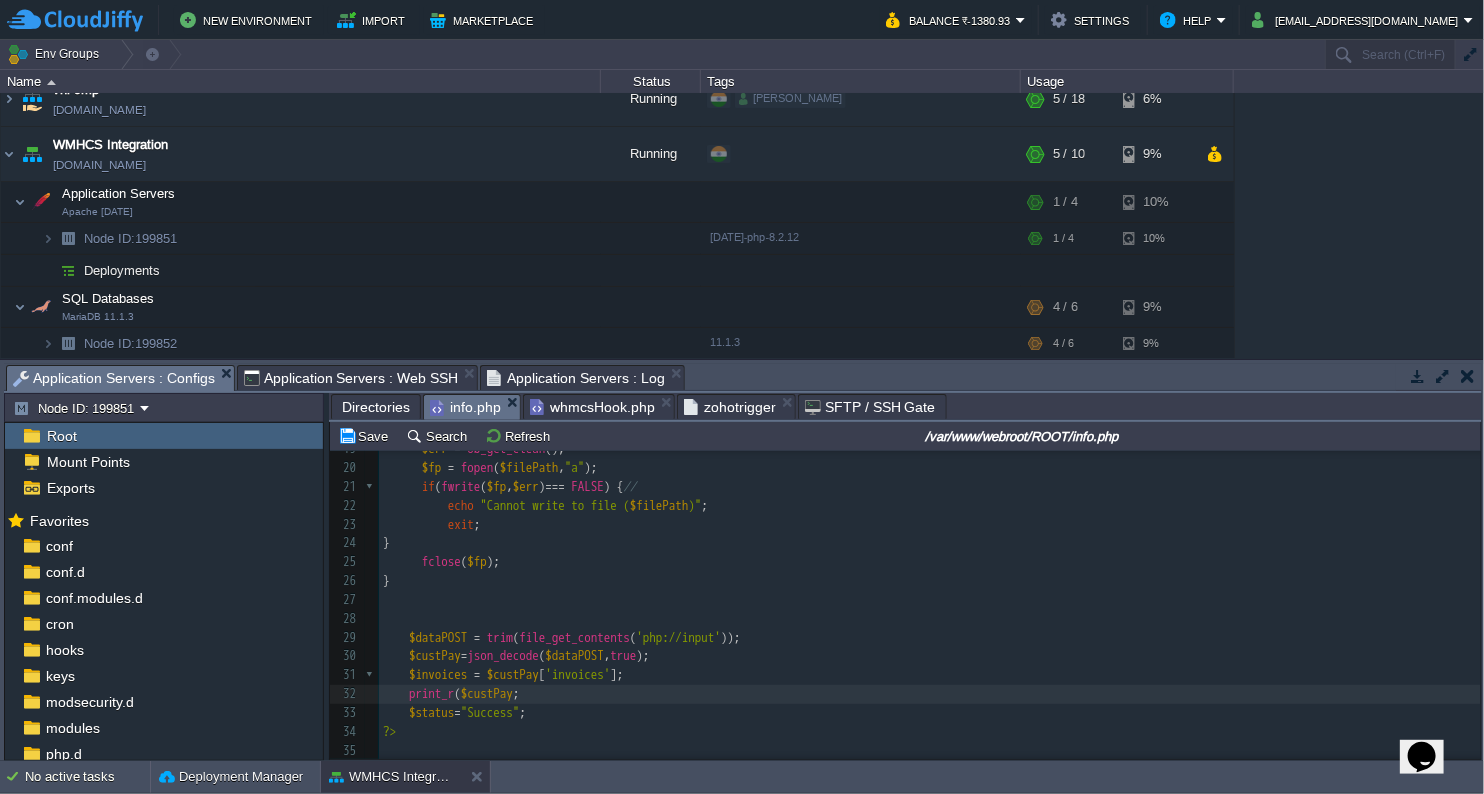 type on ")" 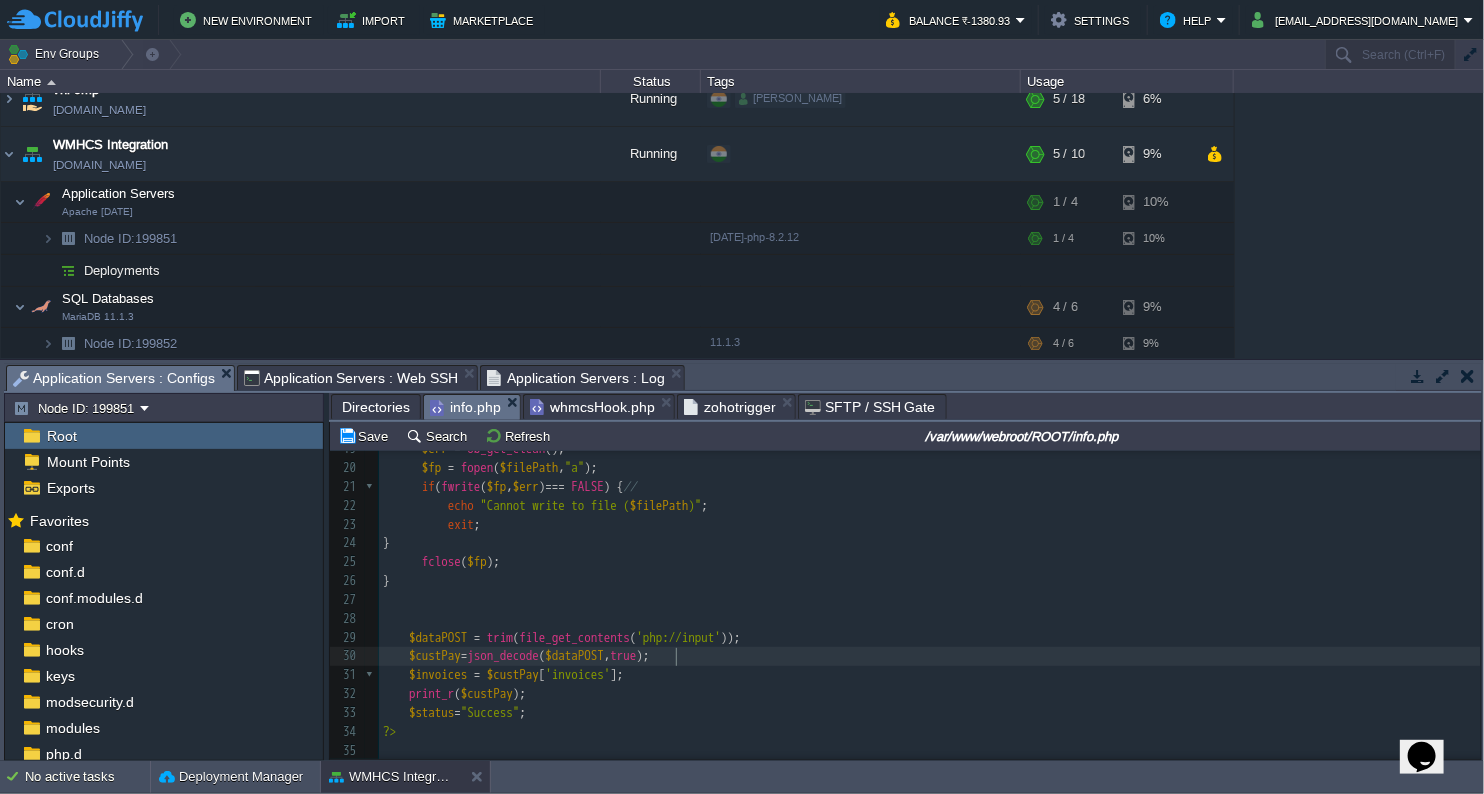 click on "$custPay = json_decode ( $dataPOST , true );" at bounding box center [930, 656] 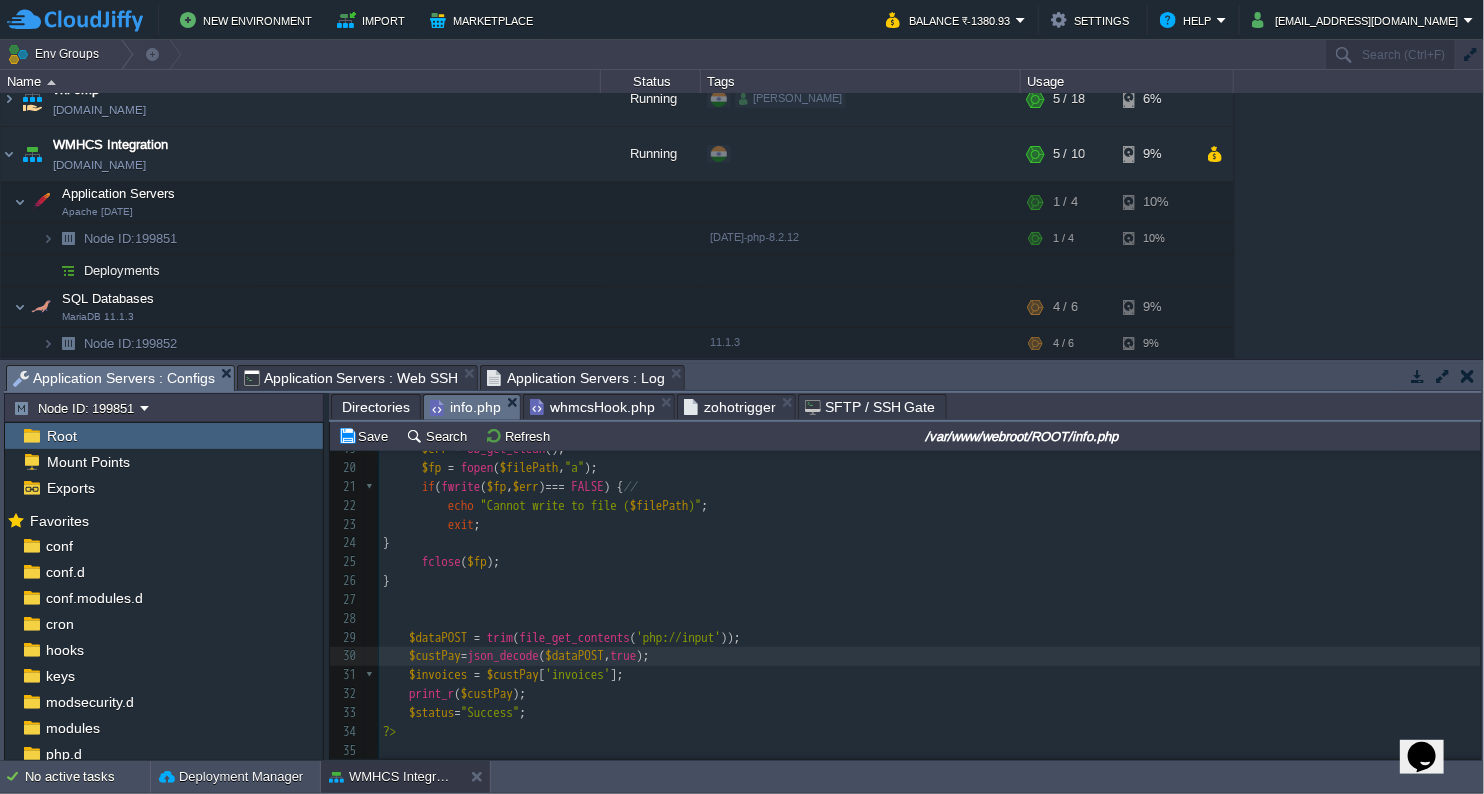 scroll, scrollTop: 251, scrollLeft: 0, axis: vertical 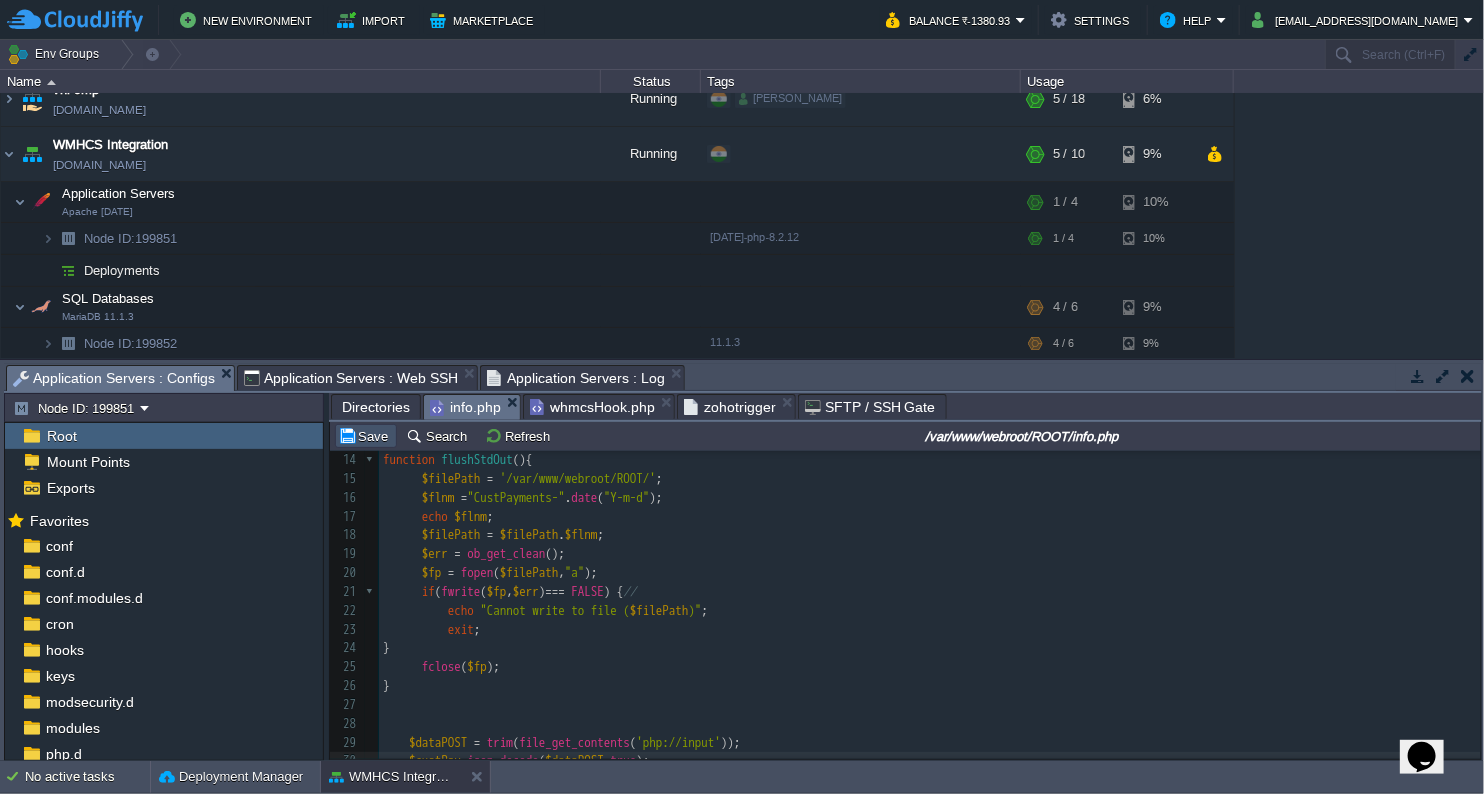 click on "Save" at bounding box center [366, 436] 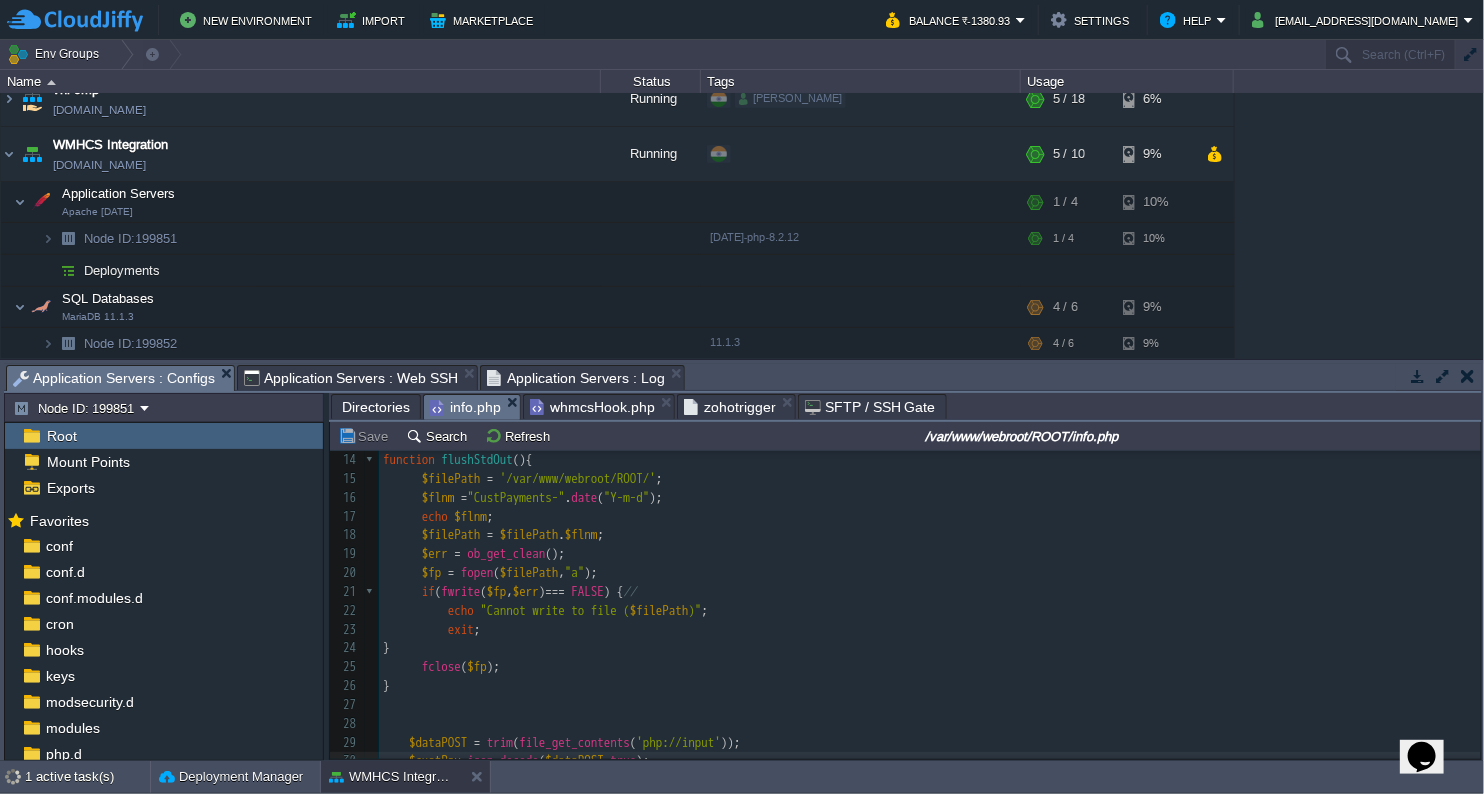 scroll, scrollTop: 199, scrollLeft: 0, axis: vertical 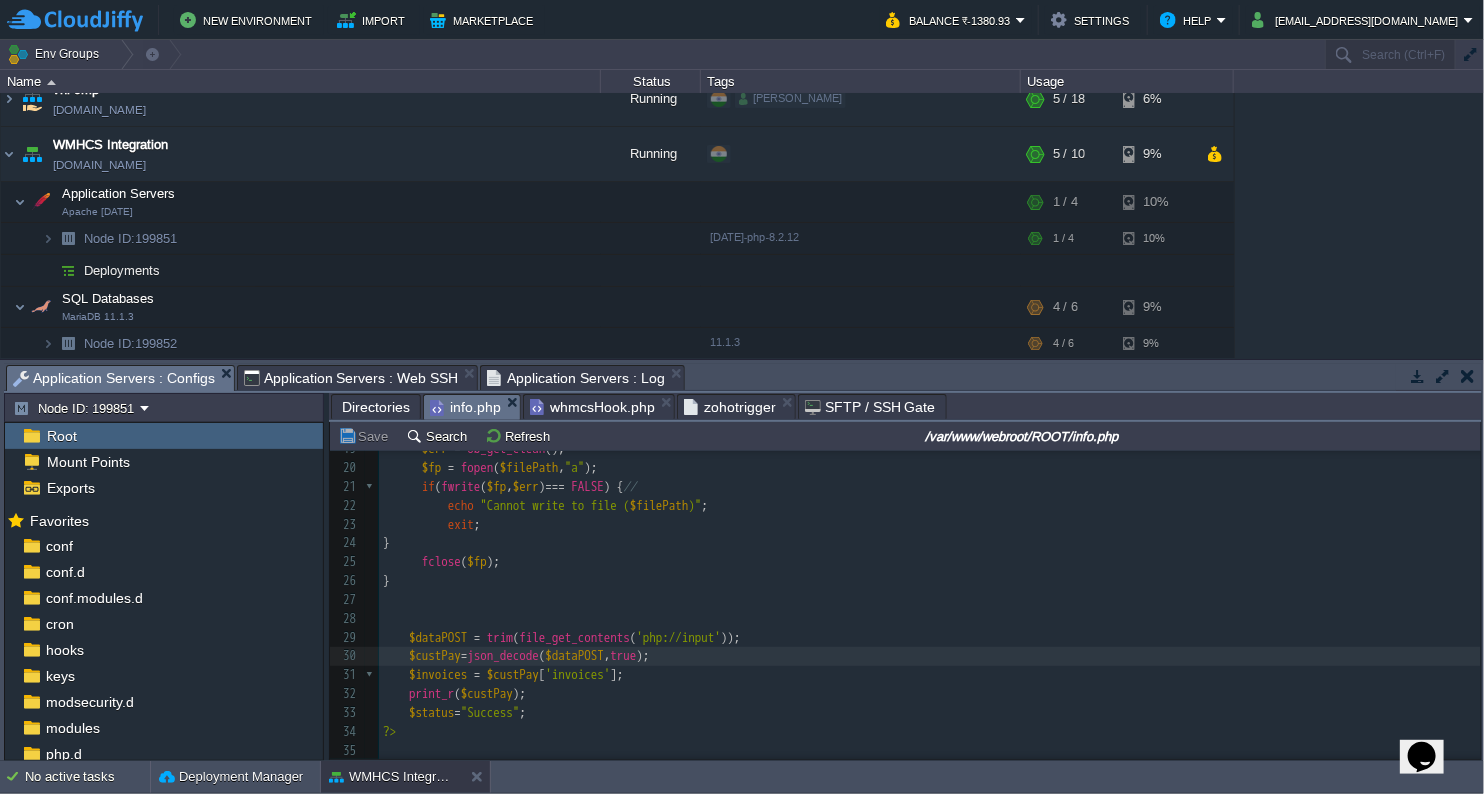 click on "$status = "Success" ;" at bounding box center (930, 713) 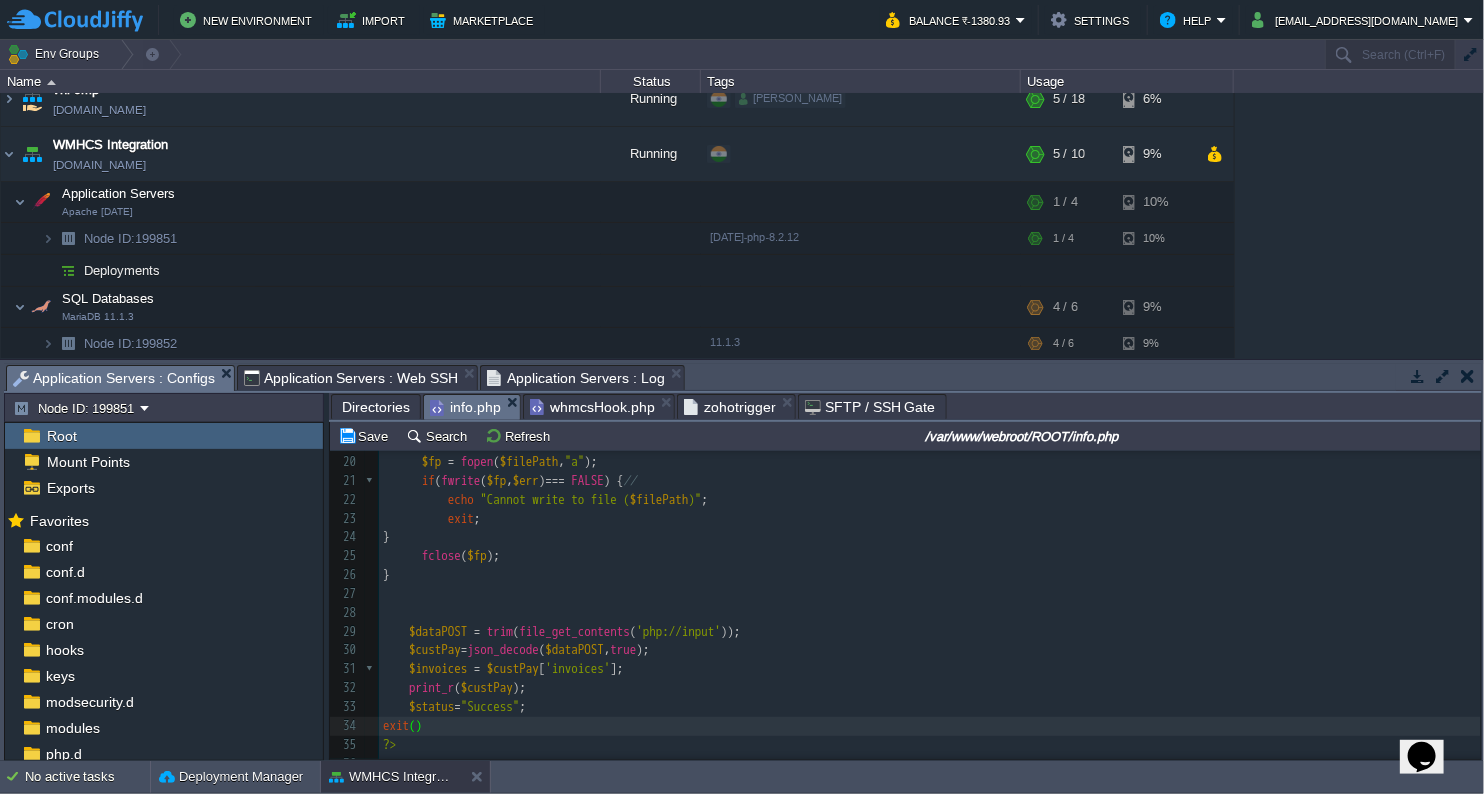 type on "exit();" 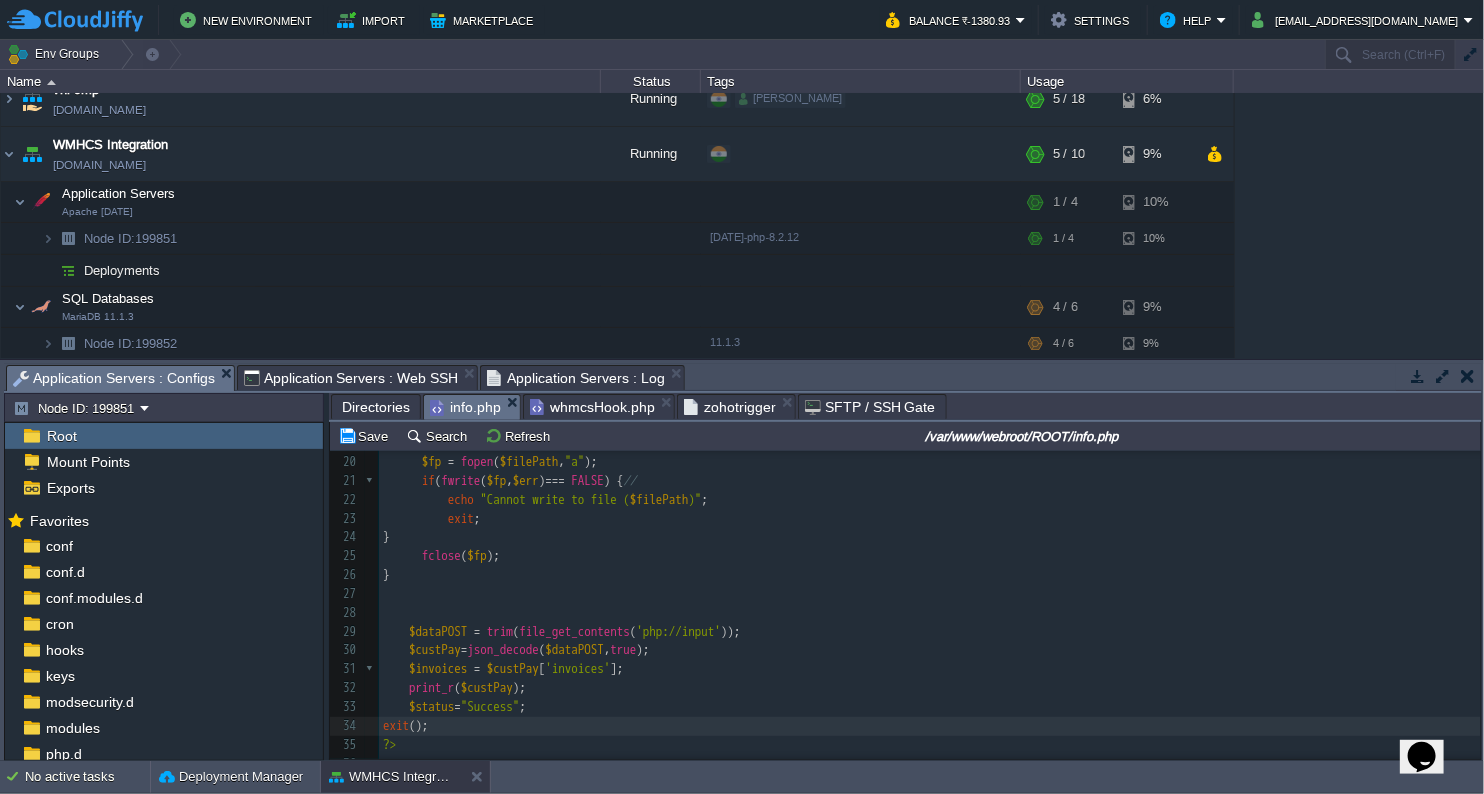 click at bounding box center [354, 726] 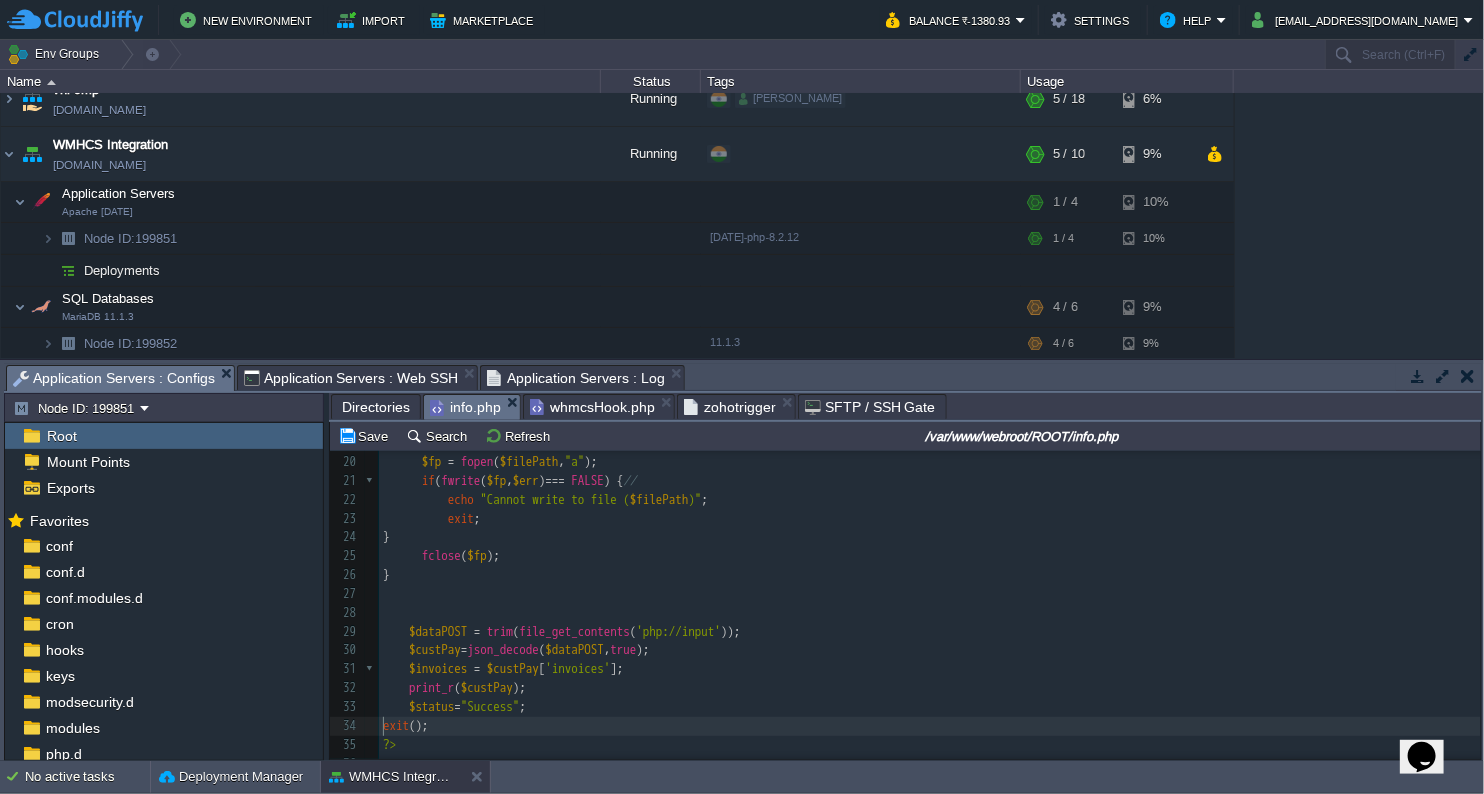 click on "x       $dataPOST   =   trim ( file_get_contents ( 'php://input' ));   1 <?php 2 $status = "Failed" ; 3 ob_start ();  // Buffering the output of 'echo' 4 ​ 5 function   shutdown (){      6       echo   "\n" ; 7       8      echo   "\n Script executed with " . $GLOBALS [ 'status' ],  PHP_EOL ; 9      flushStdOut ();  // flush echo statments into a logfile. 10       ob_end_clean (); 11 } 12 register_shutdown_function ( 'shutdown' );  // last execution of the program. 13 ​ 14 function   flushStdOut (){ 15        $filePath   =   '/var/www/webroot/ROOT/' ; 16        $flnm   = "CustPayments-"  . date ( "Y-m-d" ); 17        echo   $flnm ; 18        $filePath   =   $filePath  .  $flnm ; 19        $err   =   ob_get_clean (); 20        $fp   =   fopen ( $filePath , "a" ); 21        if  ( fwrite ( $fp ,  $err )  ===   FALSE ) {  // 22            echo   "Cannot write to file ( $filePath )" ; 23            exit ; 24       } 25        fclose ( $fp ); 26 } 27 ​ 28 ​ 29       $dataPOST   =" at bounding box center [930, 434] 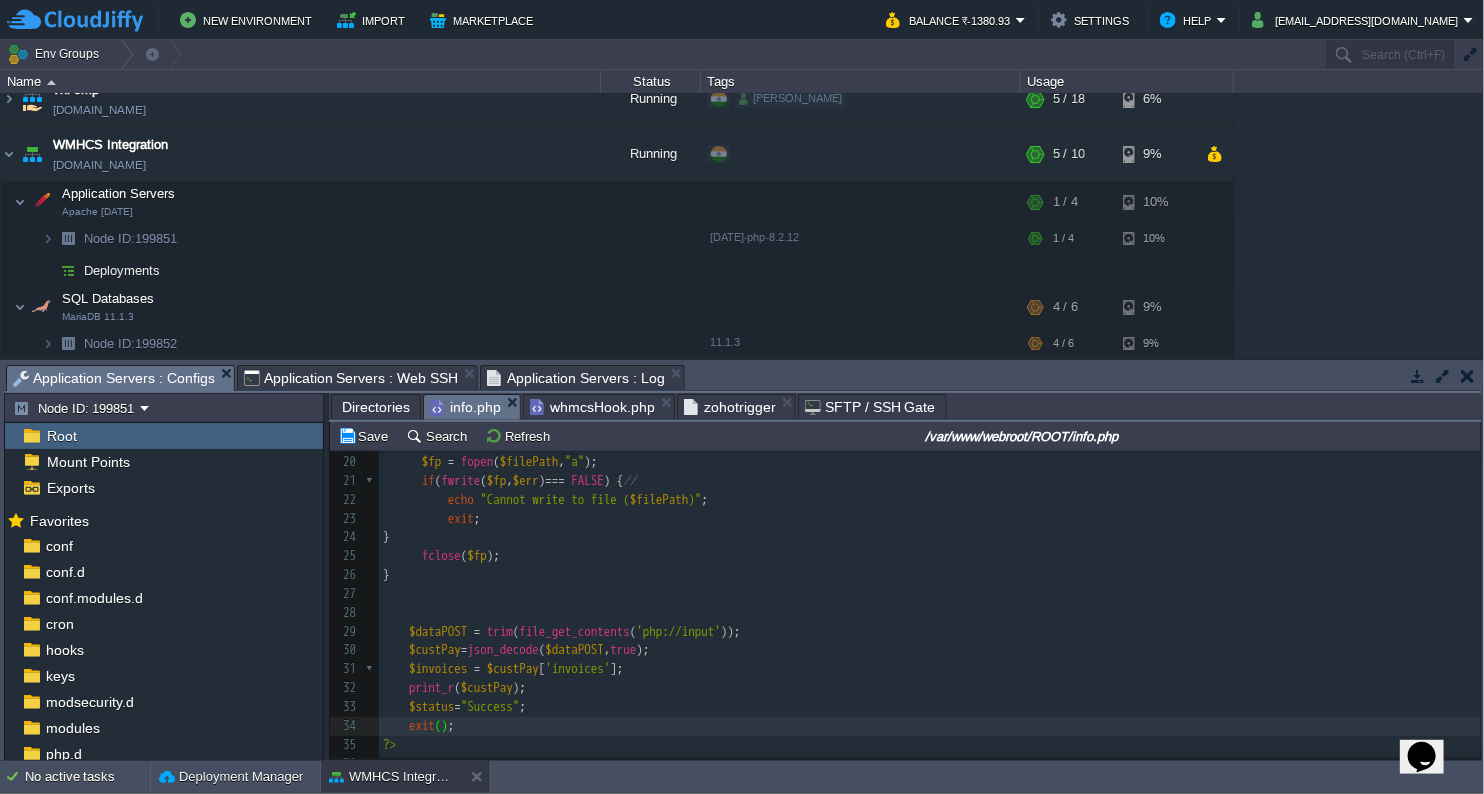 scroll, scrollTop: 6, scrollLeft: 7, axis: both 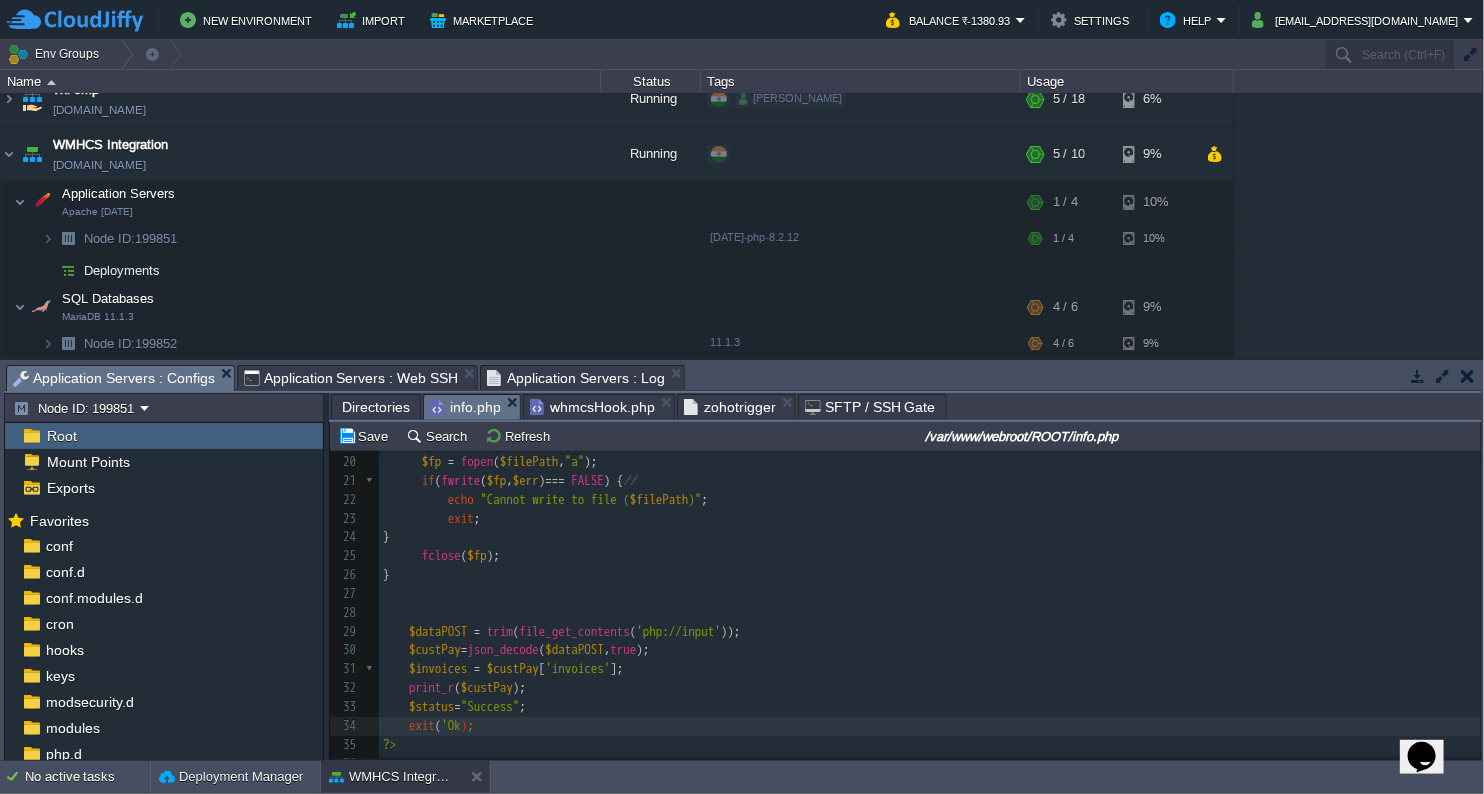 type on "'Ok'" 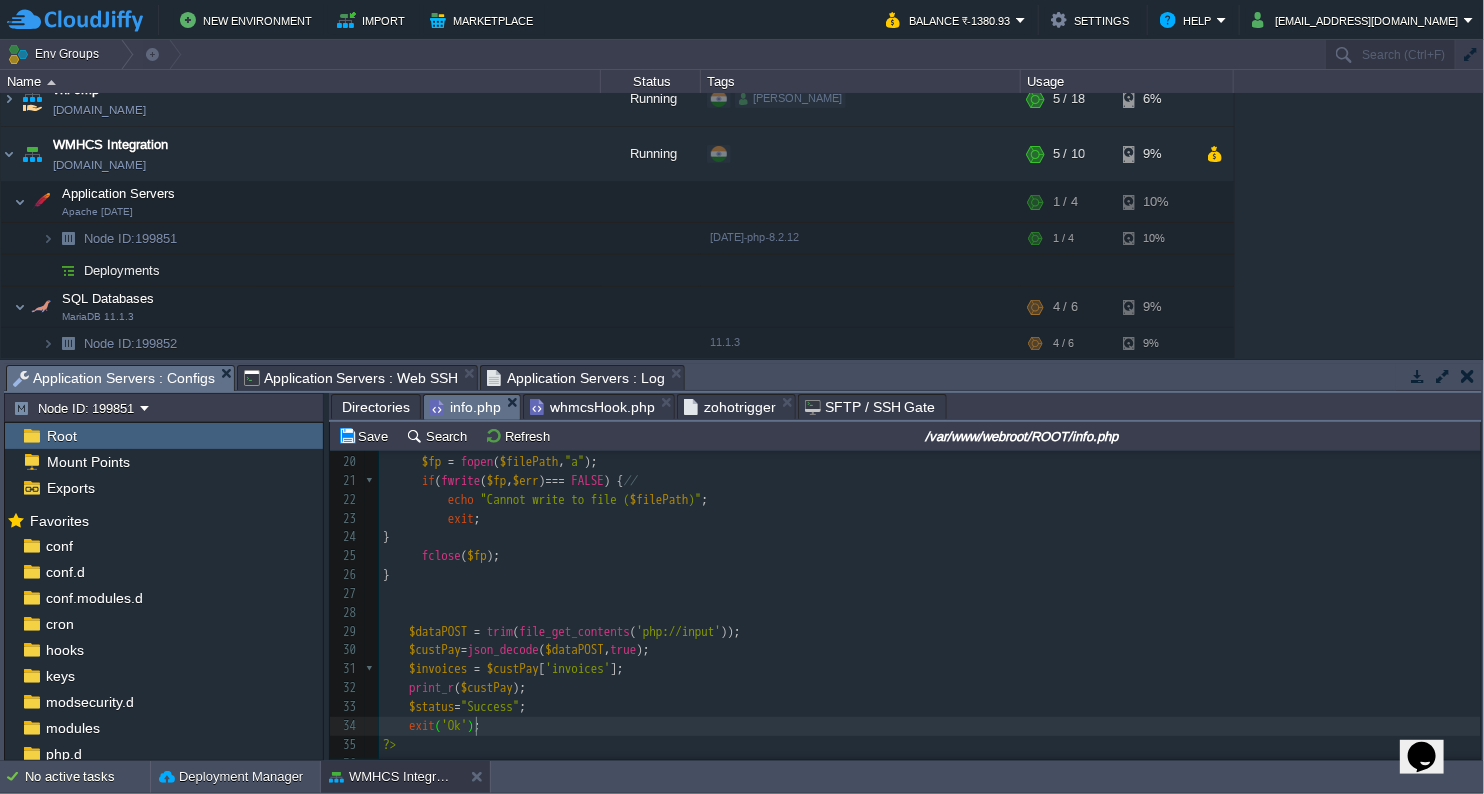 type 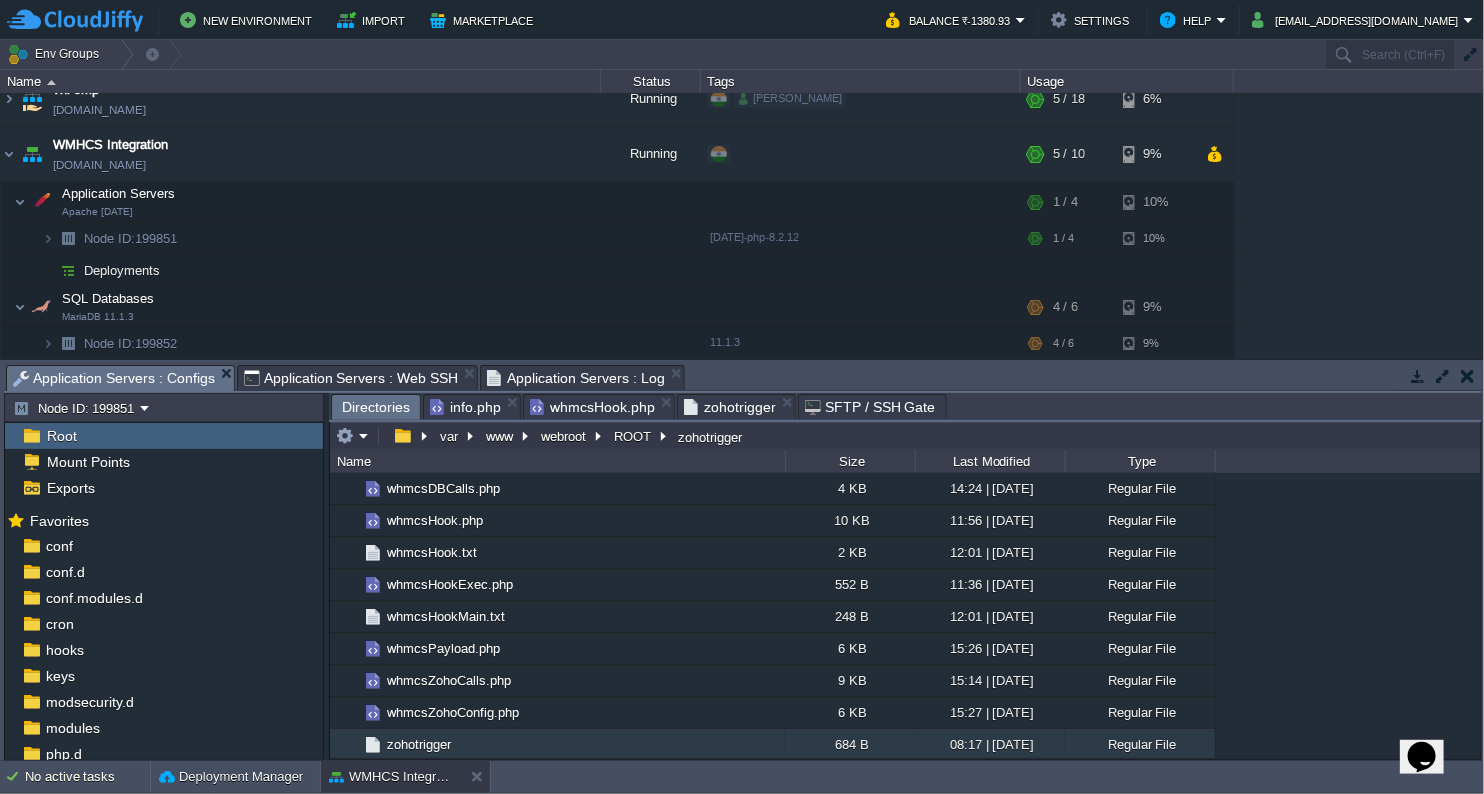 click on "Directories" at bounding box center [376, 407] 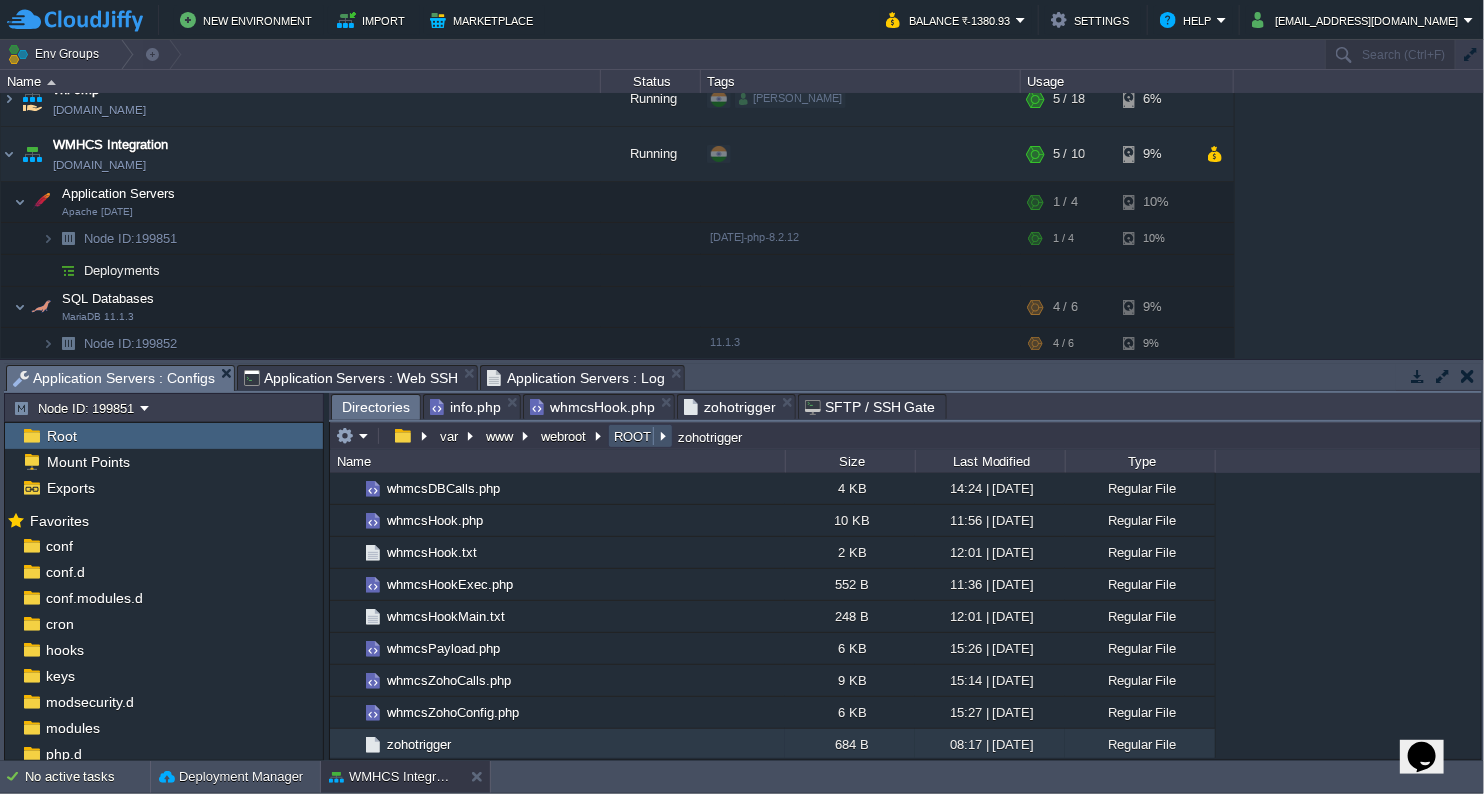 click on "ROOT" at bounding box center (633, 436) 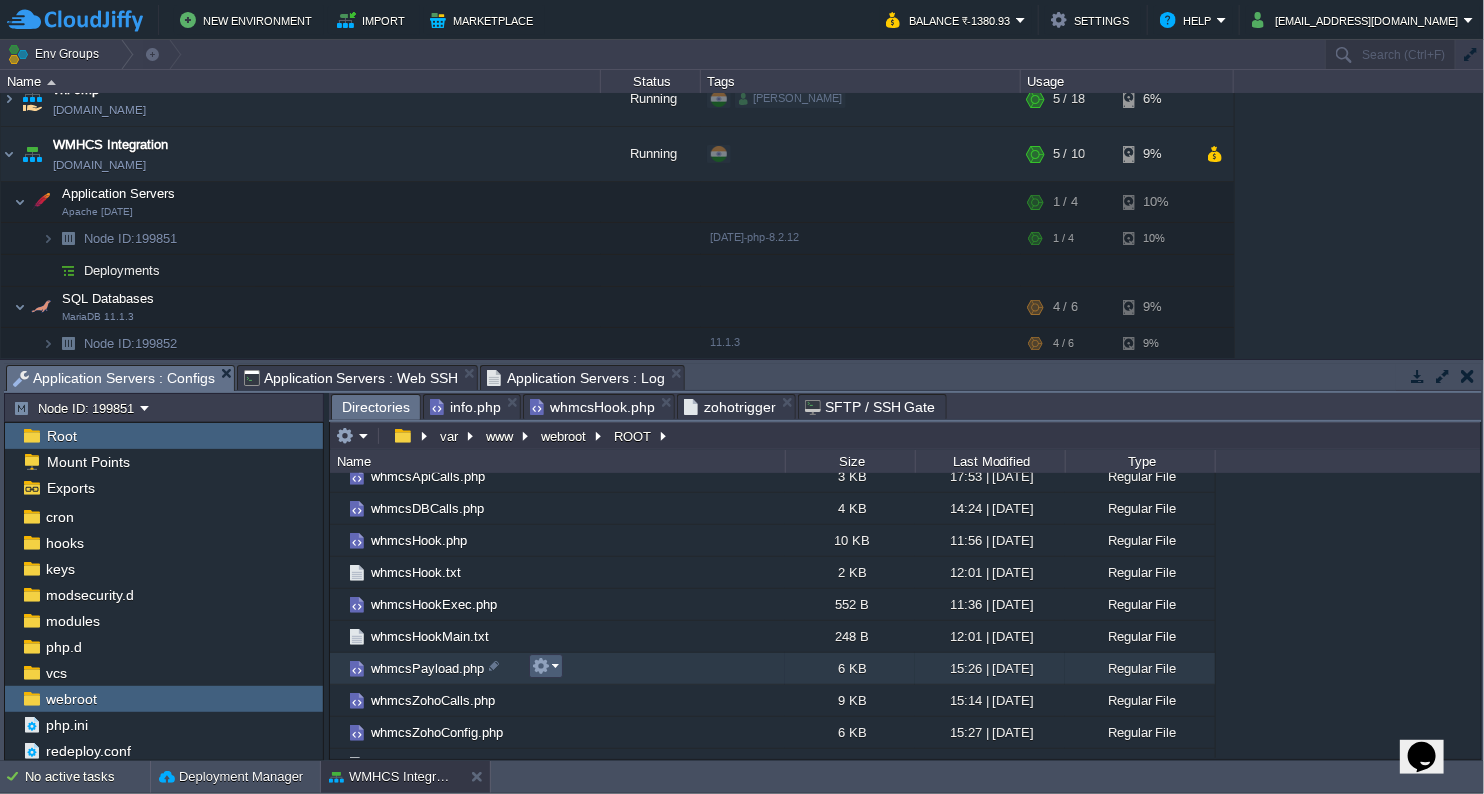 scroll, scrollTop: 2908, scrollLeft: 0, axis: vertical 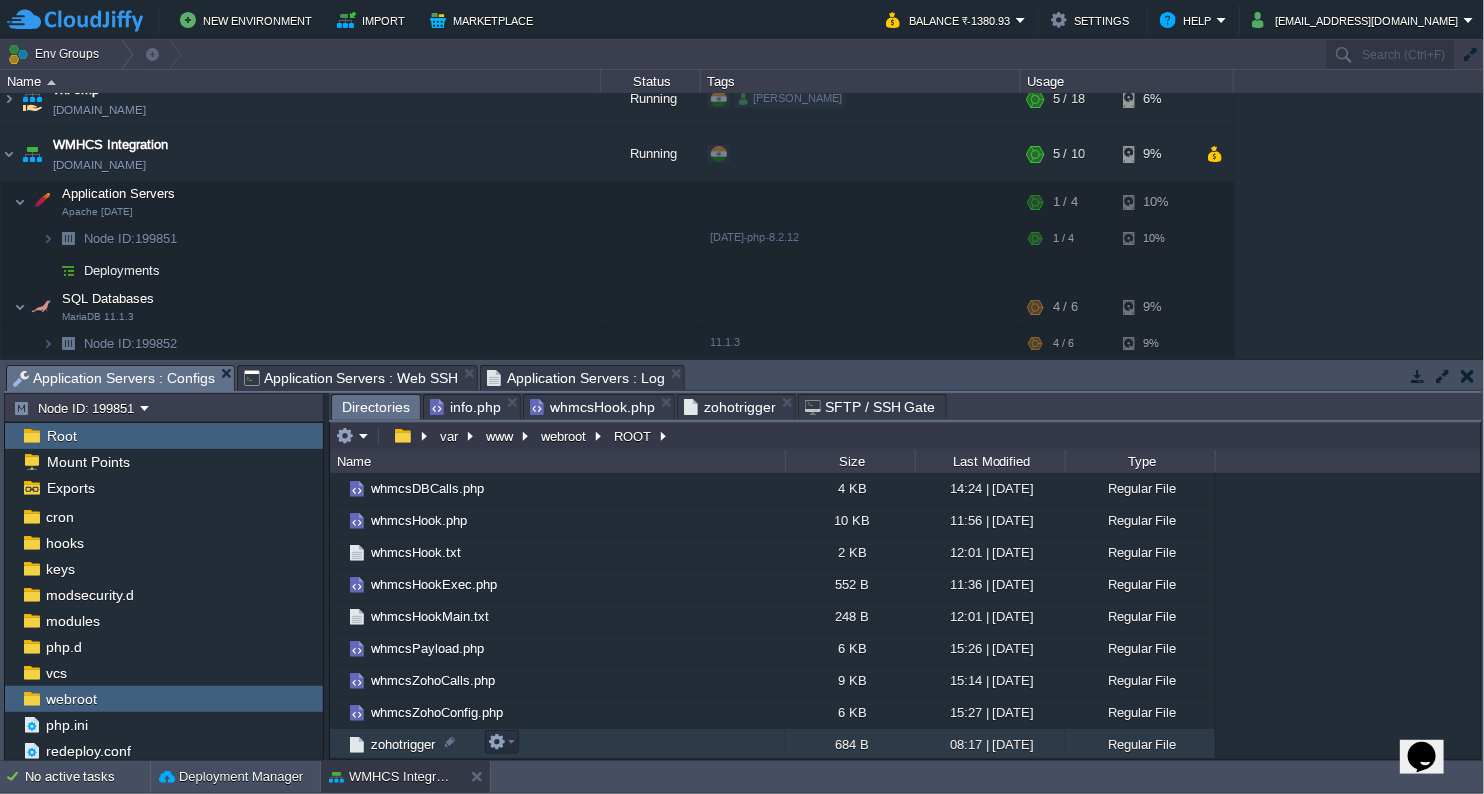 click on "zohotrigger" at bounding box center (403, 744) 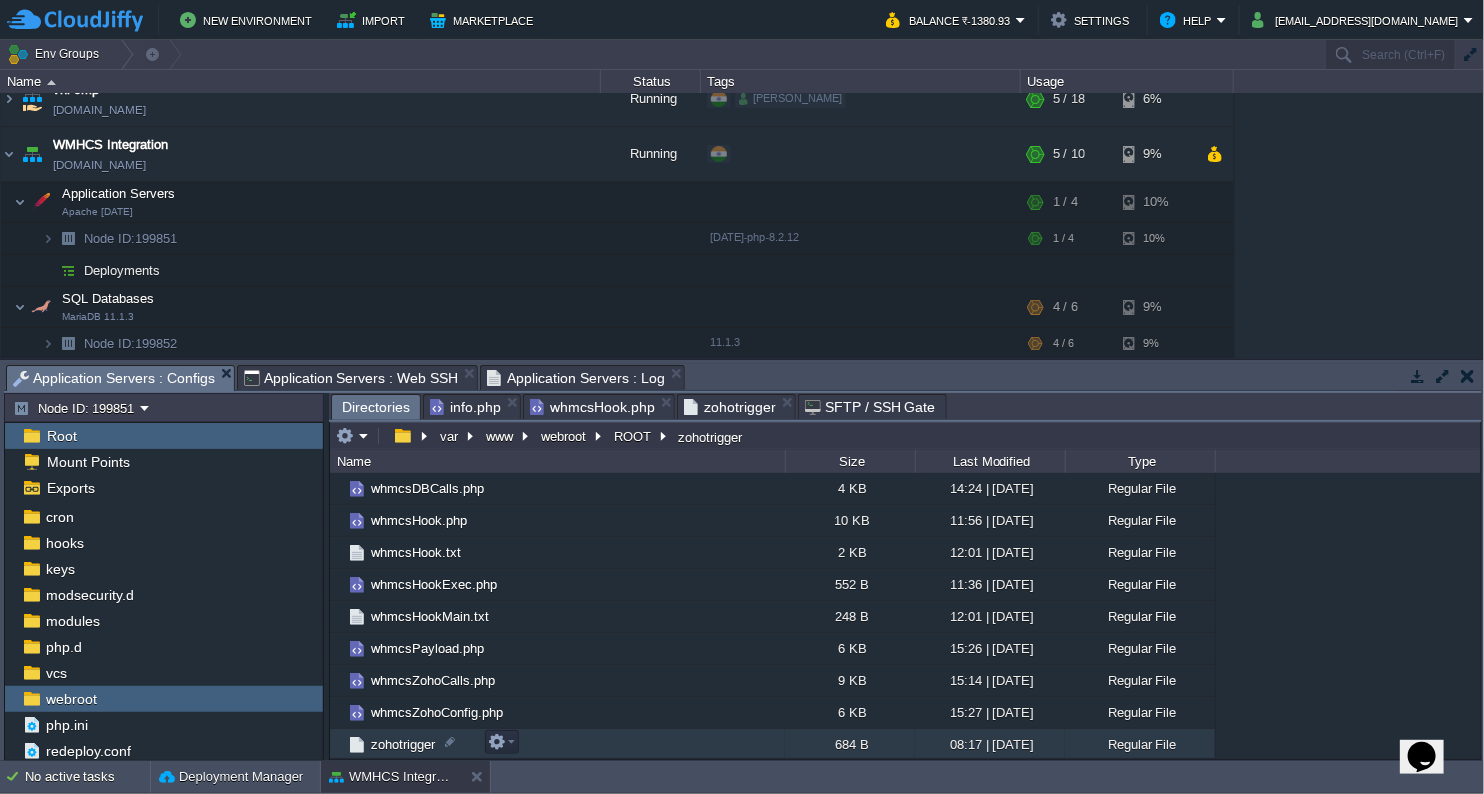 click on "zohotrigger" at bounding box center (403, 744) 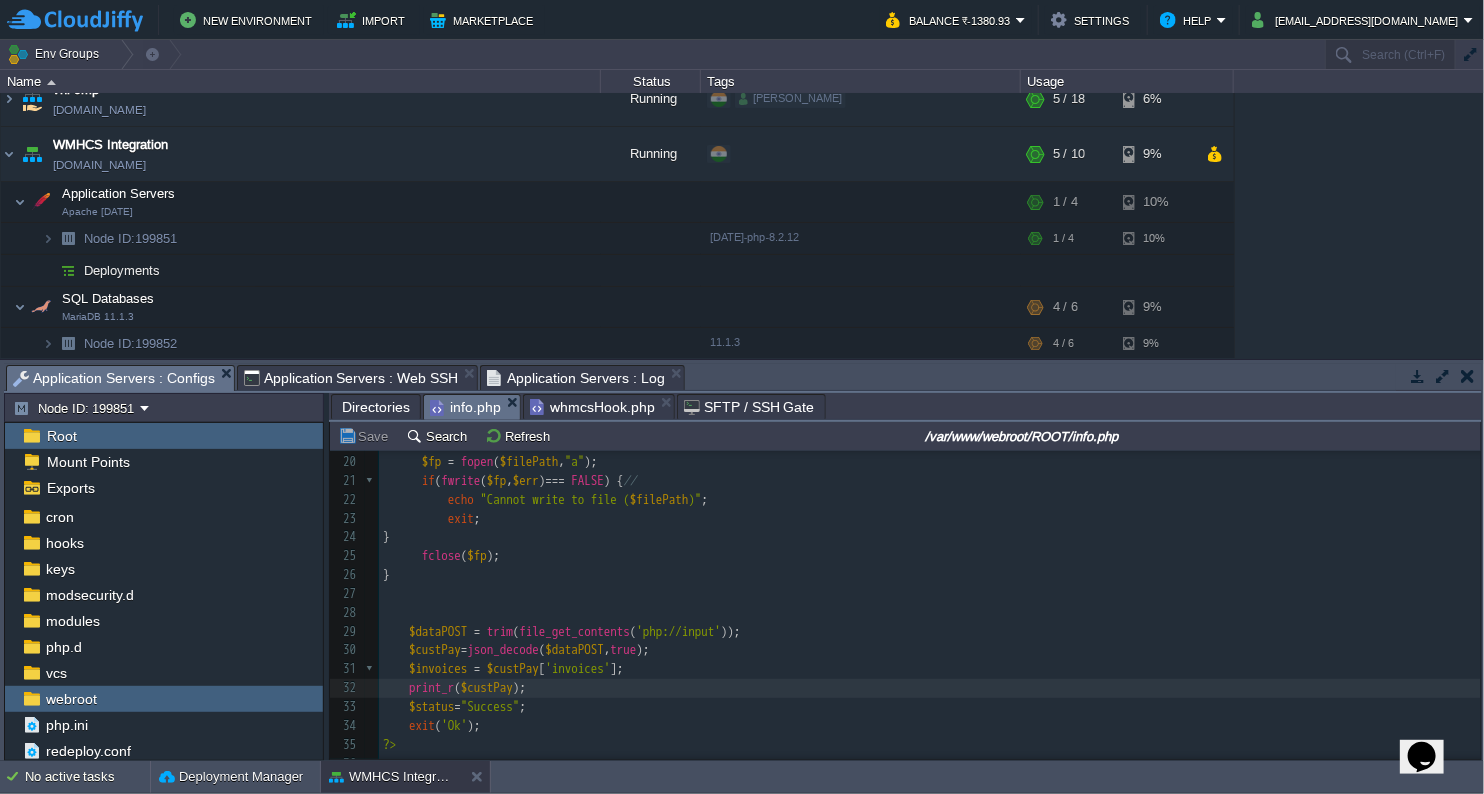 click on "info.php" at bounding box center [465, 407] 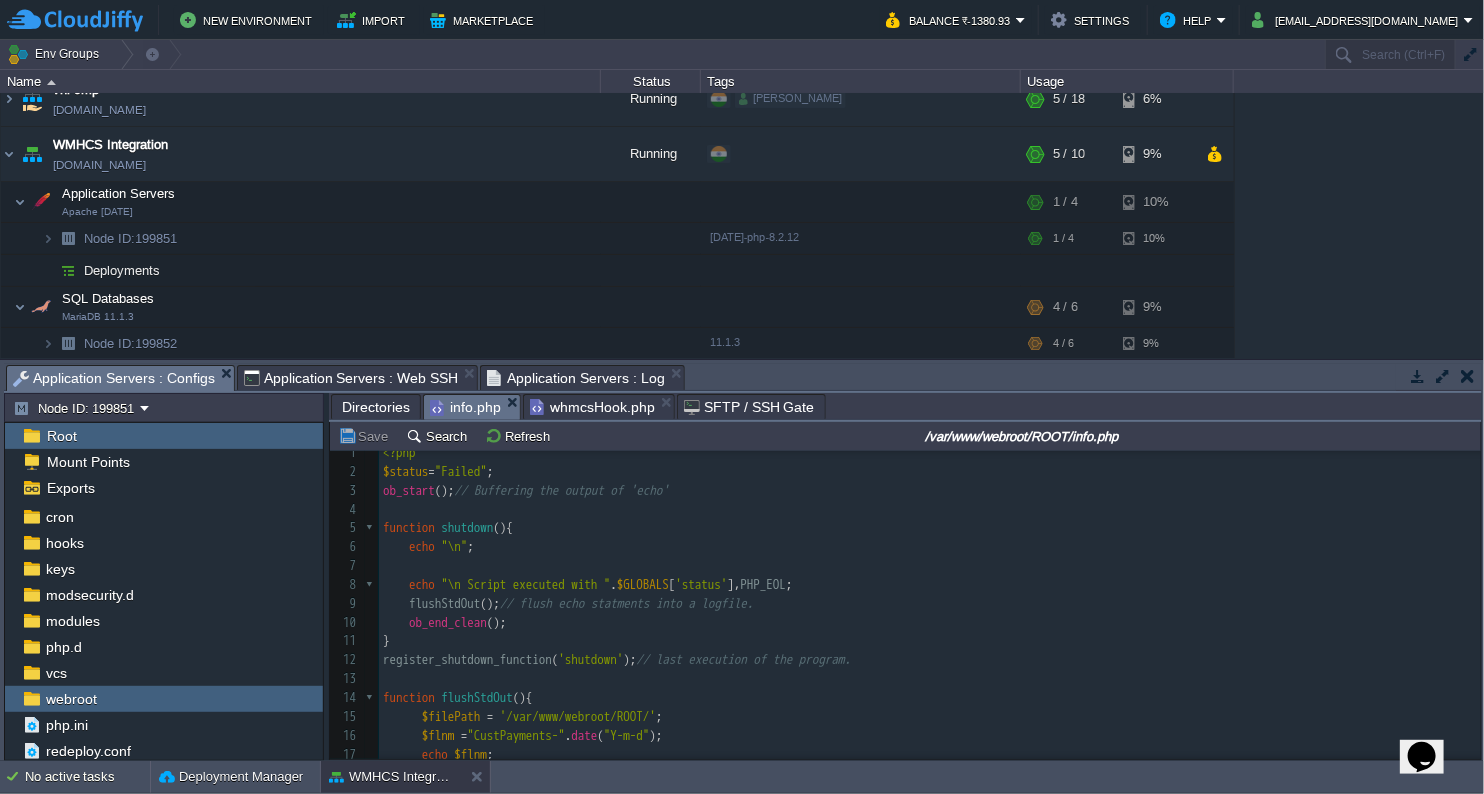 scroll, scrollTop: 0, scrollLeft: 0, axis: both 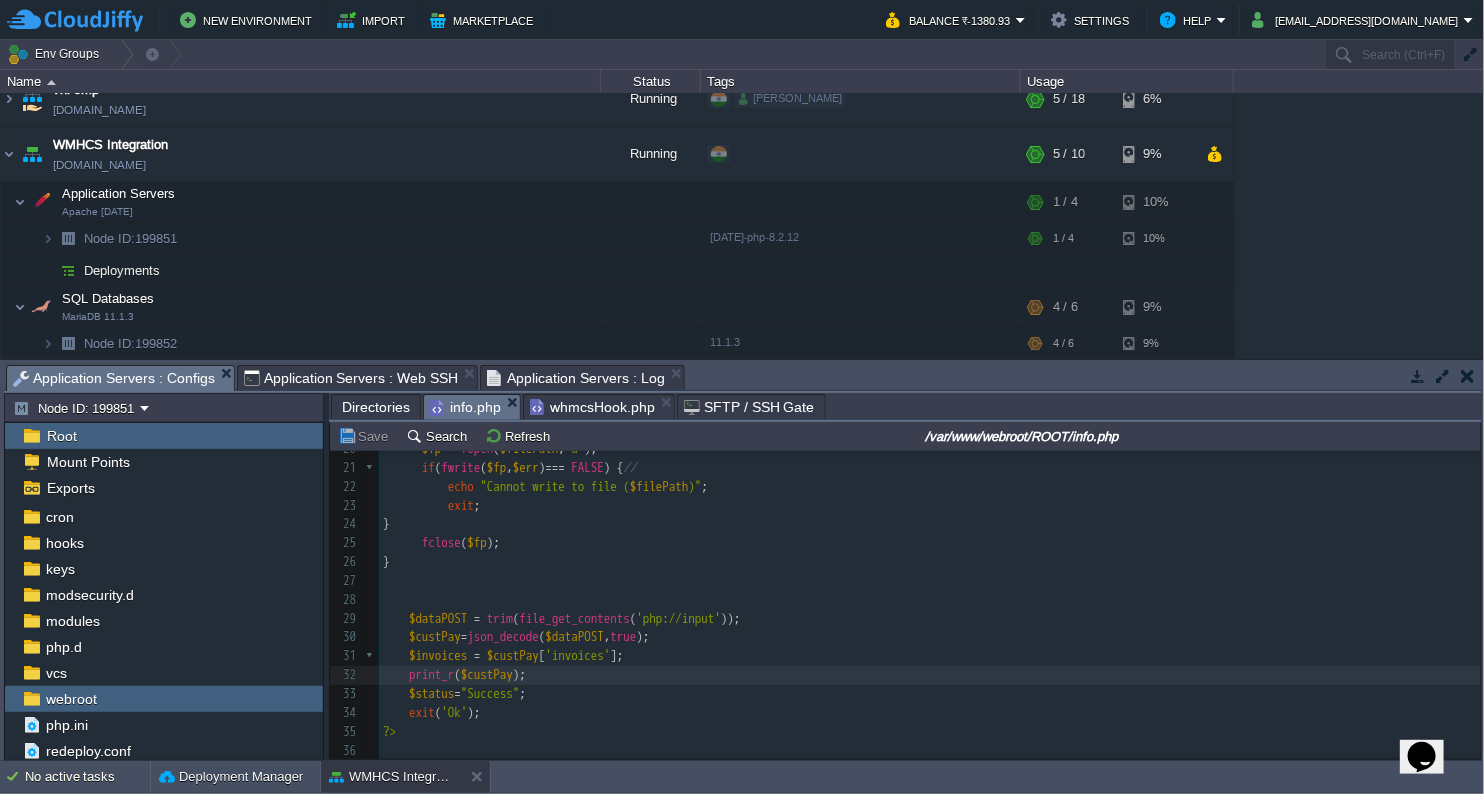 click on "Application Servers : Web SSH" at bounding box center (351, 378) 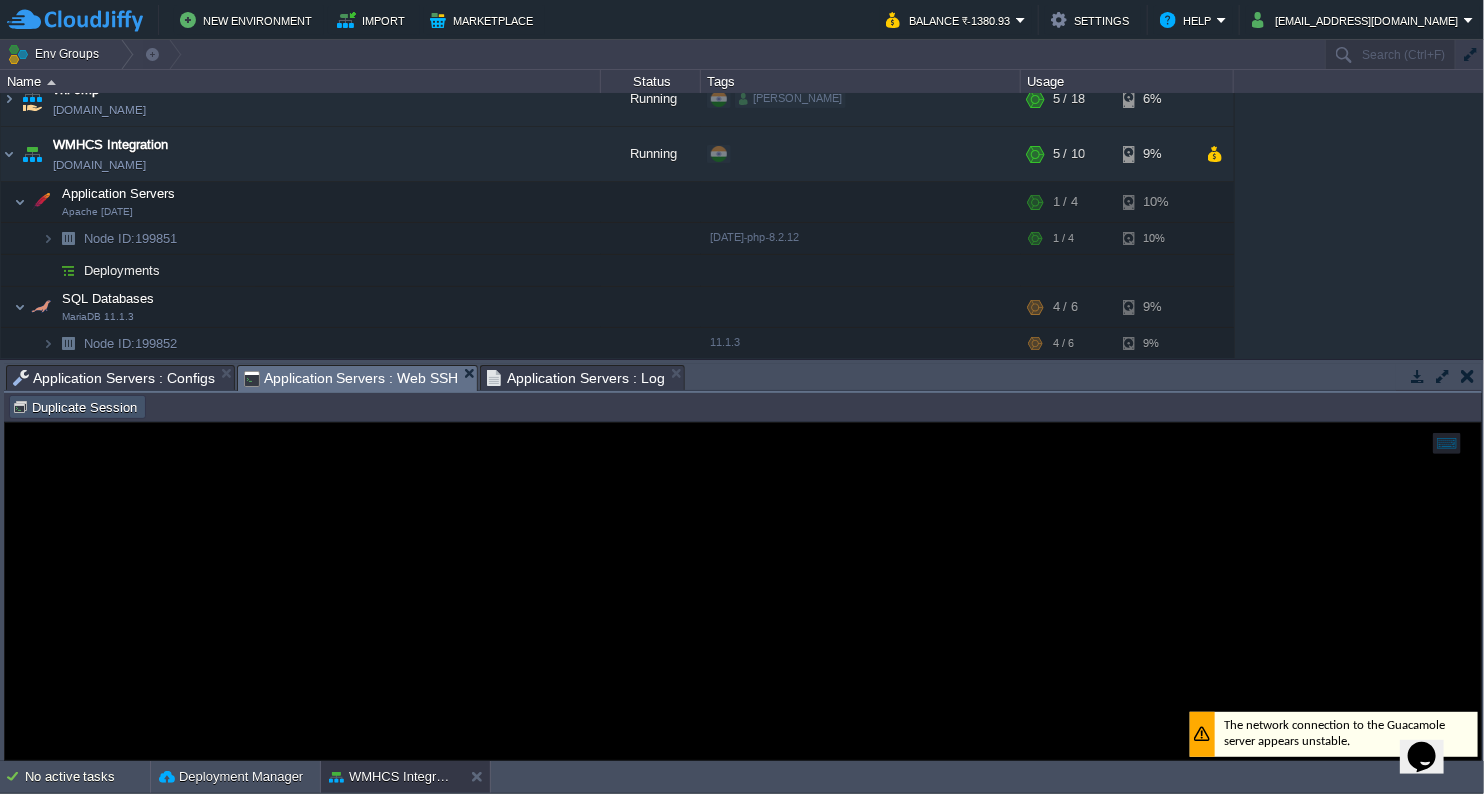 click on "Duplicate Session" at bounding box center [77, 407] 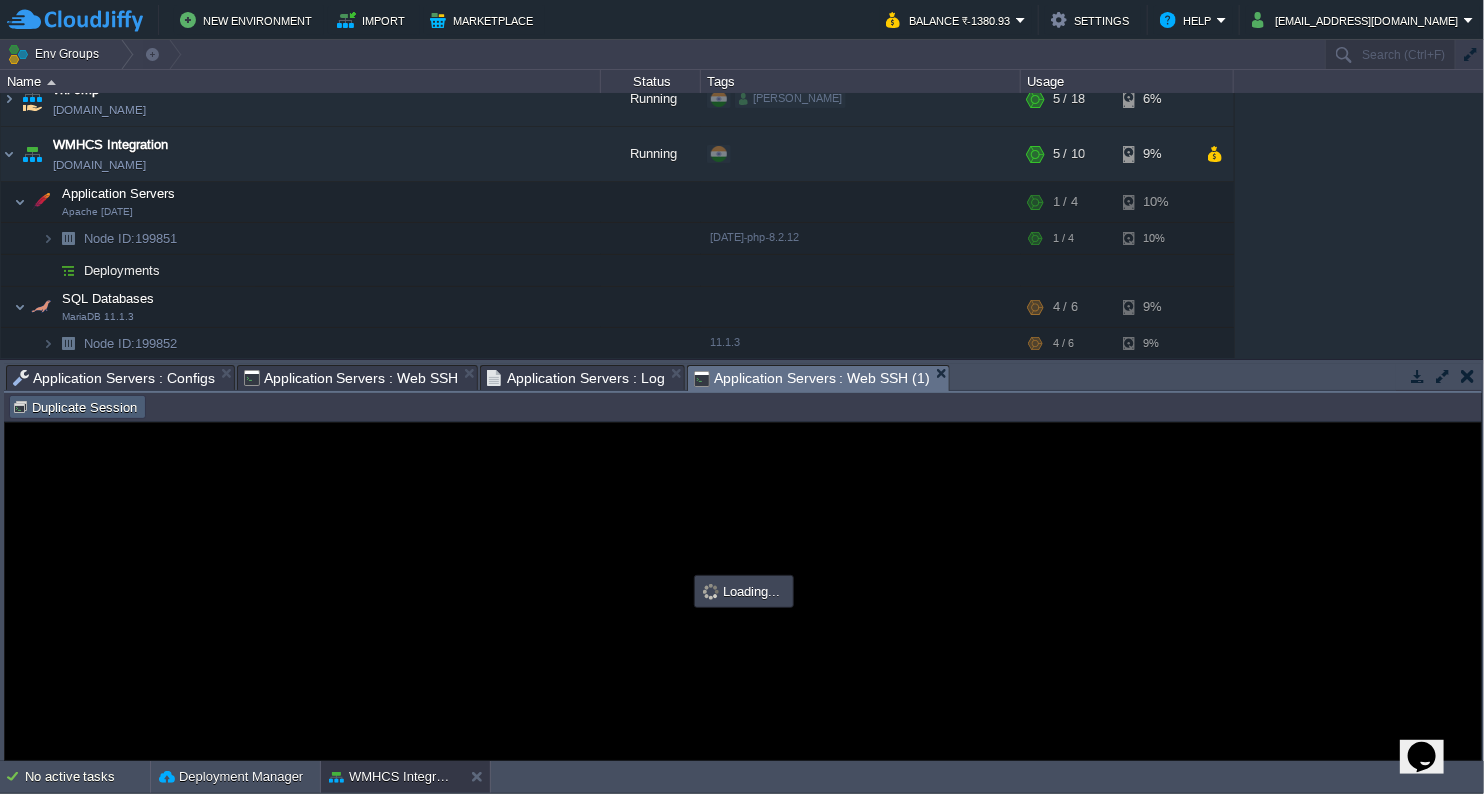 scroll, scrollTop: 0, scrollLeft: 0, axis: both 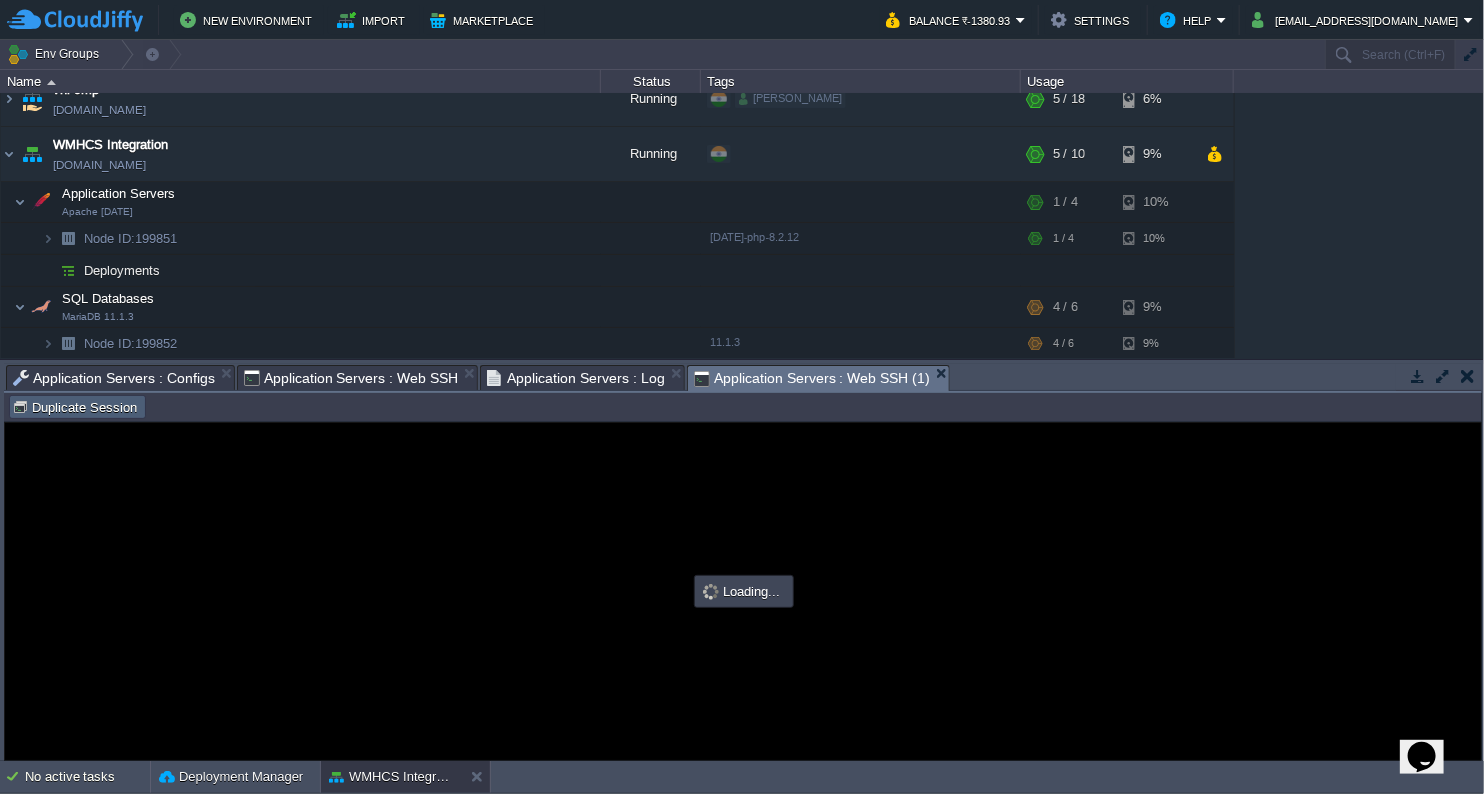 type on "#000000" 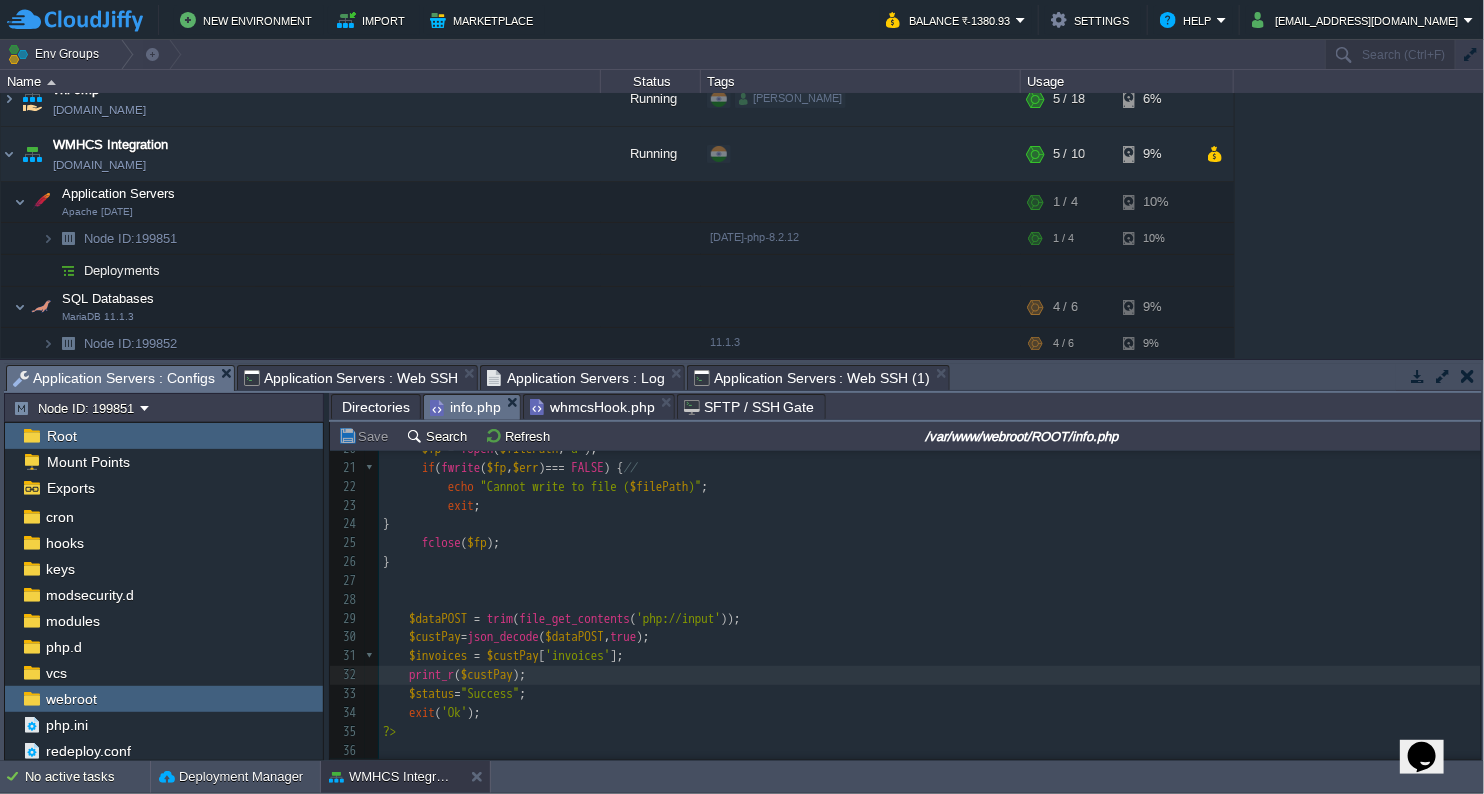 click on "Application Servers : Configs" at bounding box center (114, 378) 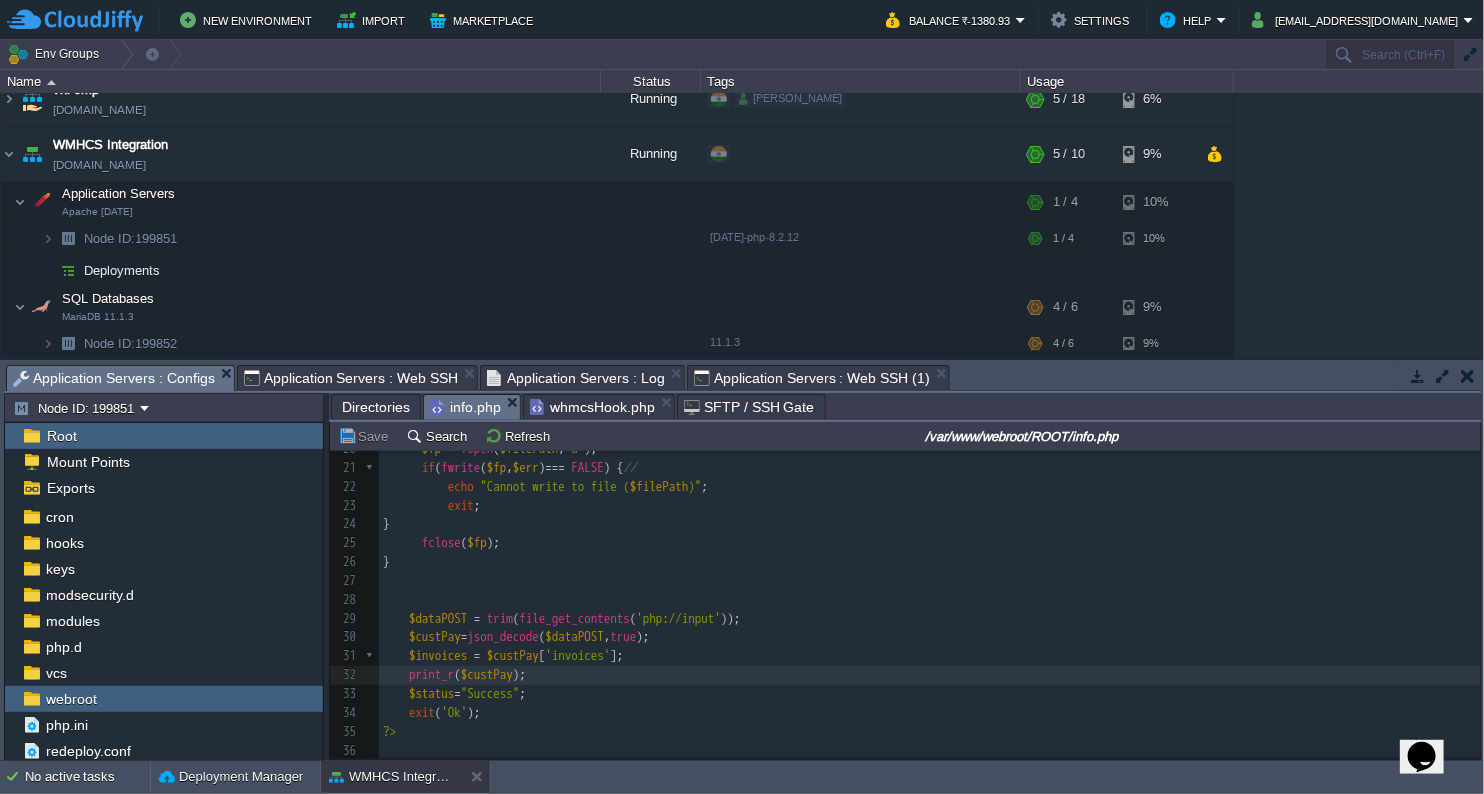 scroll, scrollTop: 268, scrollLeft: 0, axis: vertical 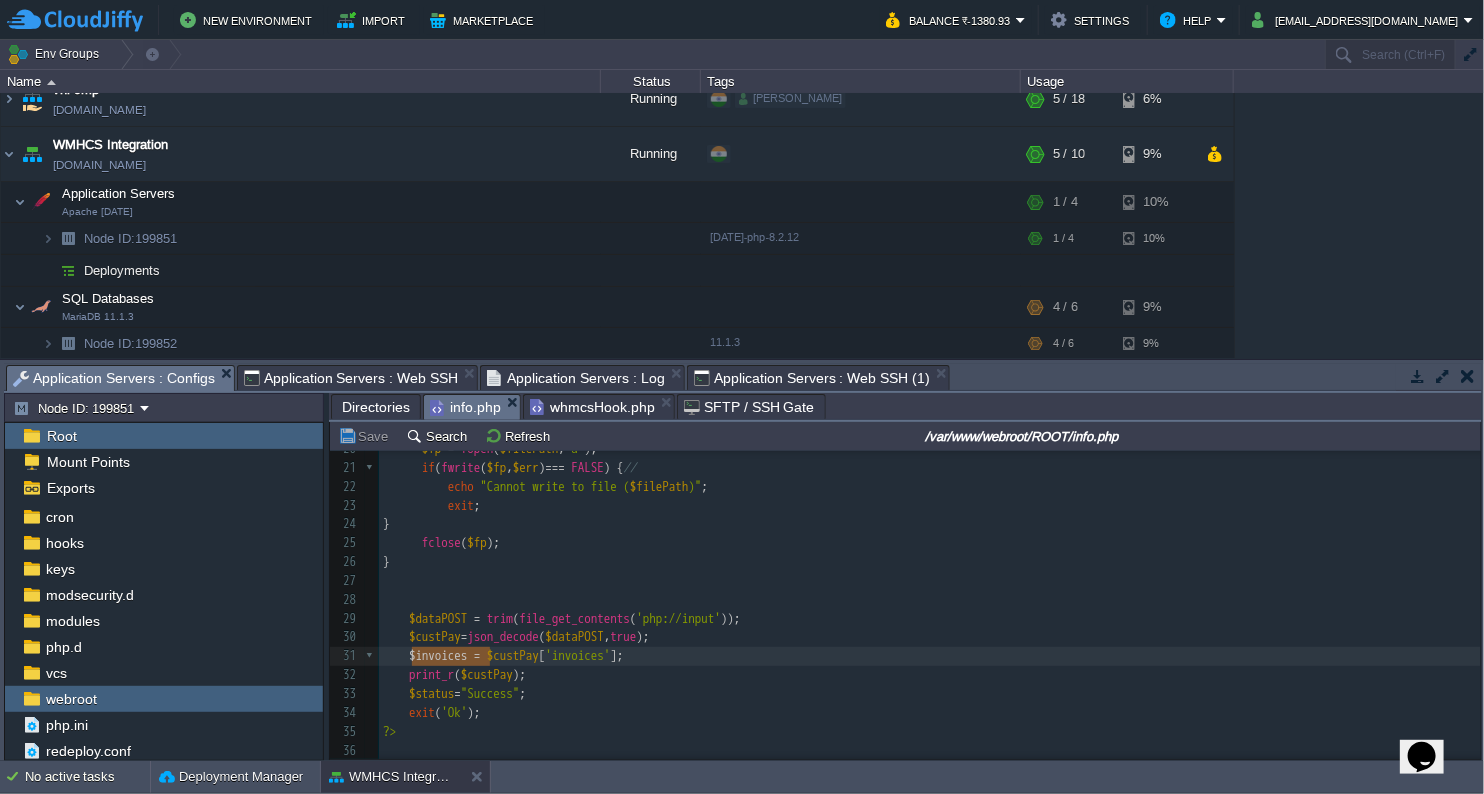 drag, startPoint x: 492, startPoint y: 652, endPoint x: 421, endPoint y: 644, distance: 71.44928 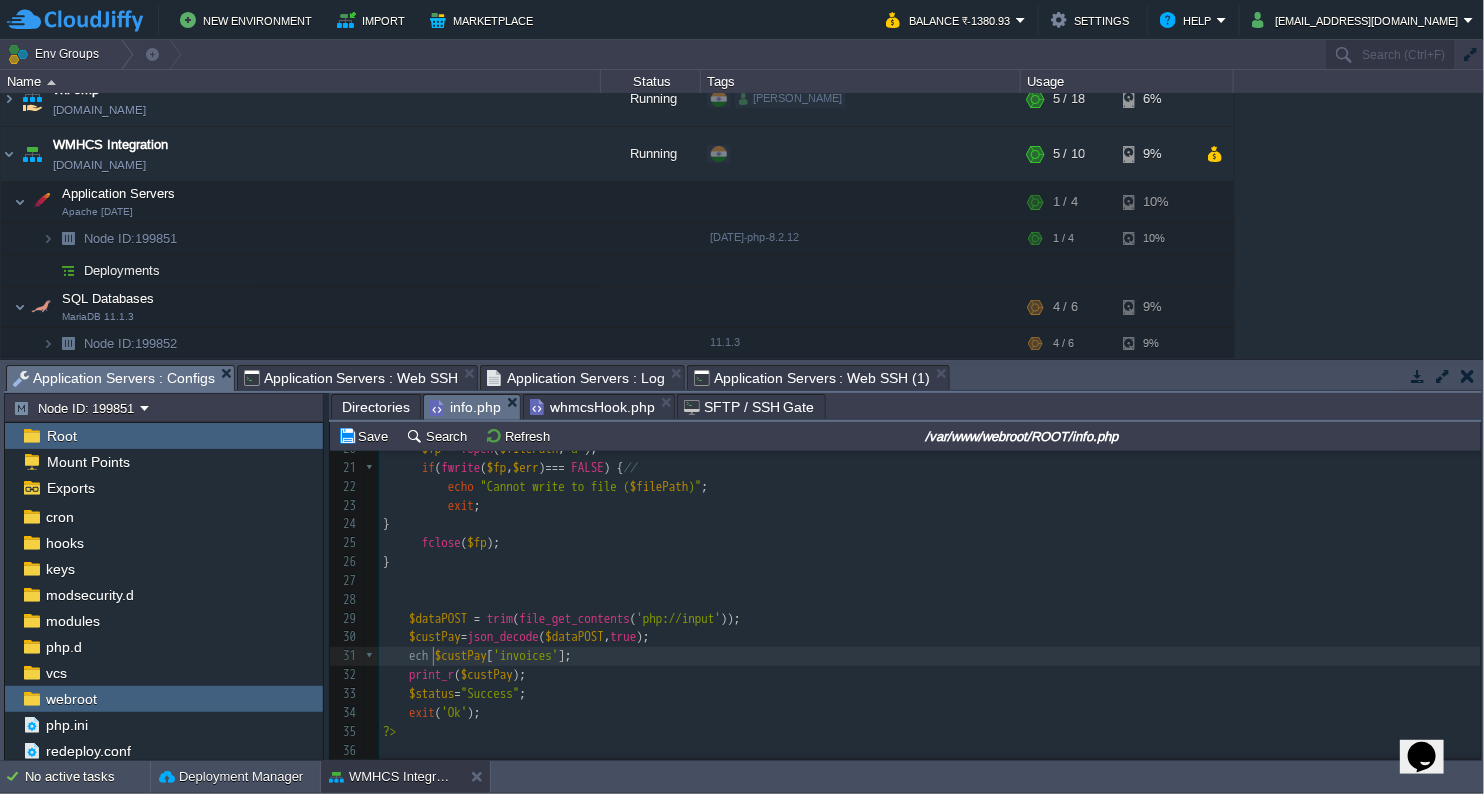 type on "echo" 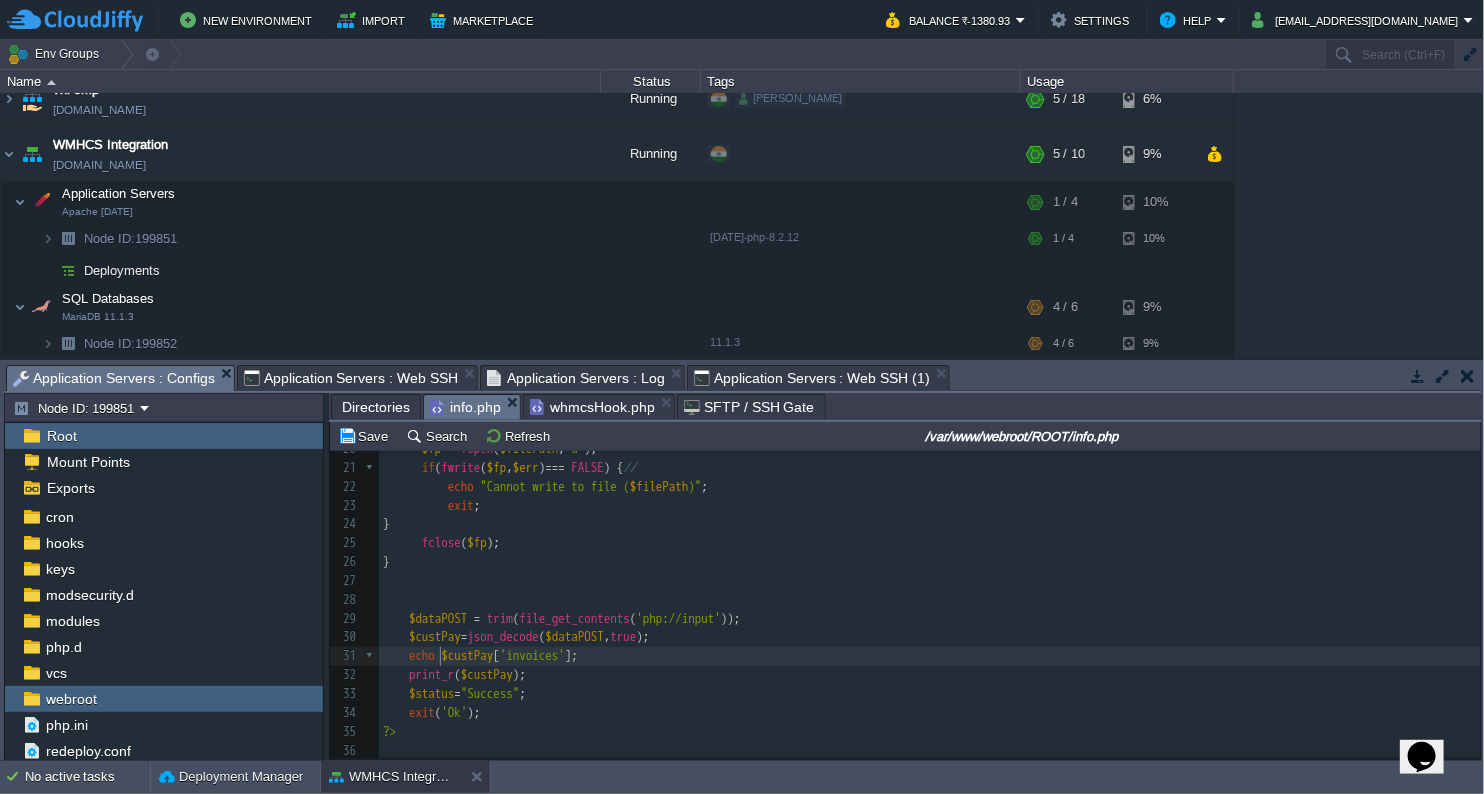 scroll, scrollTop: 6, scrollLeft: 27, axis: both 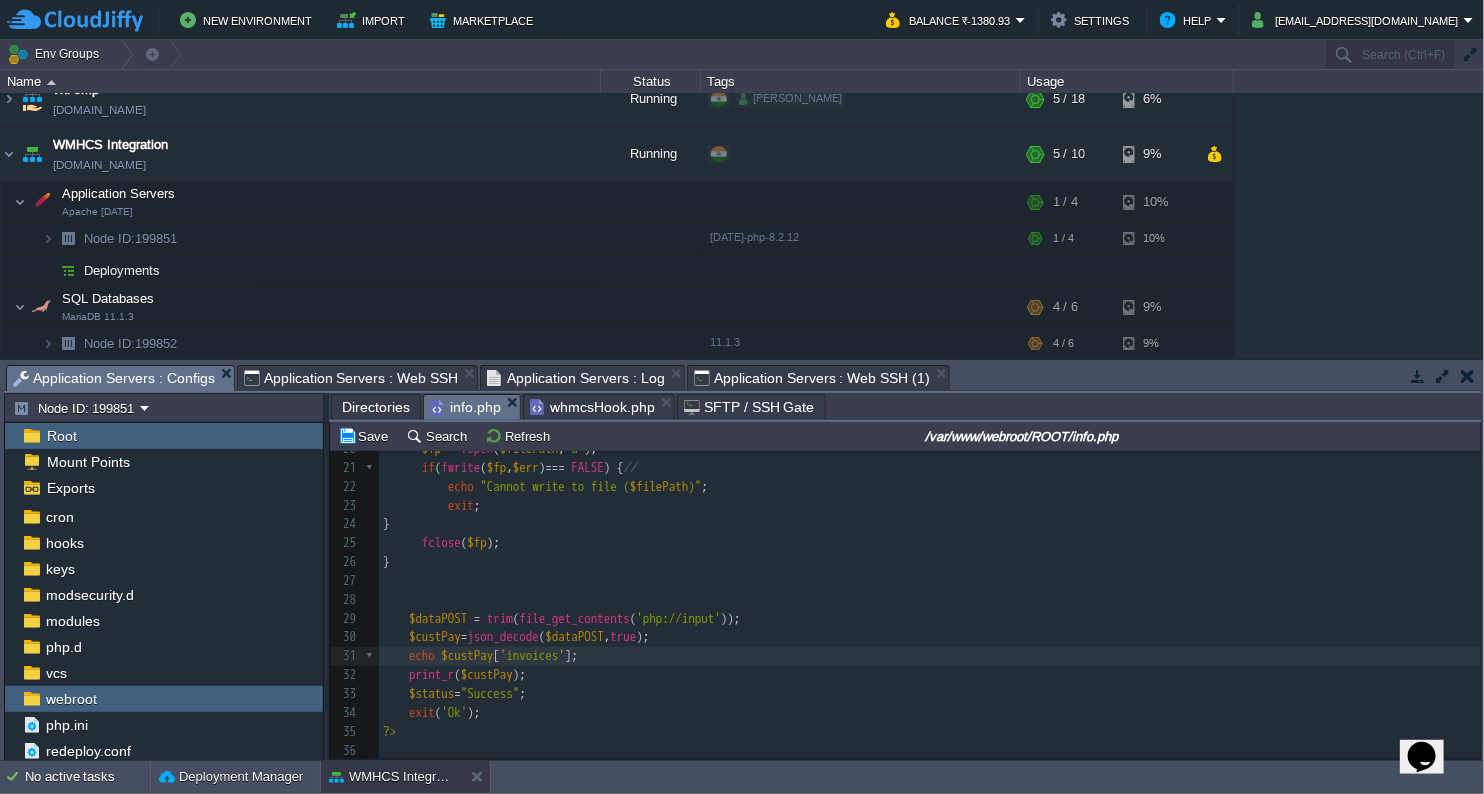 click on "$status = "Success" ;" at bounding box center (930, 694) 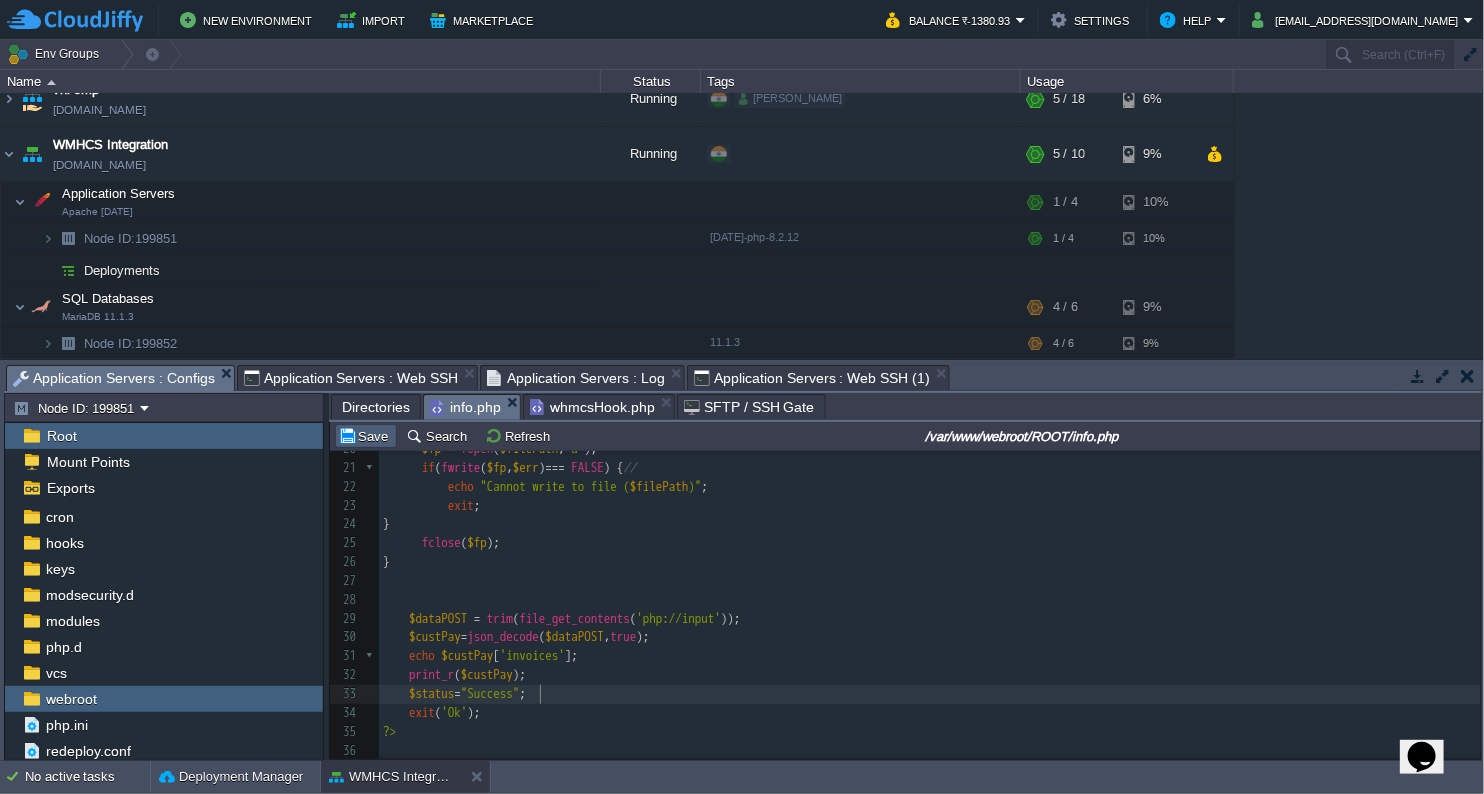 type 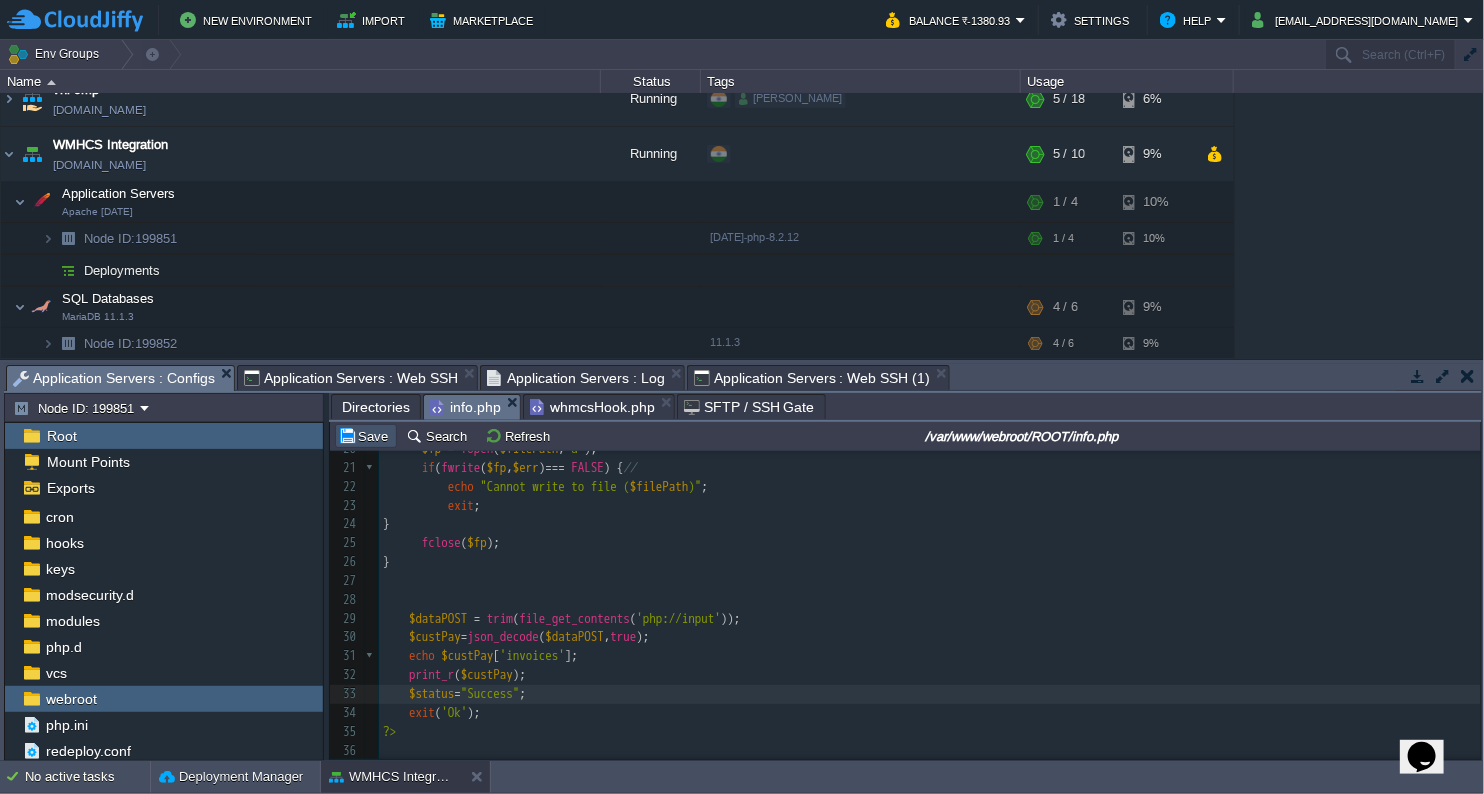 click on "Save" at bounding box center [366, 436] 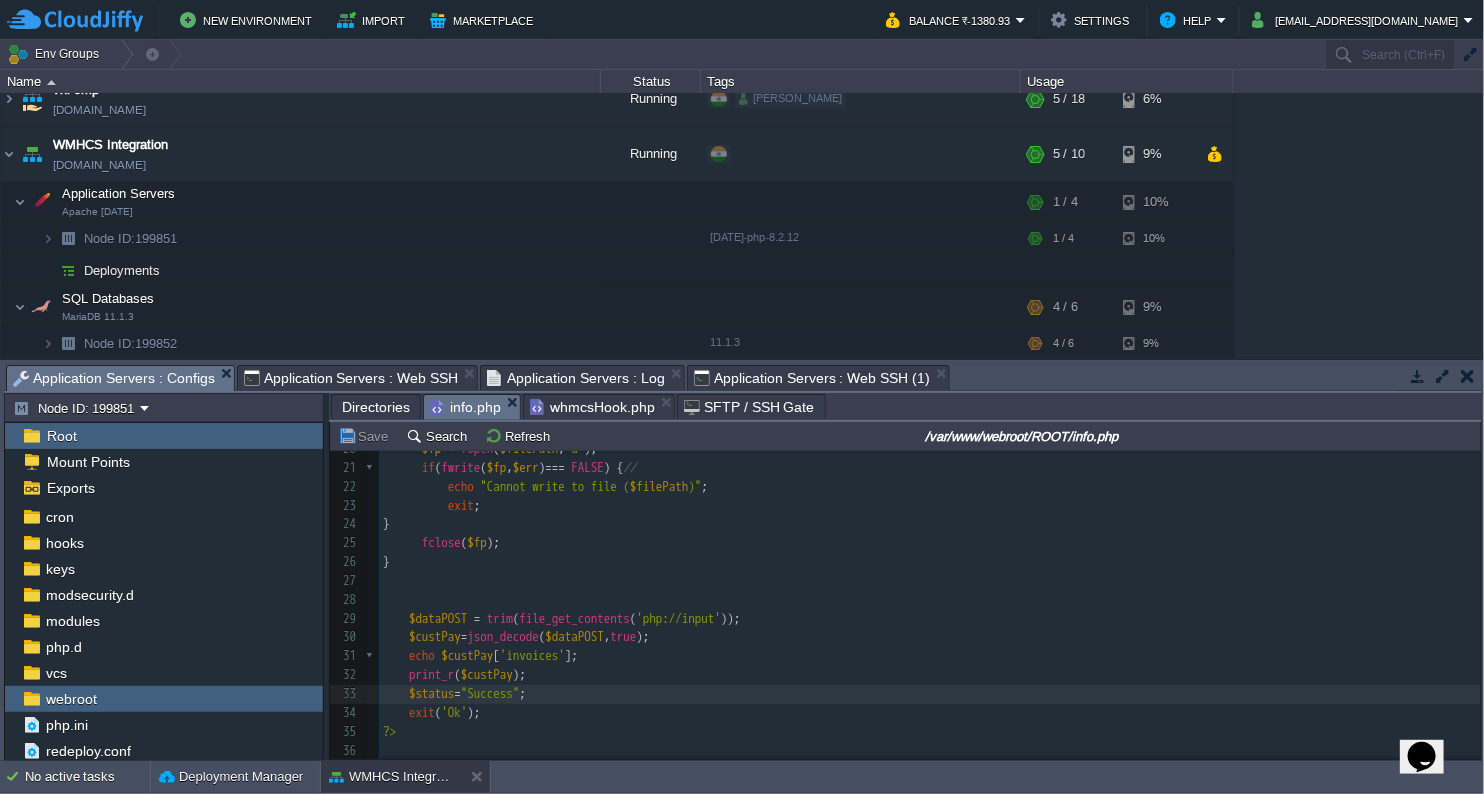 type 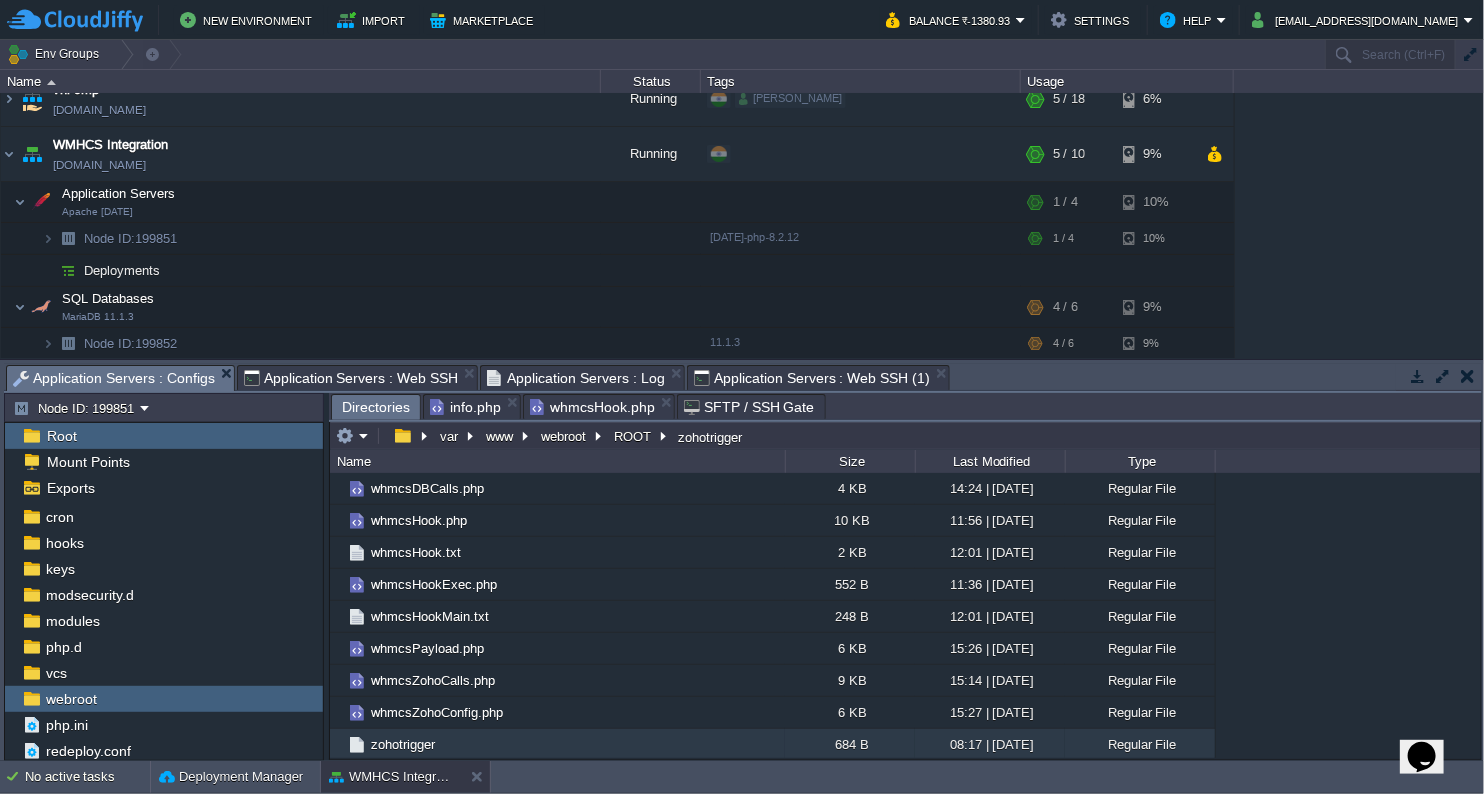 click on "Directories" at bounding box center [376, 407] 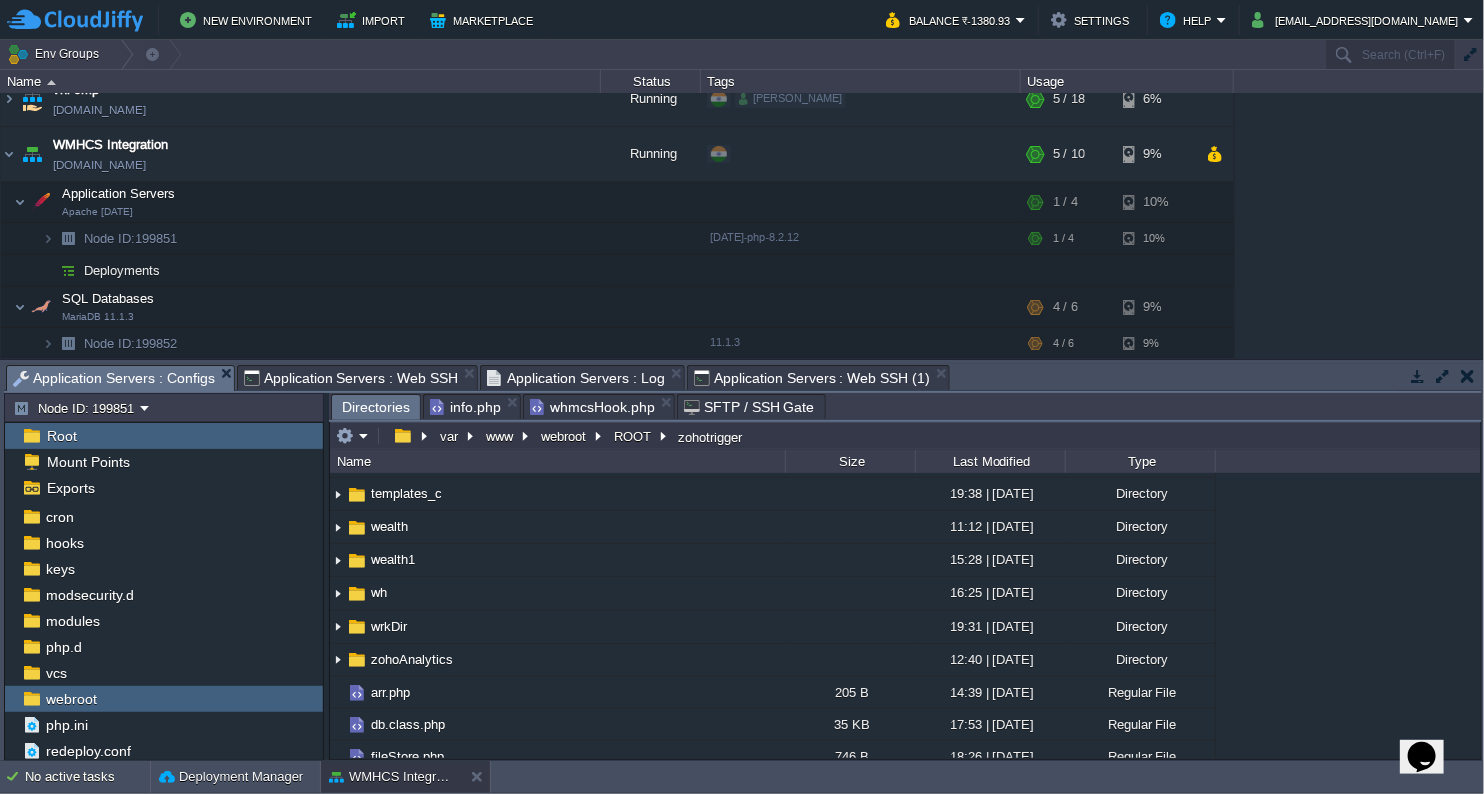 scroll, scrollTop: 686, scrollLeft: 0, axis: vertical 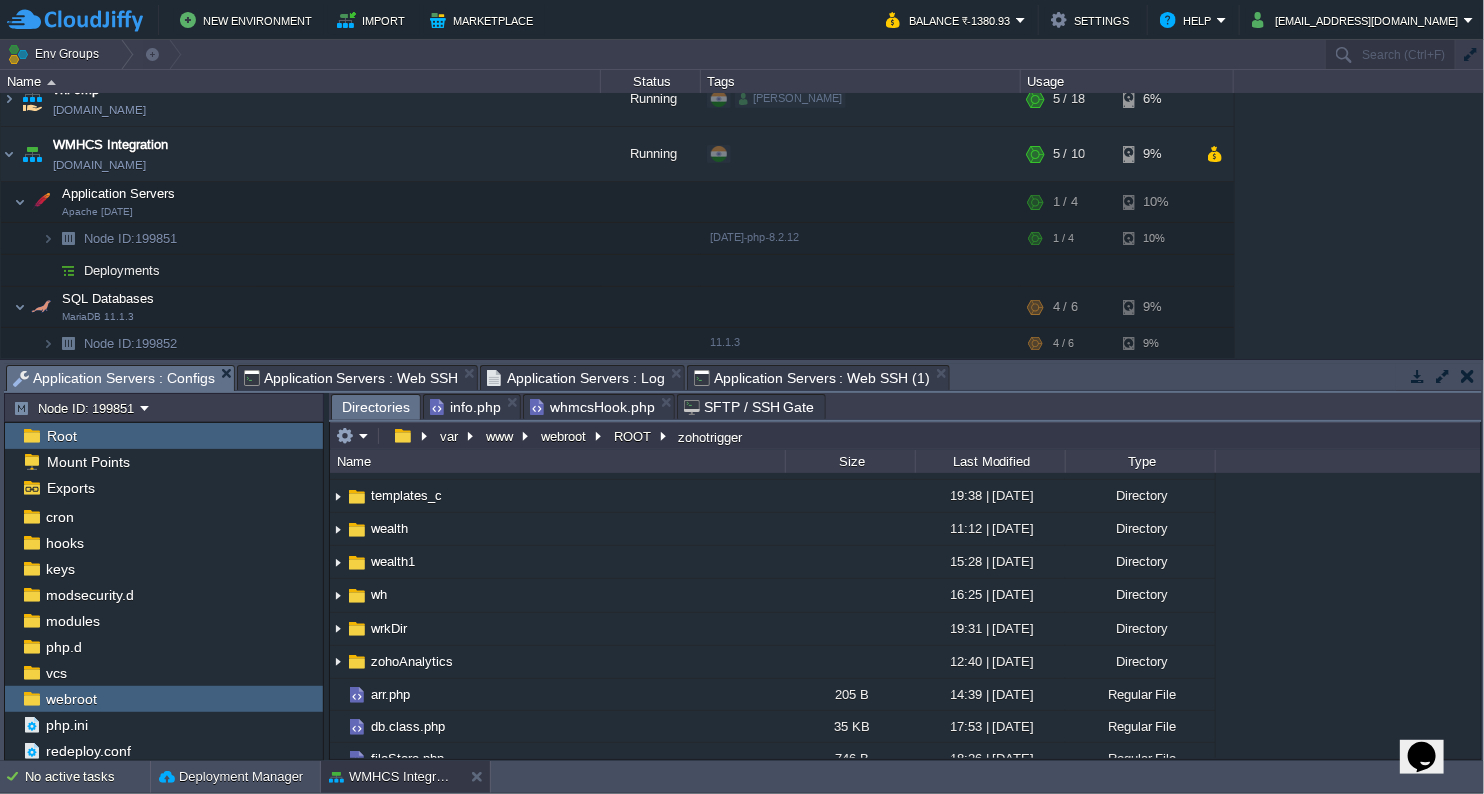 click on "Application Servers : Web SSH (1)" at bounding box center (812, 378) 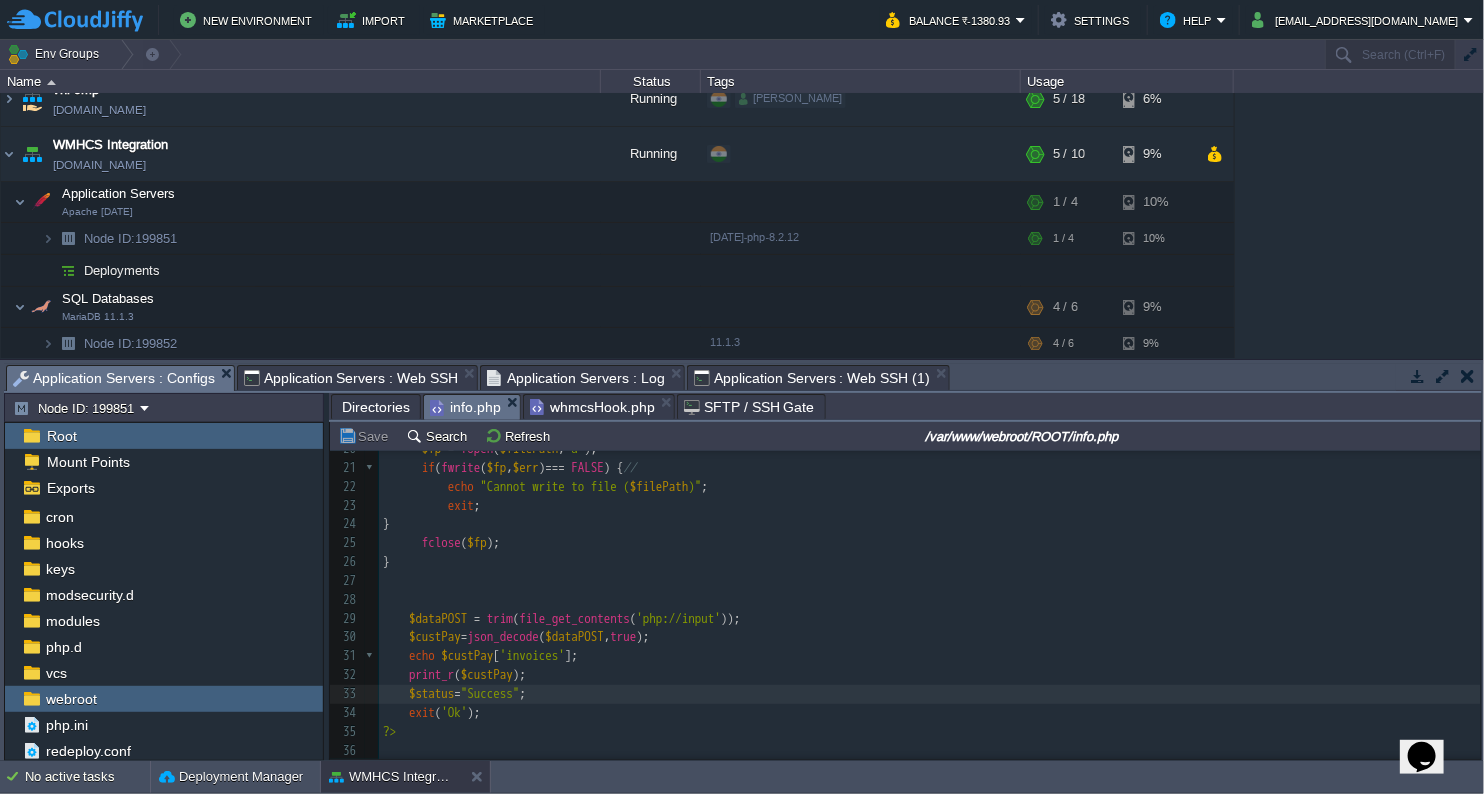 click on "info.php" at bounding box center (465, 407) 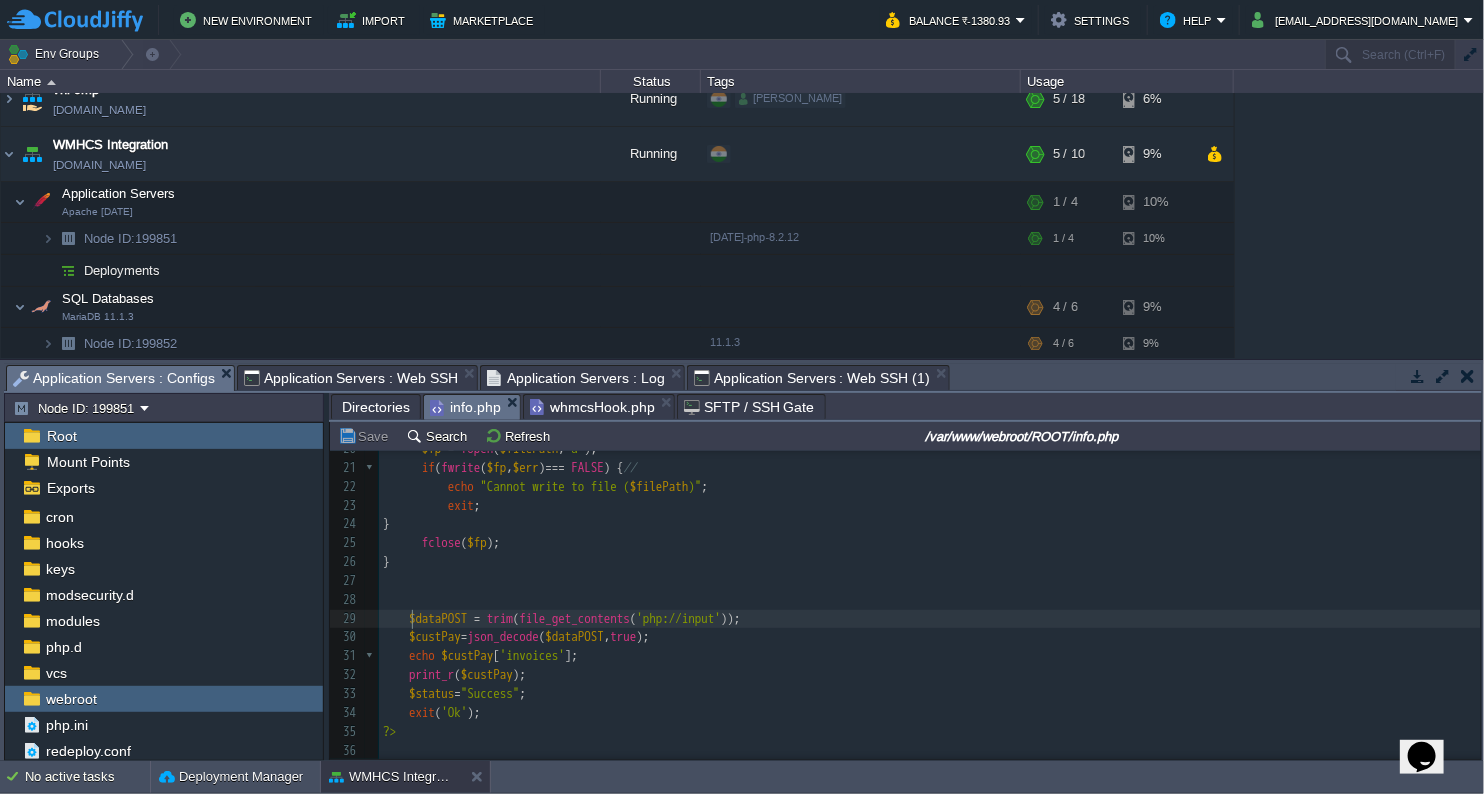 scroll, scrollTop: 6, scrollLeft: 0, axis: vertical 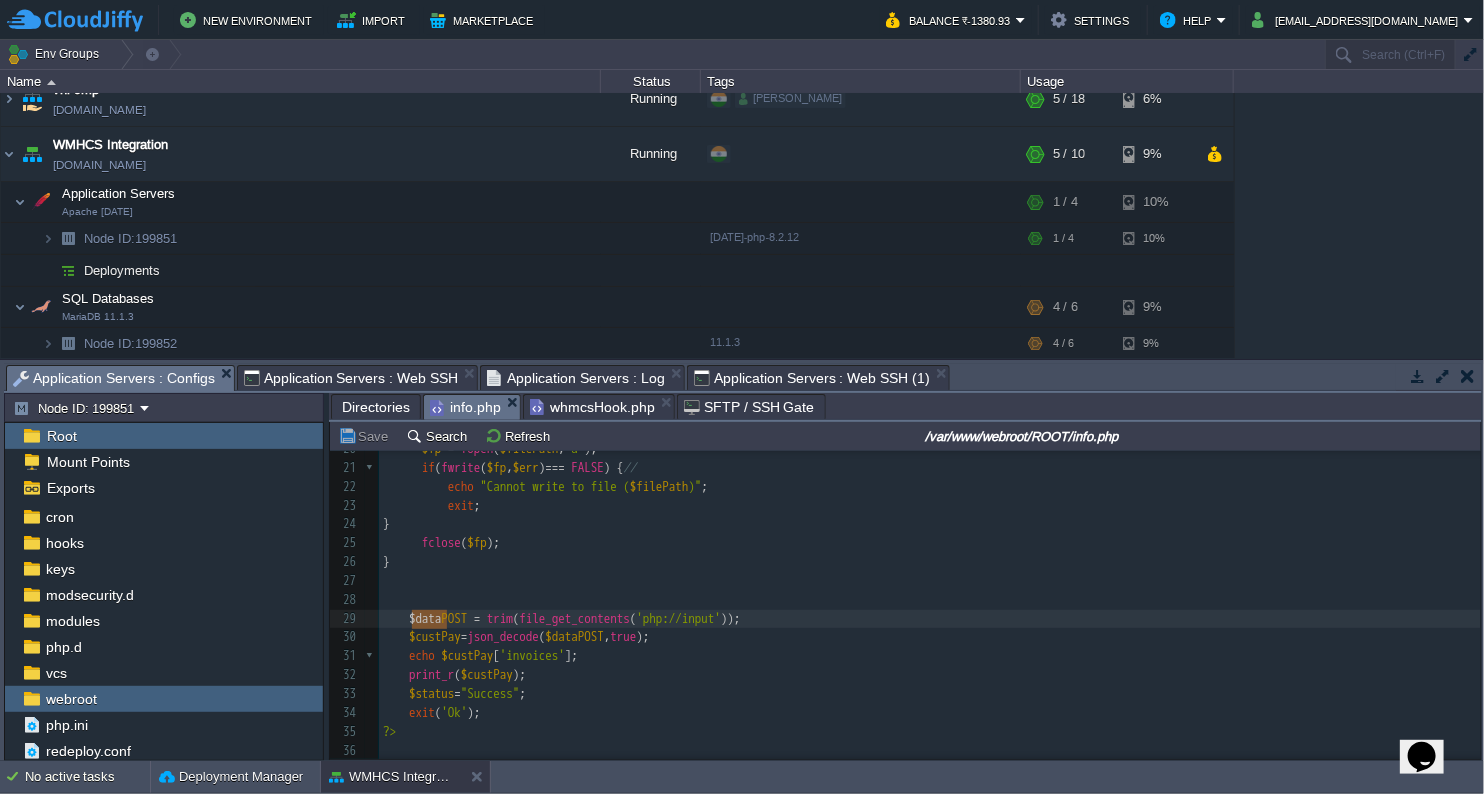 type on "$dataPOST" 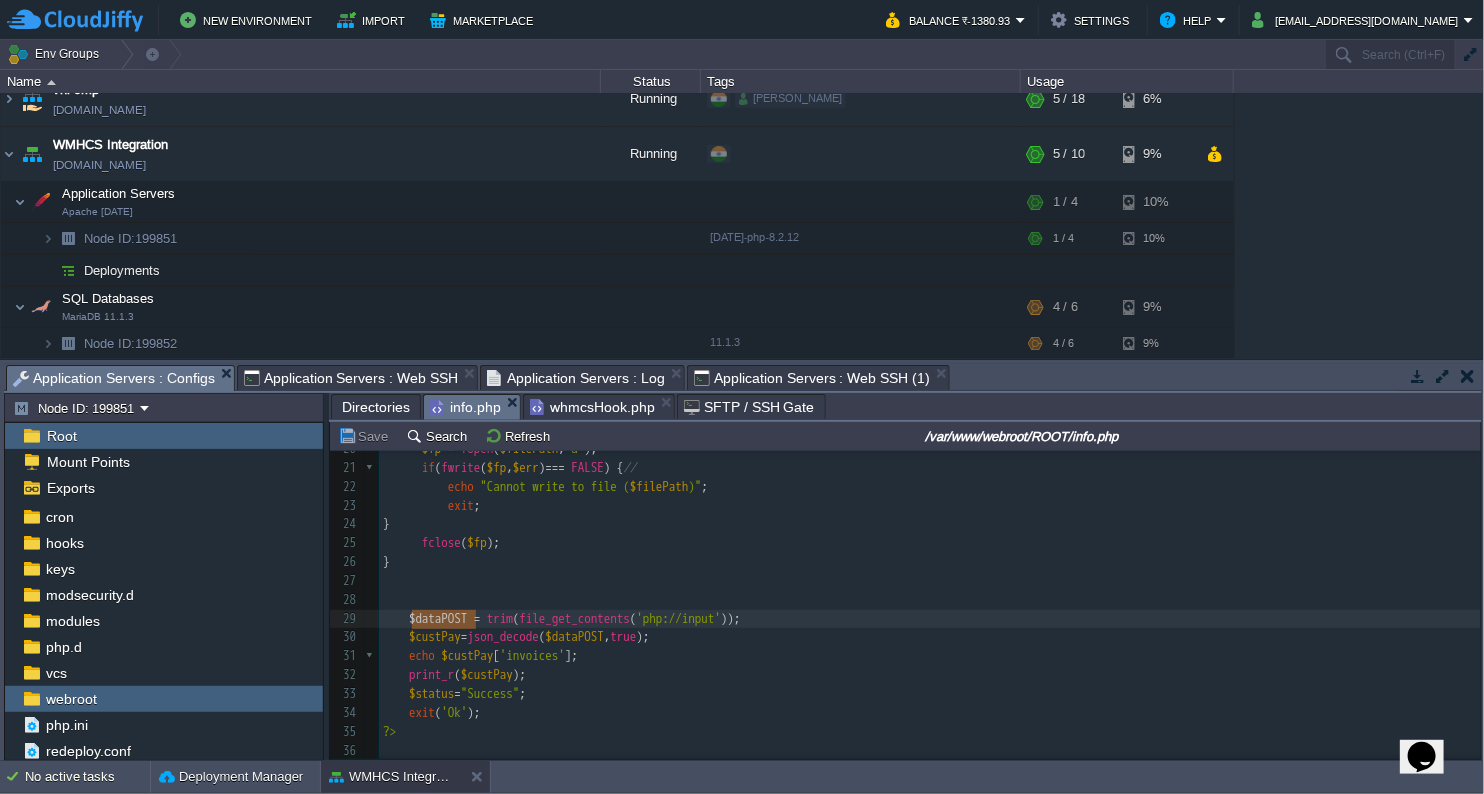 drag, startPoint x: 414, startPoint y: 612, endPoint x: 451, endPoint y: 605, distance: 37.65634 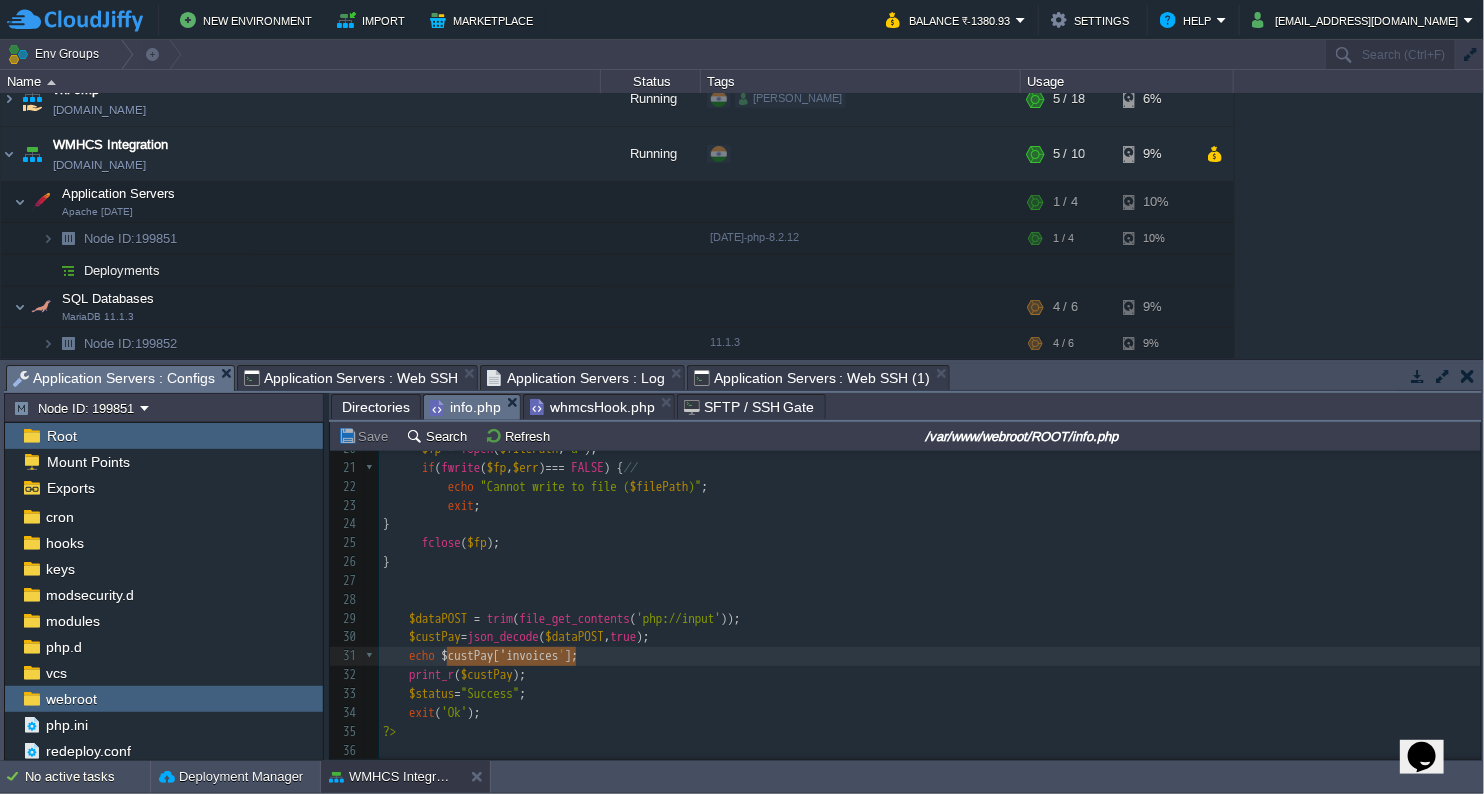 type on "$custPay['invoices']" 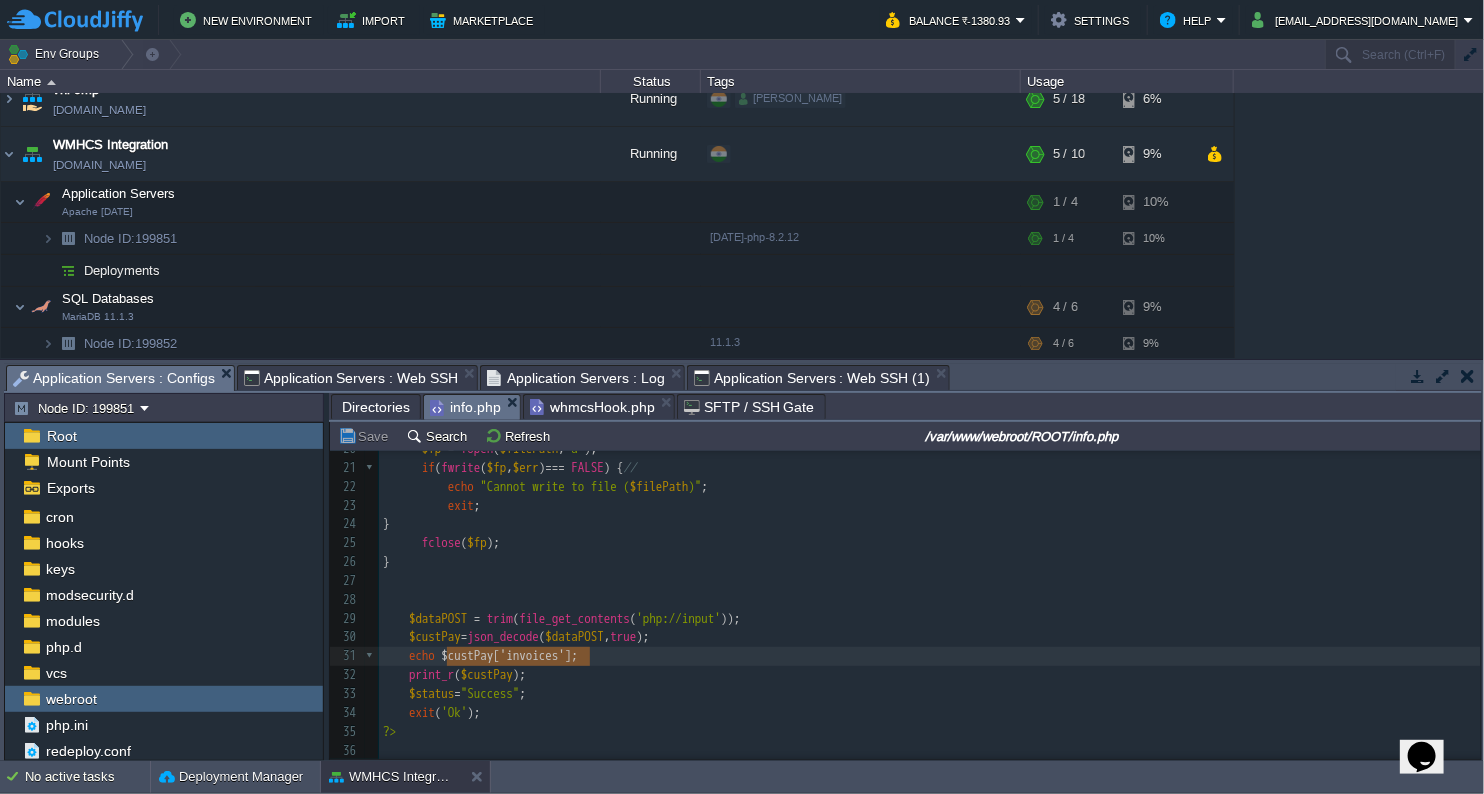 drag, startPoint x: 449, startPoint y: 651, endPoint x: 579, endPoint y: 650, distance: 130.00385 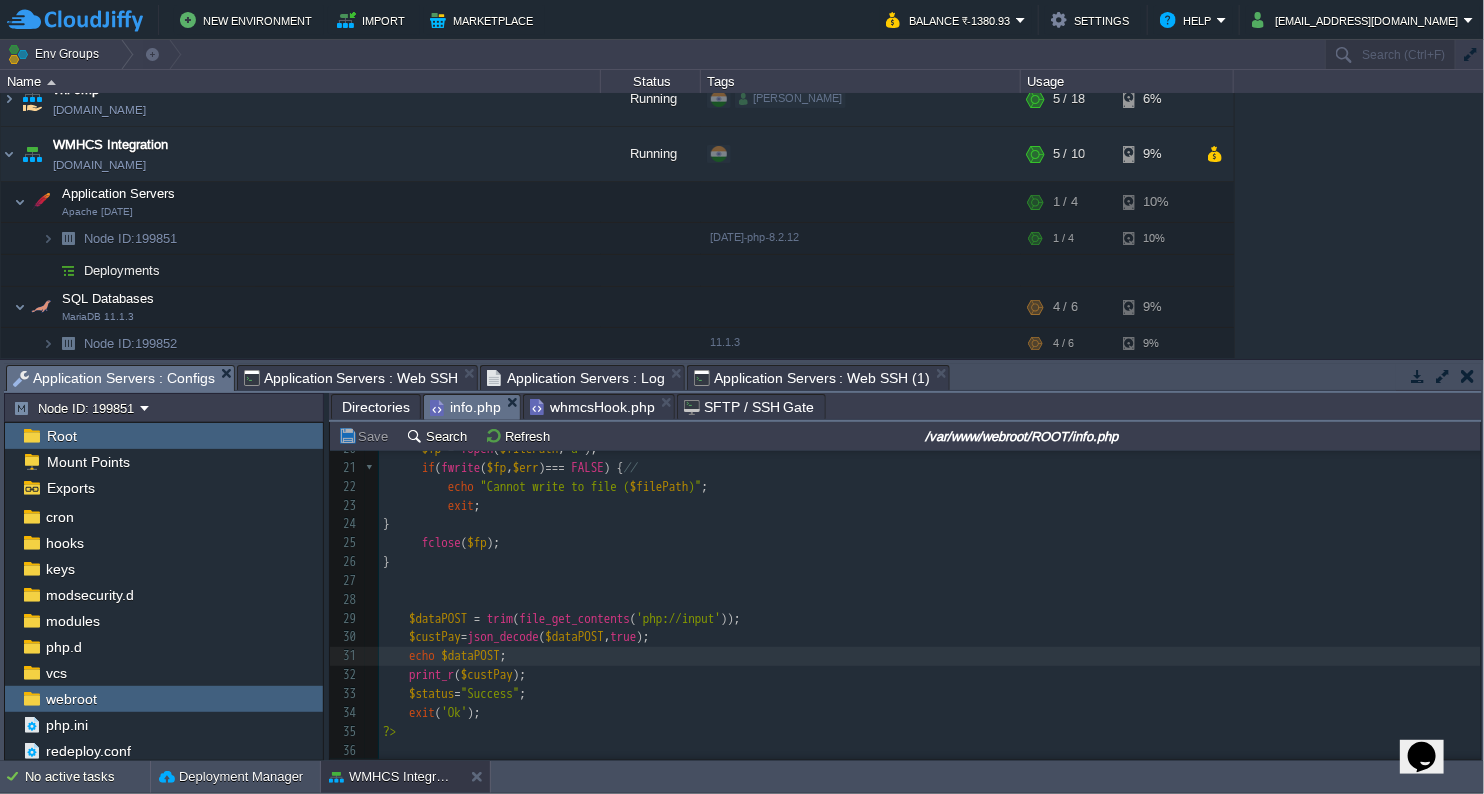 click on "Application Servers : Web SSH (1)" at bounding box center [812, 378] 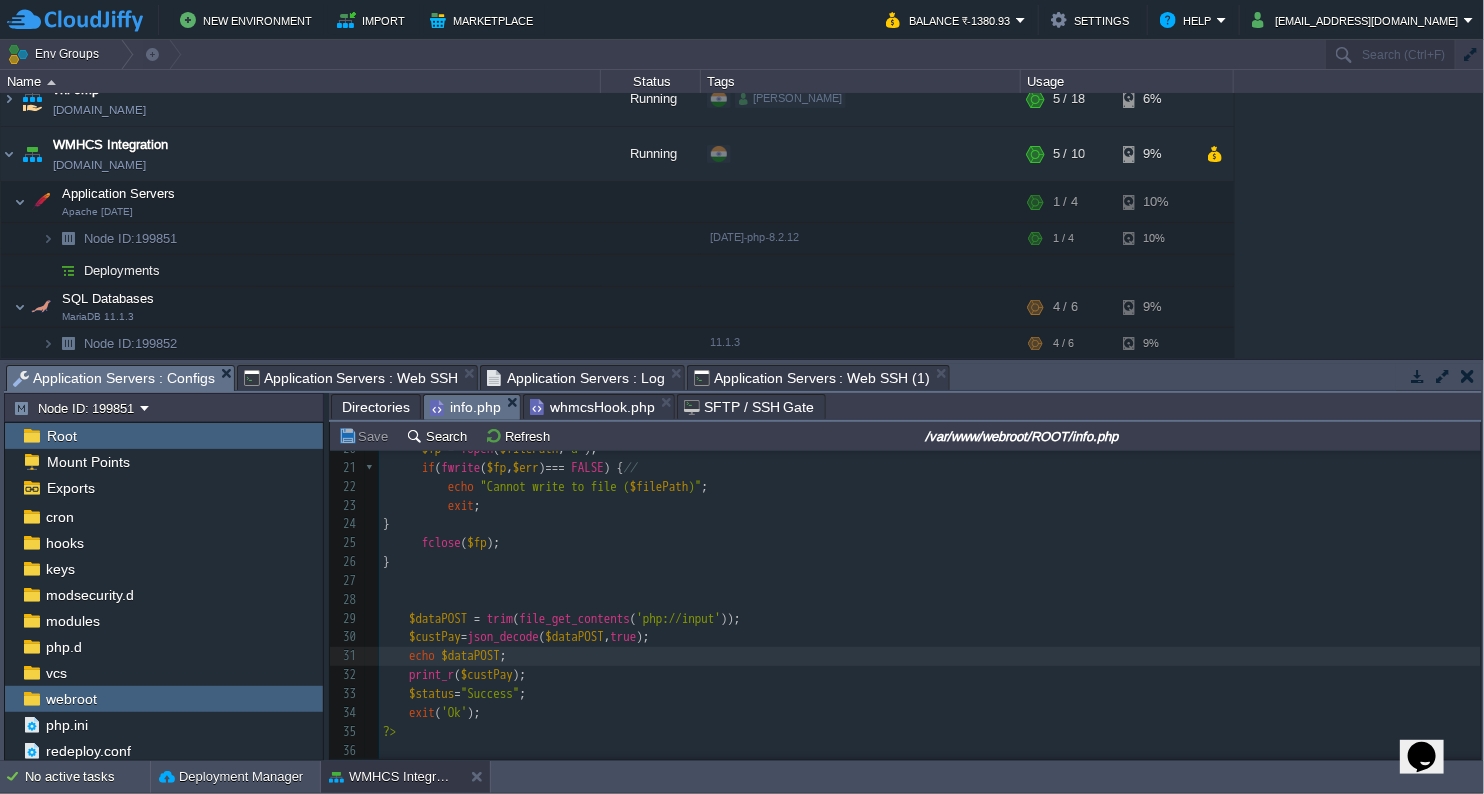 click on "Application Servers : Configs" at bounding box center [114, 378] 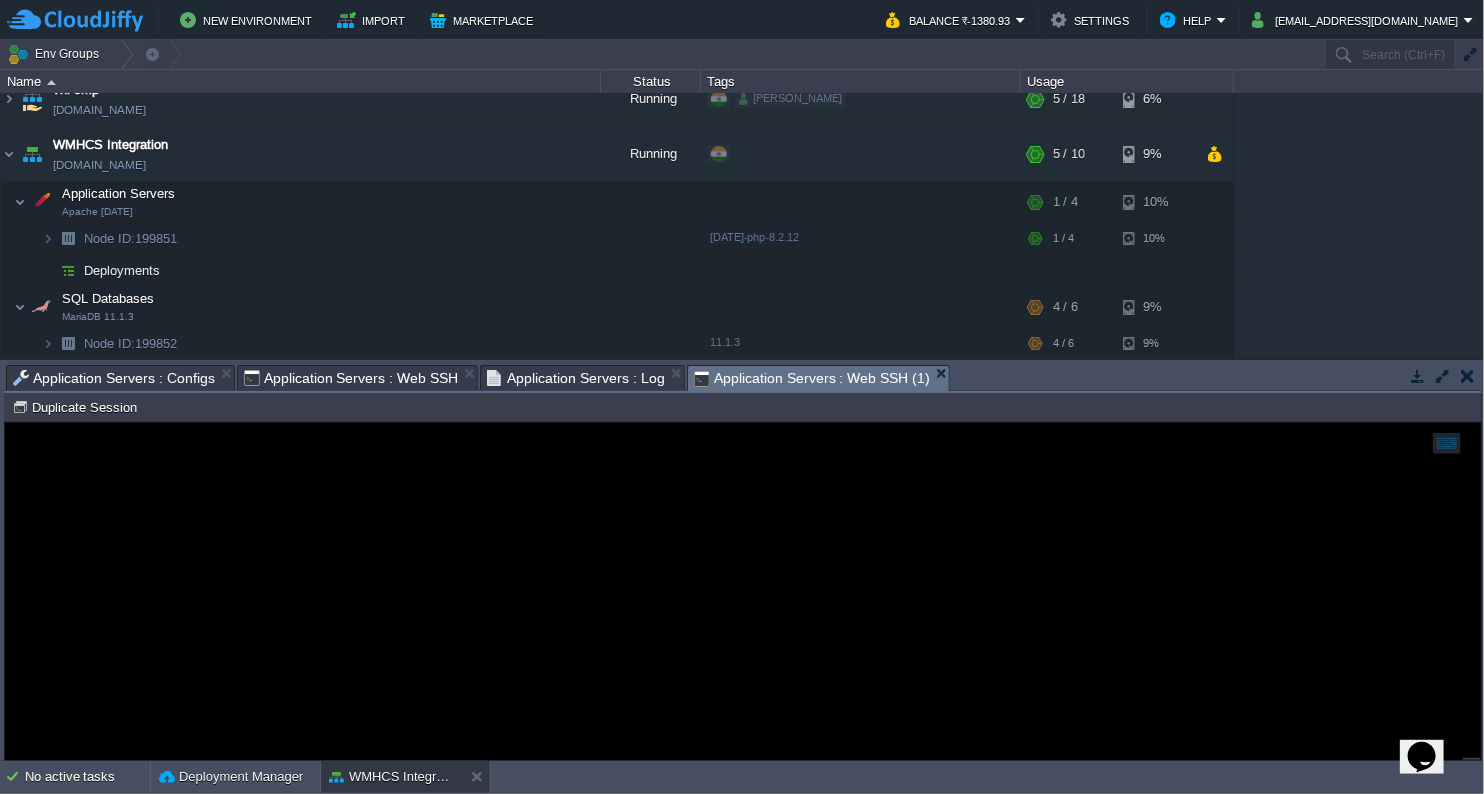 click on "Application Servers : Web SSH (1)" at bounding box center [812, 378] 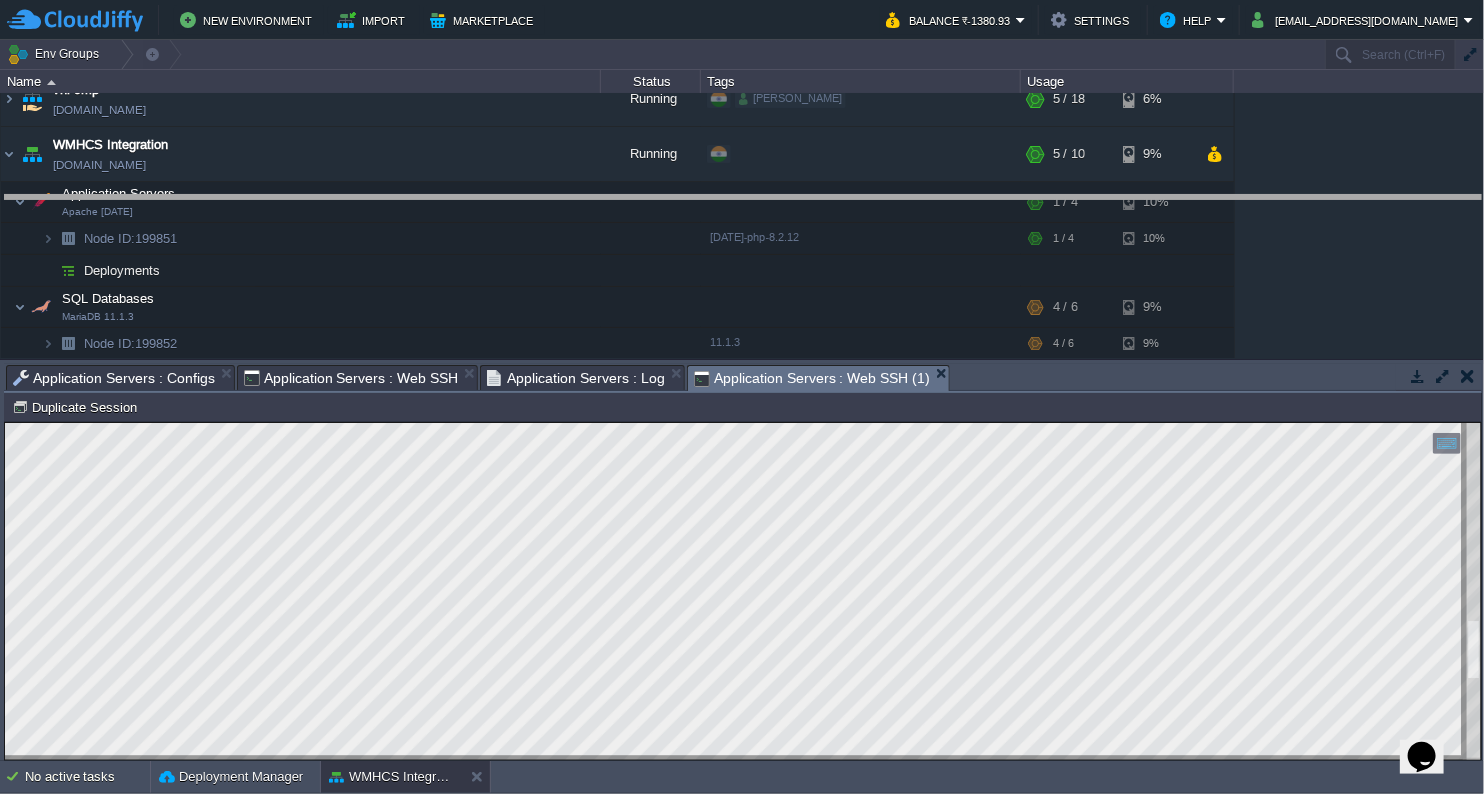 drag, startPoint x: 1081, startPoint y: 386, endPoint x: 1104, endPoint y: 217, distance: 170.5579 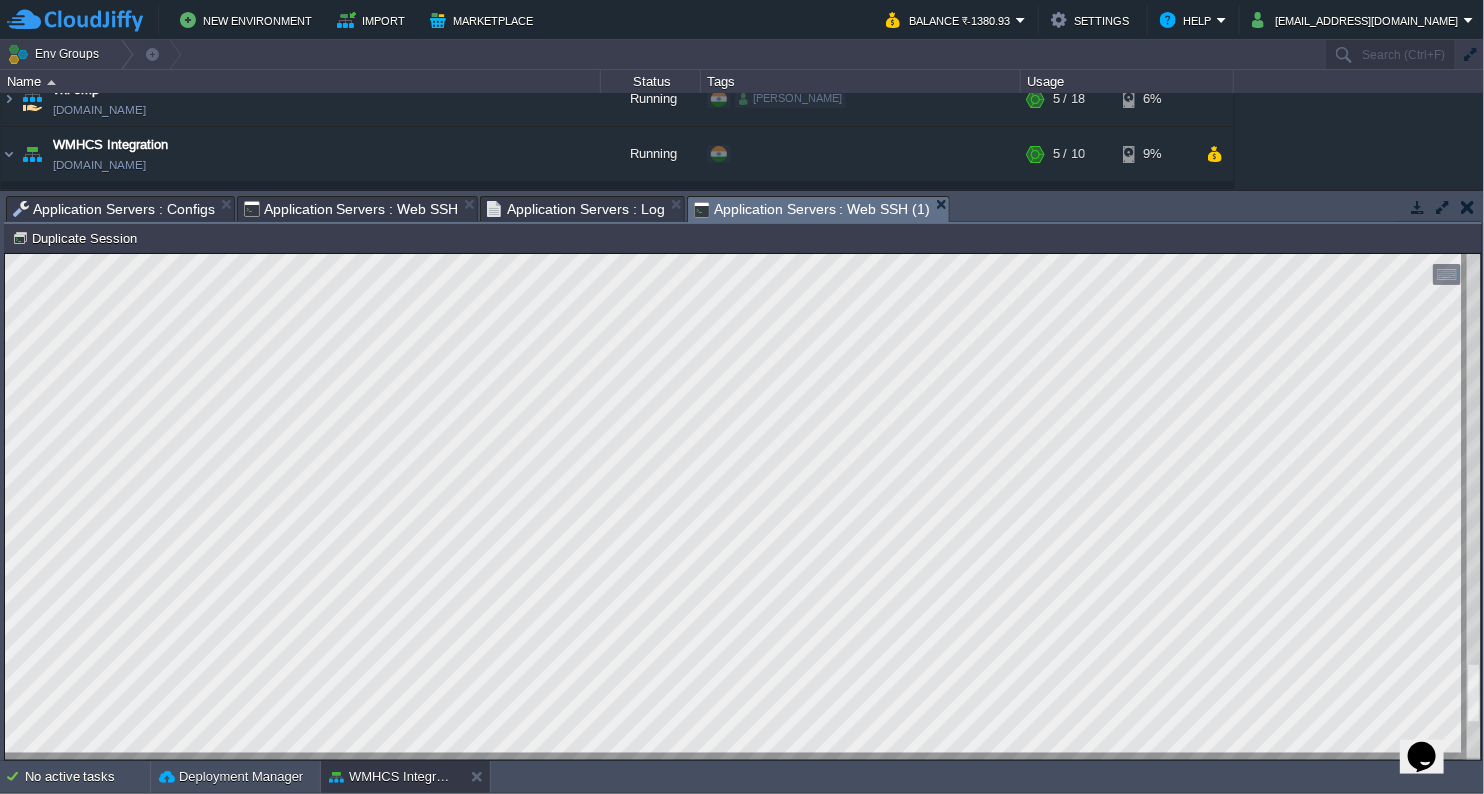 click on "Copy:                  Ctrl + Shift + C                                          Paste:                  Ctrl + V                                         Settings:                  Ctrl + Shift + Alt
0" at bounding box center [743, 253] 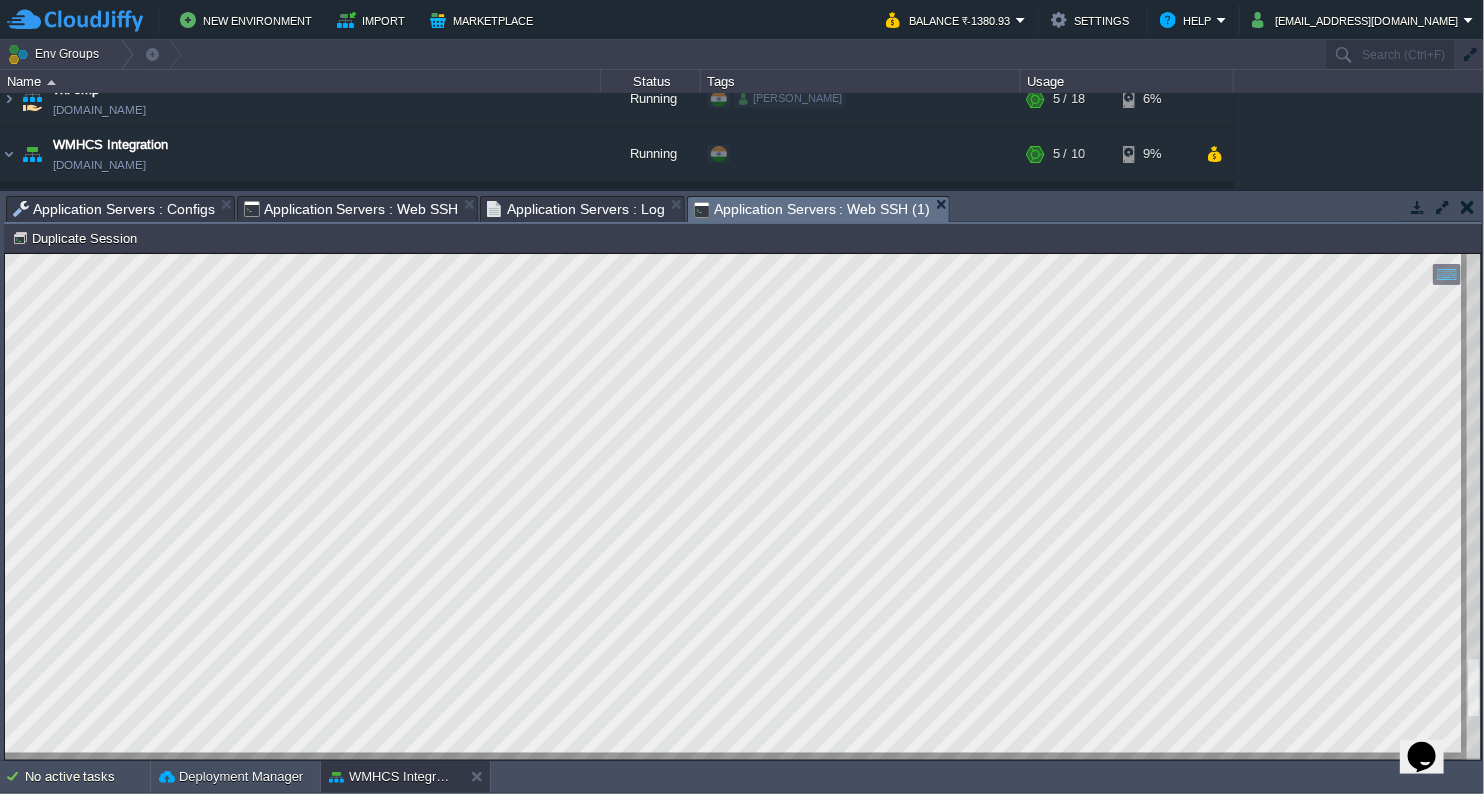 click on "Copy:                  Ctrl + Shift + C                                          Paste:                  Ctrl + V                                         Settings:                  Ctrl + Shift + Alt
0" at bounding box center [743, 253] 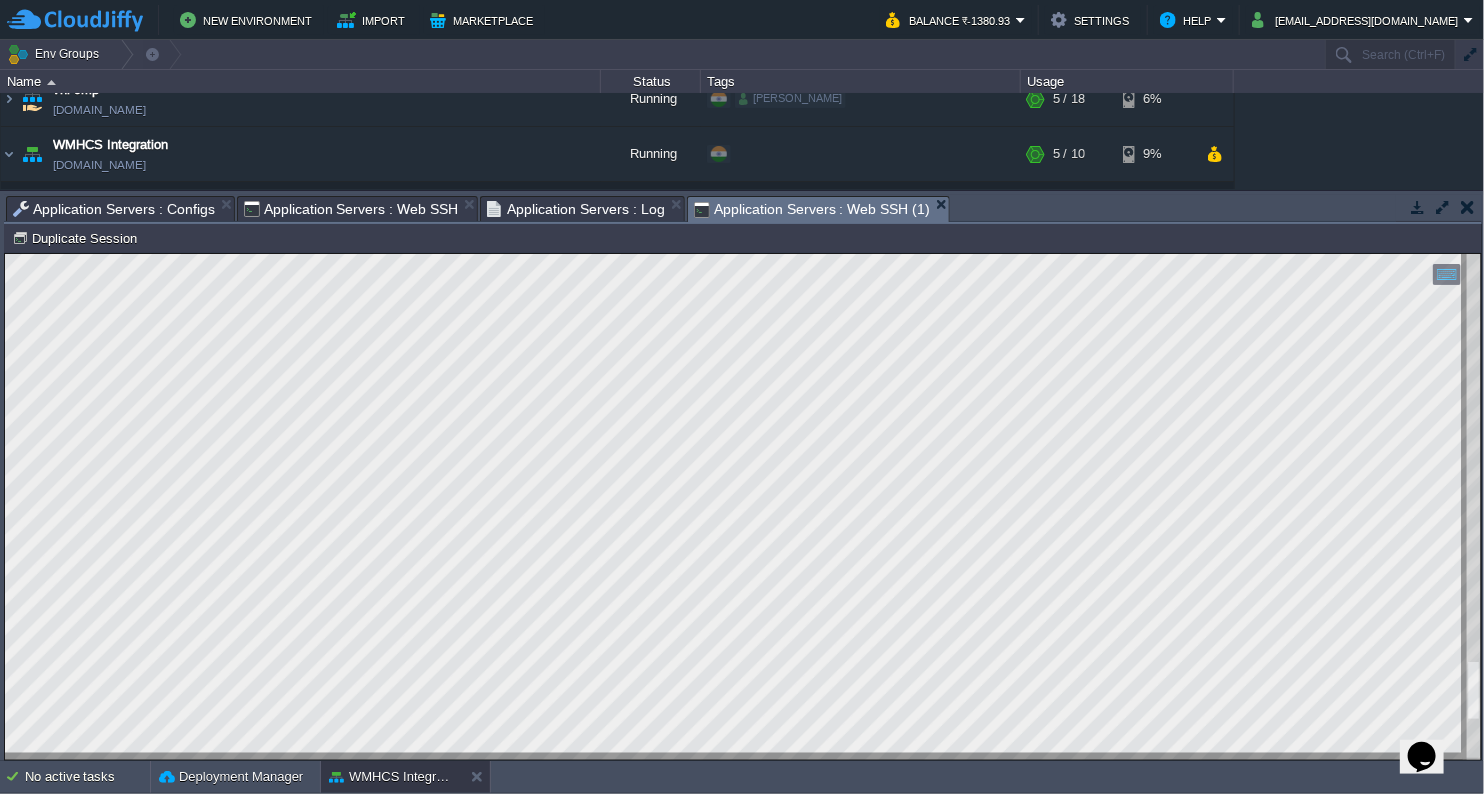 click on "Copy:                  Ctrl + Shift + C                                          Paste:                  Ctrl + V                                         Settings:                  Ctrl + Shift + Alt
0" at bounding box center (743, 253) 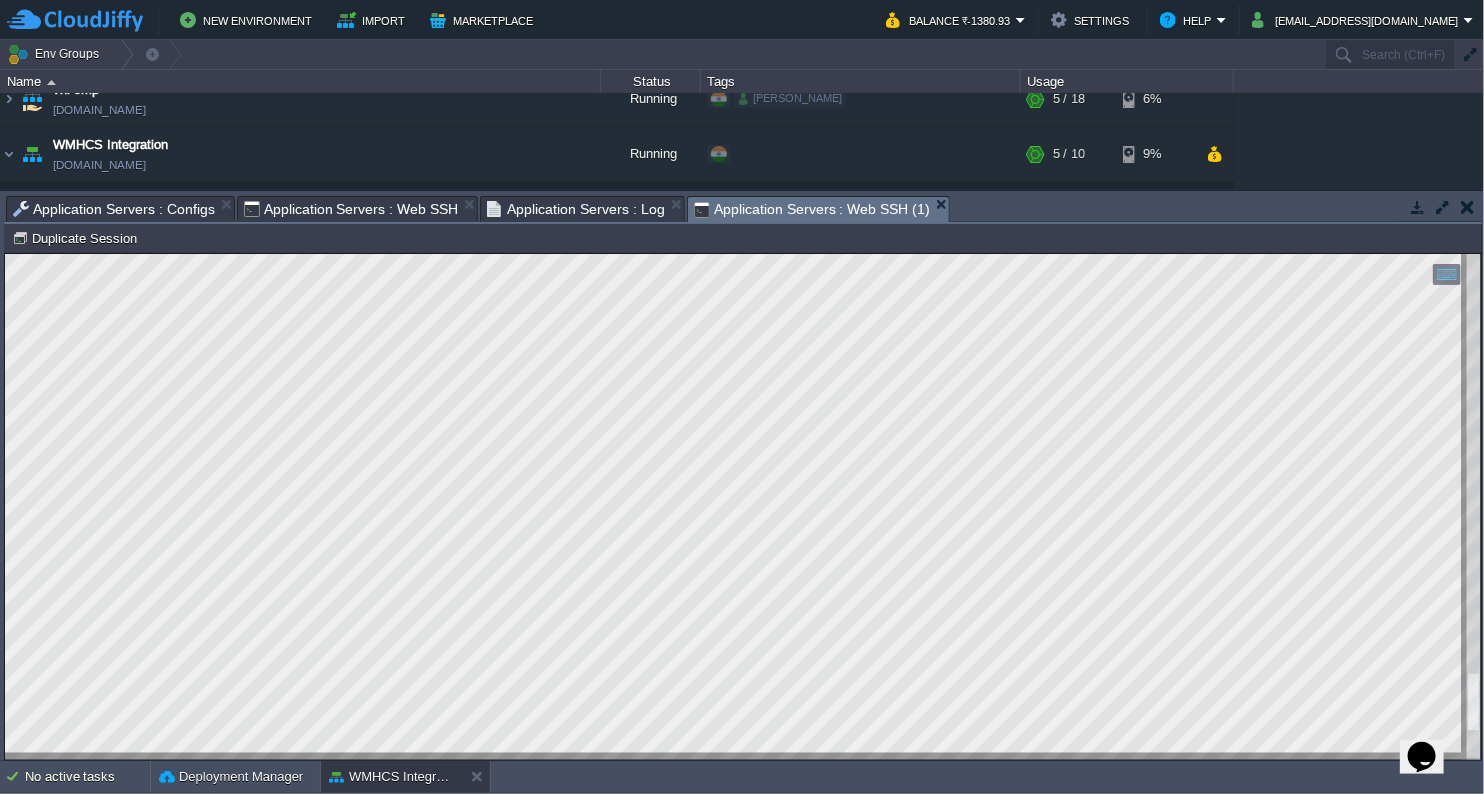 click on "Copy:                  Ctrl + Shift + C                                          Paste:                  Ctrl + V                                         Settings:                  Ctrl + Shift + Alt
0" at bounding box center [743, 253] 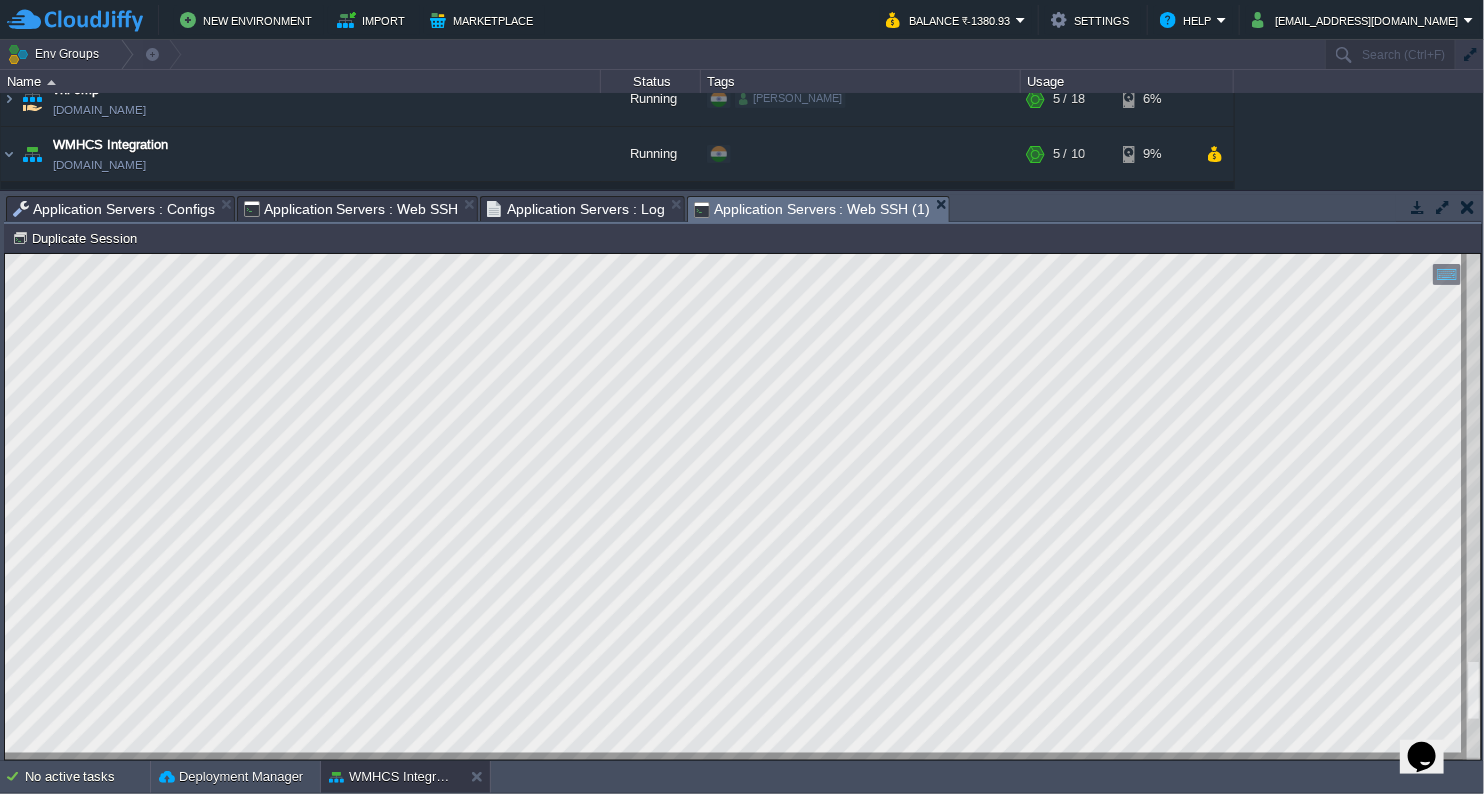 click at bounding box center [743, 506] 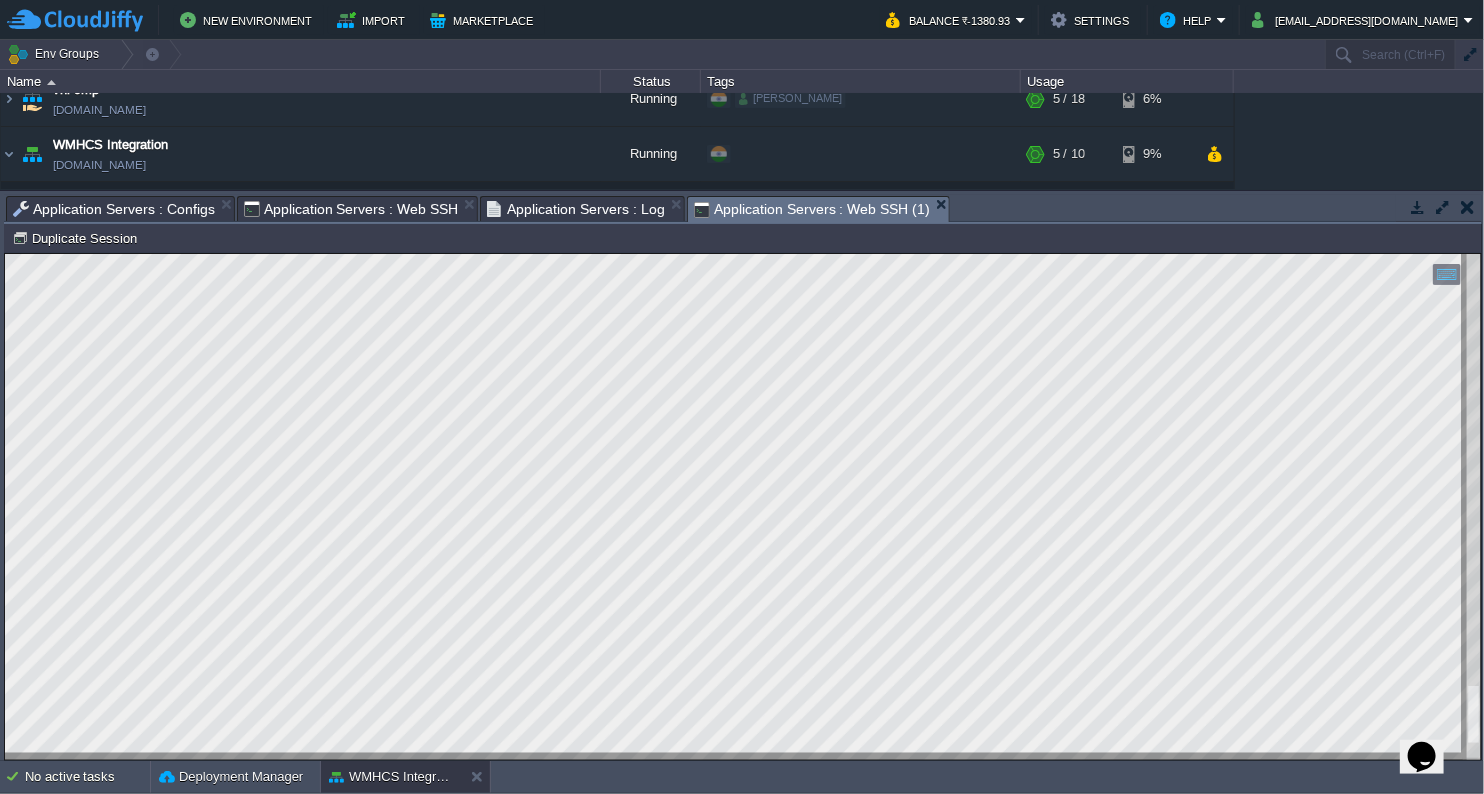 scroll, scrollTop: 0, scrollLeft: 0, axis: both 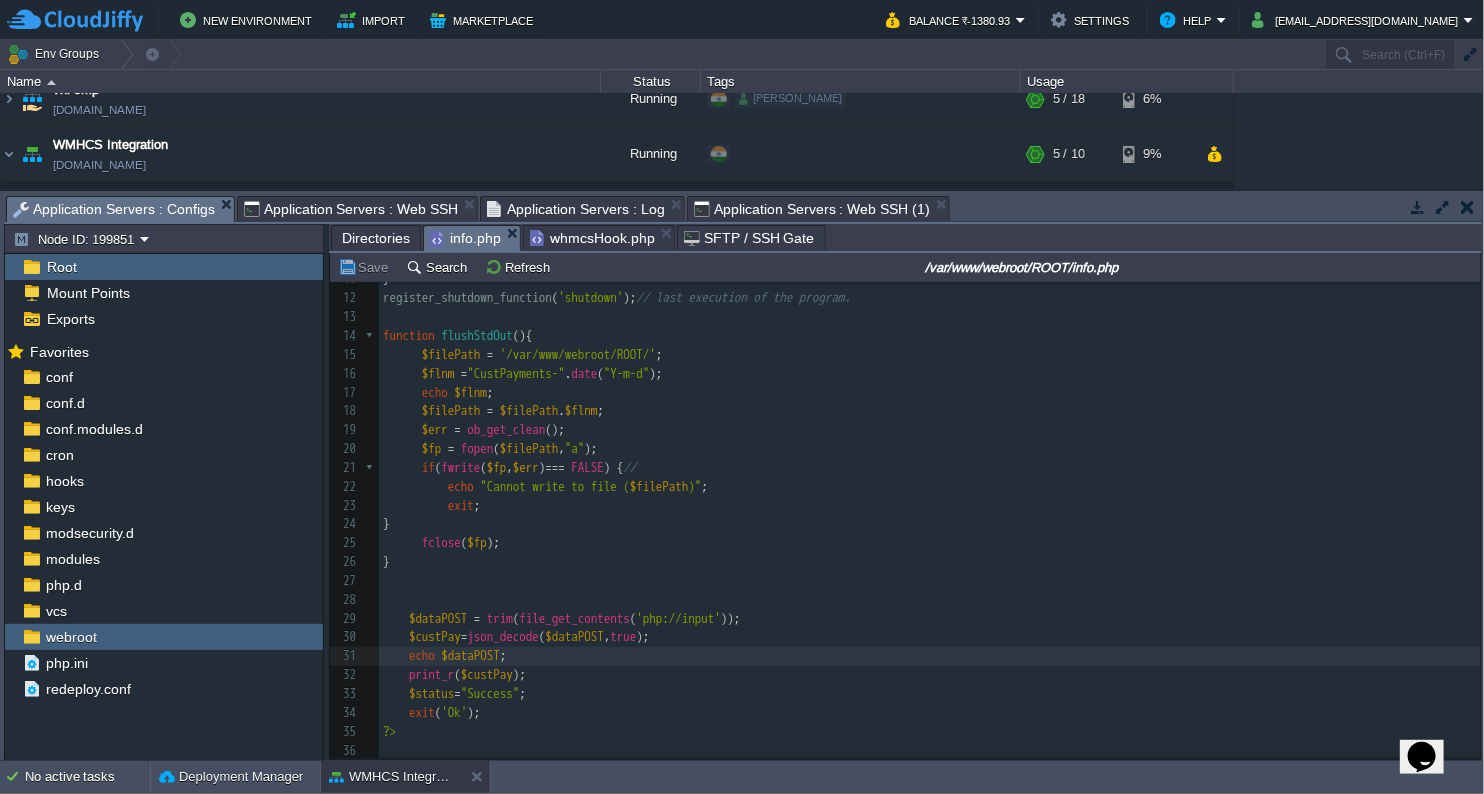 click on "Application Servers : Configs" at bounding box center [114, 209] 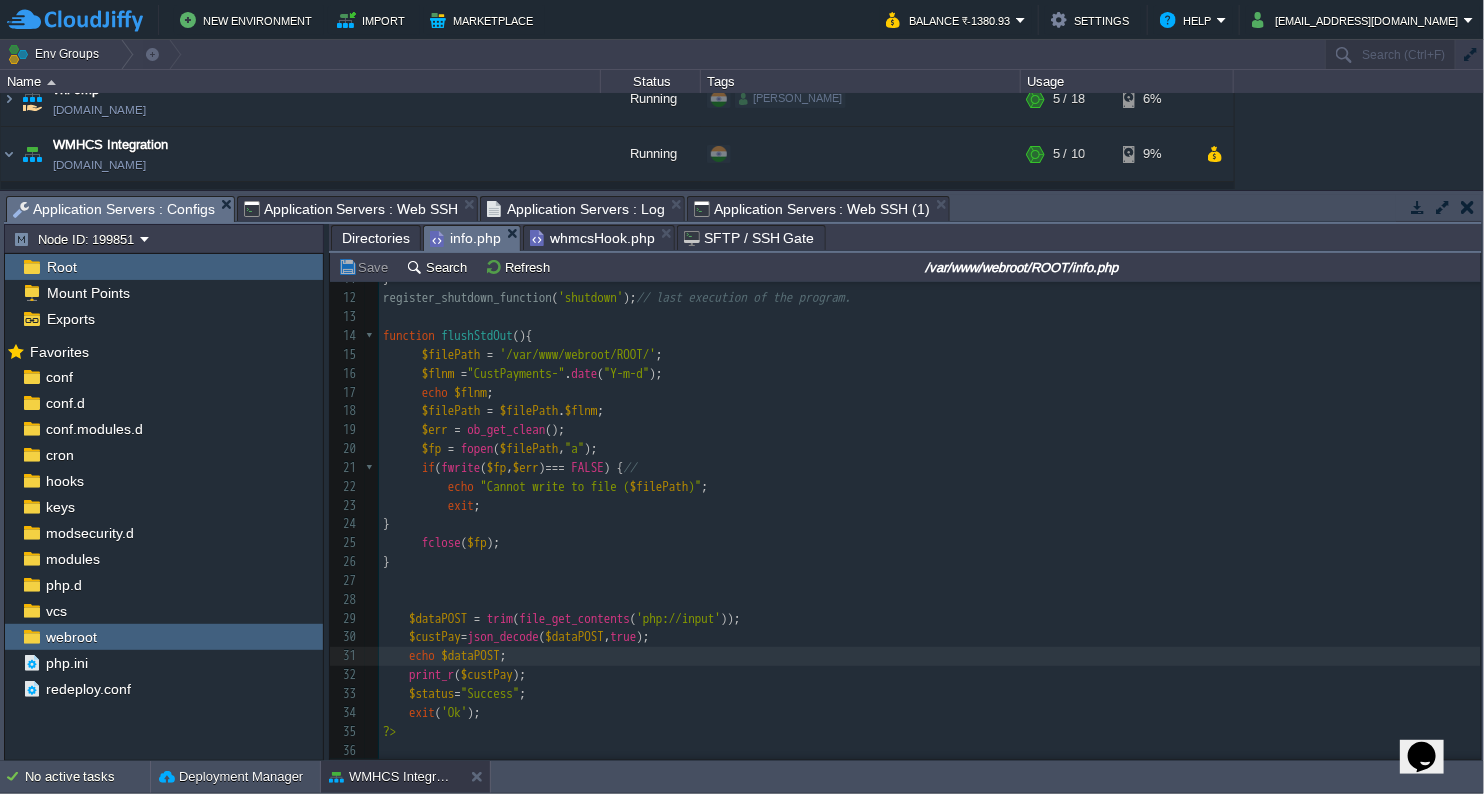 scroll, scrollTop: 6, scrollLeft: 0, axis: vertical 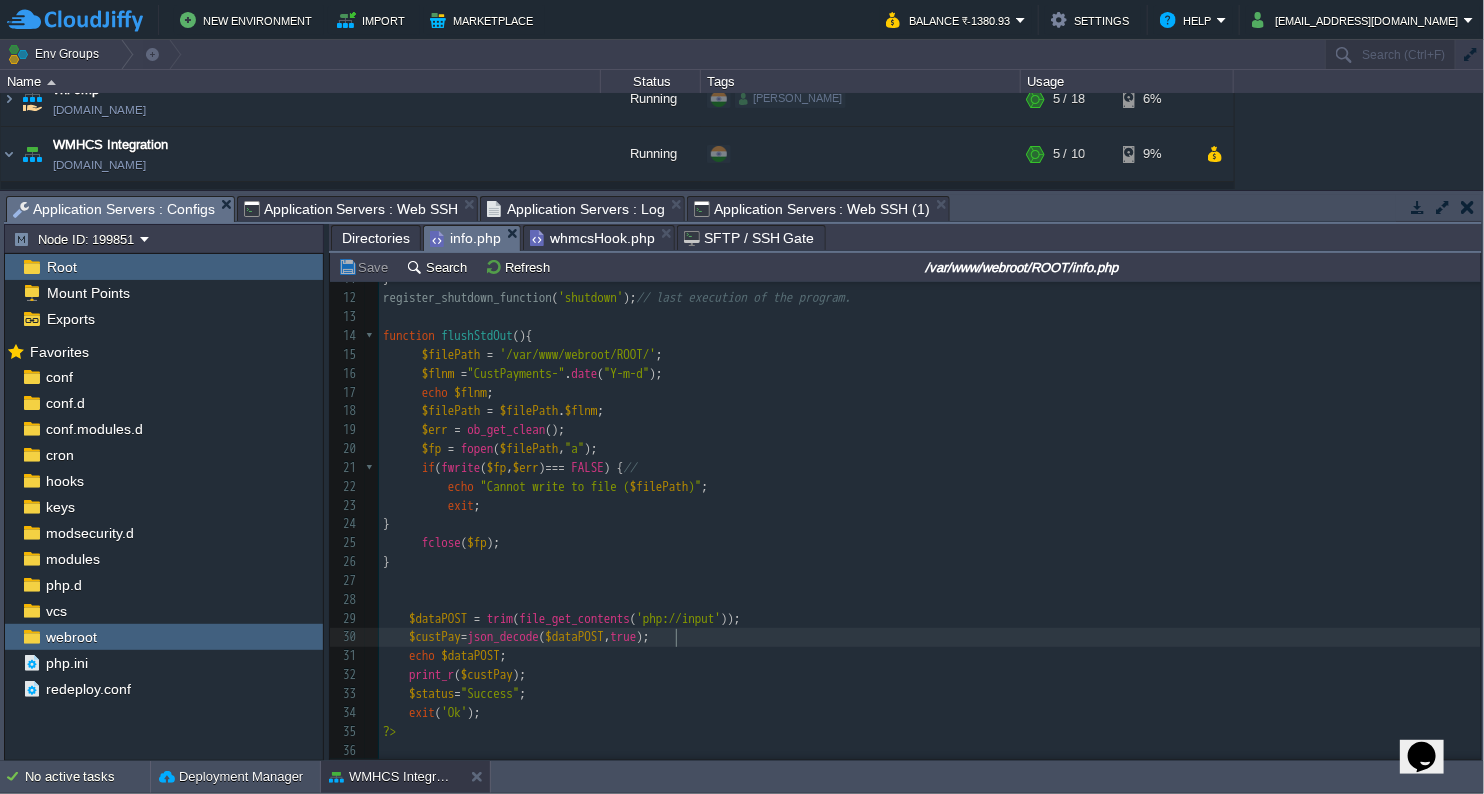 click on "$custPay = json_decode ( $dataPOST , true );" at bounding box center [930, 637] 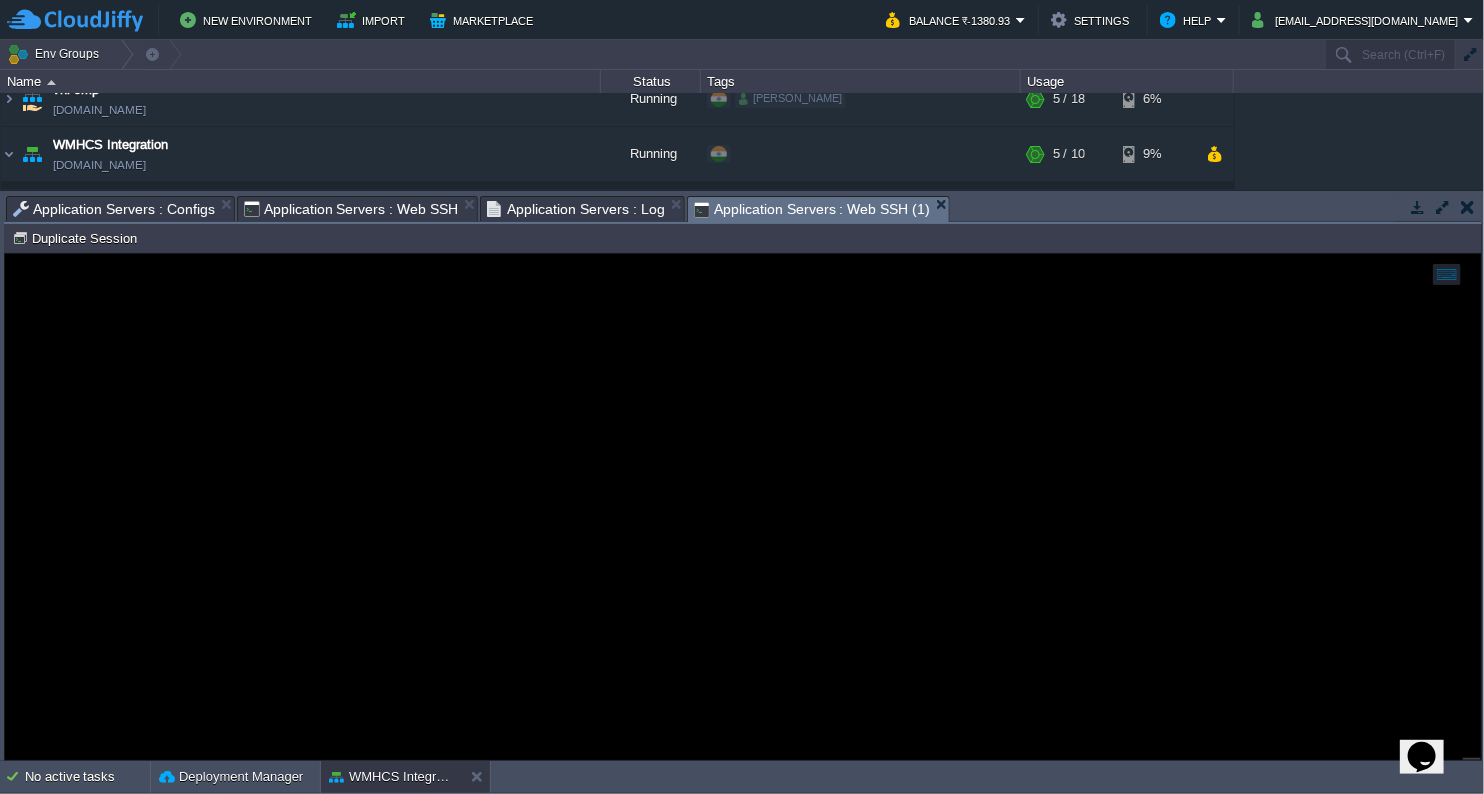 click on "Application Servers : Web SSH (1)" at bounding box center (812, 209) 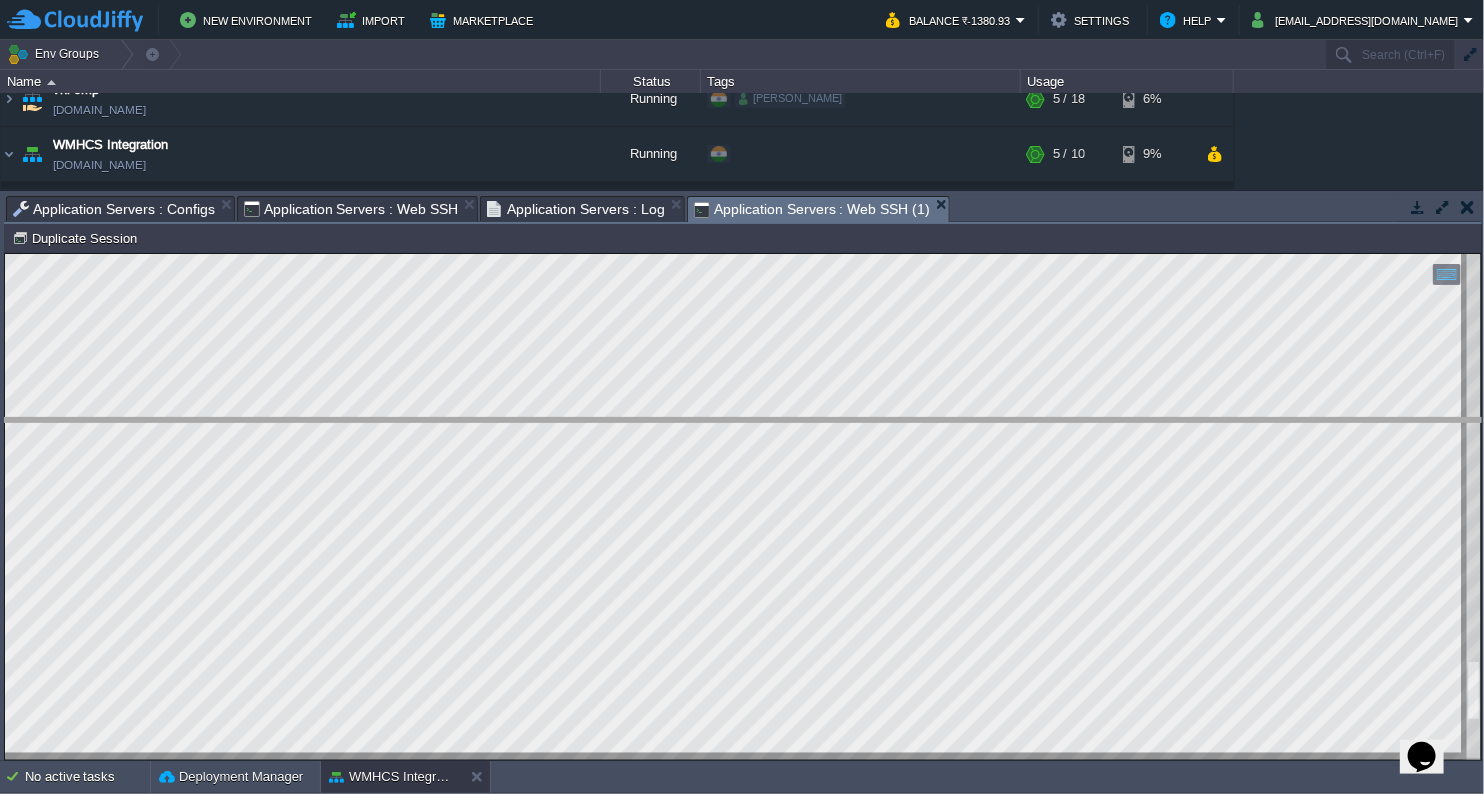 drag, startPoint x: 957, startPoint y: 205, endPoint x: 1016, endPoint y: 428, distance: 230.67293 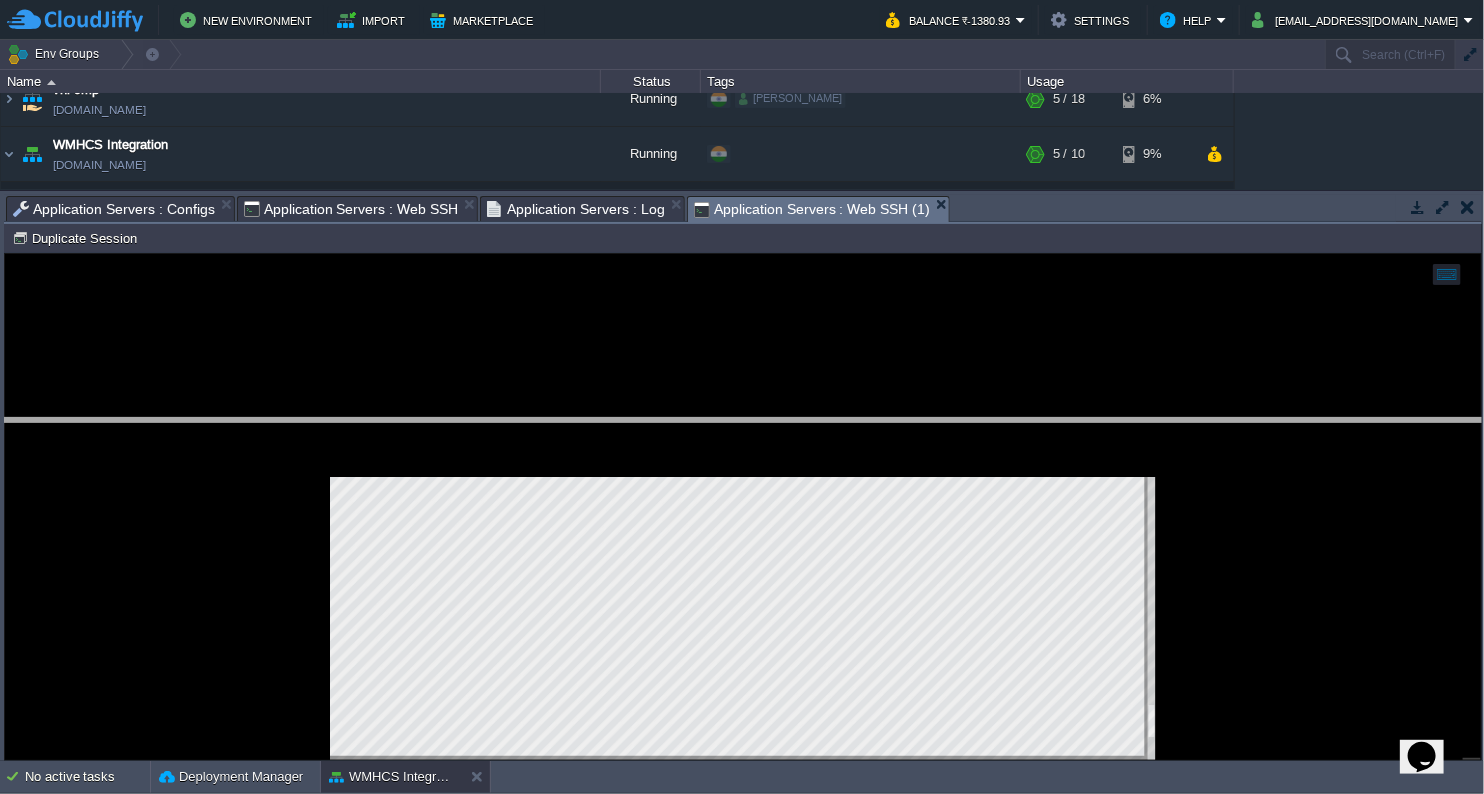 scroll, scrollTop: 242, scrollLeft: 0, axis: vertical 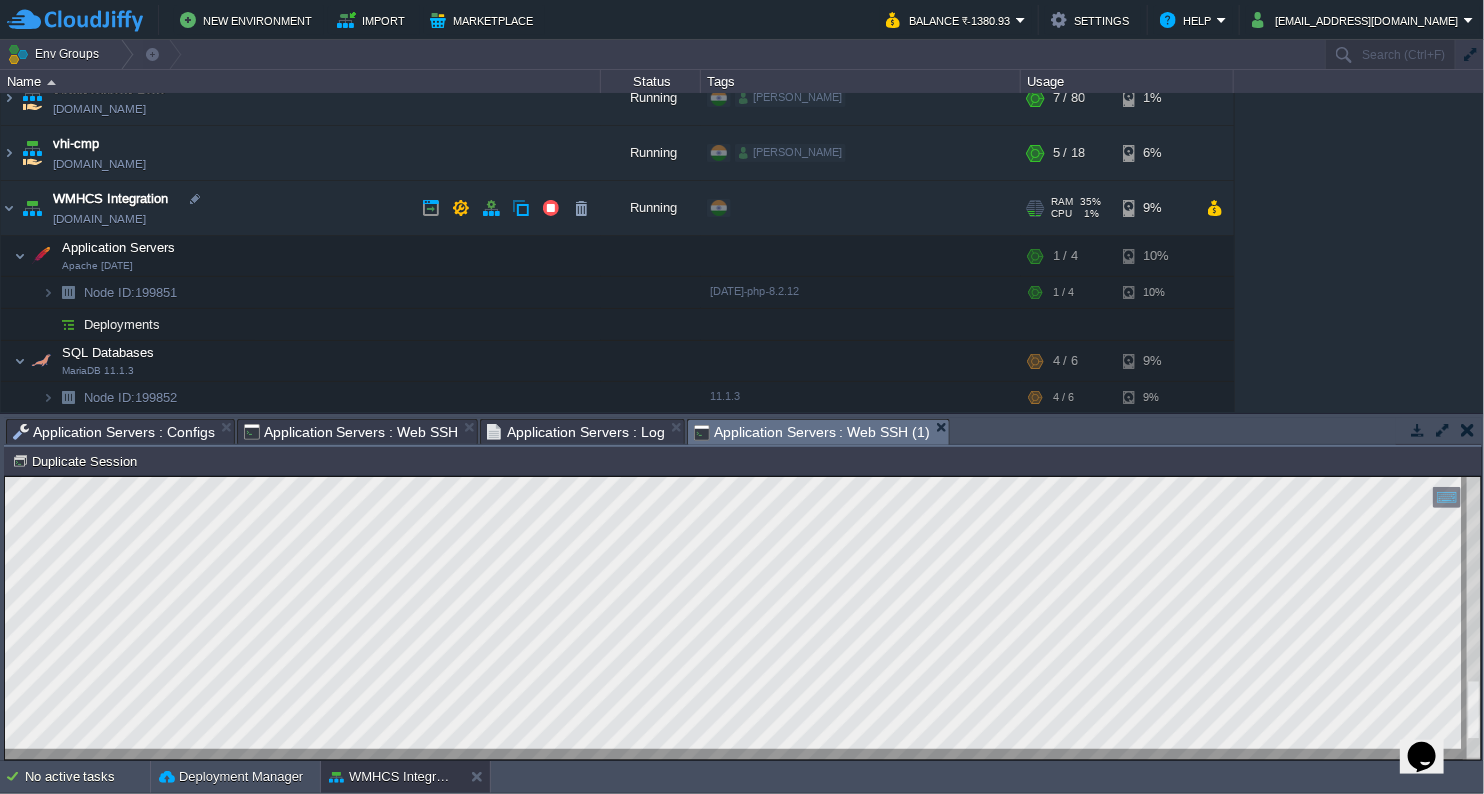 drag, startPoint x: 48, startPoint y: 220, endPoint x: 186, endPoint y: 222, distance: 138.0145 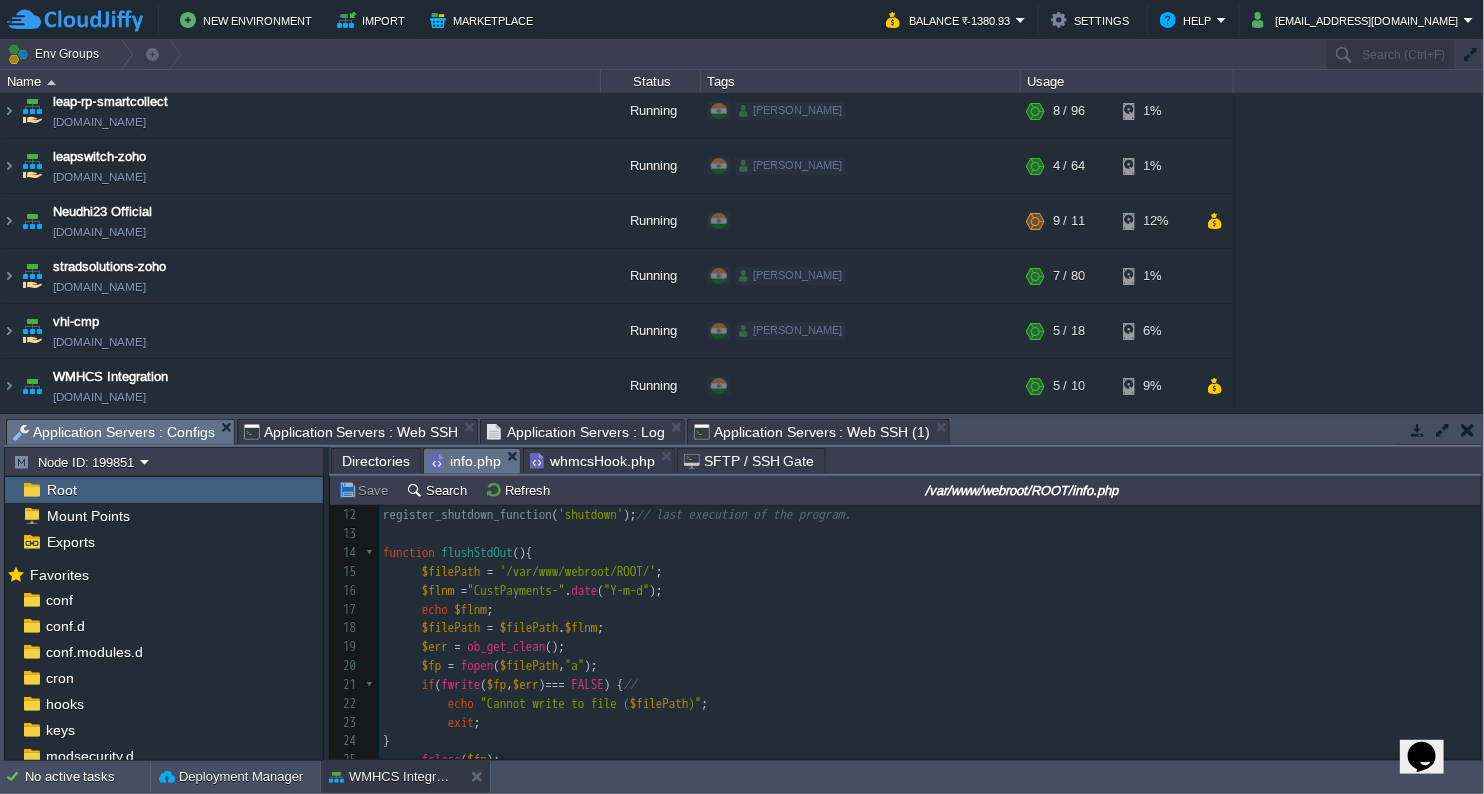 click on "Application Servers : Configs" at bounding box center [114, 432] 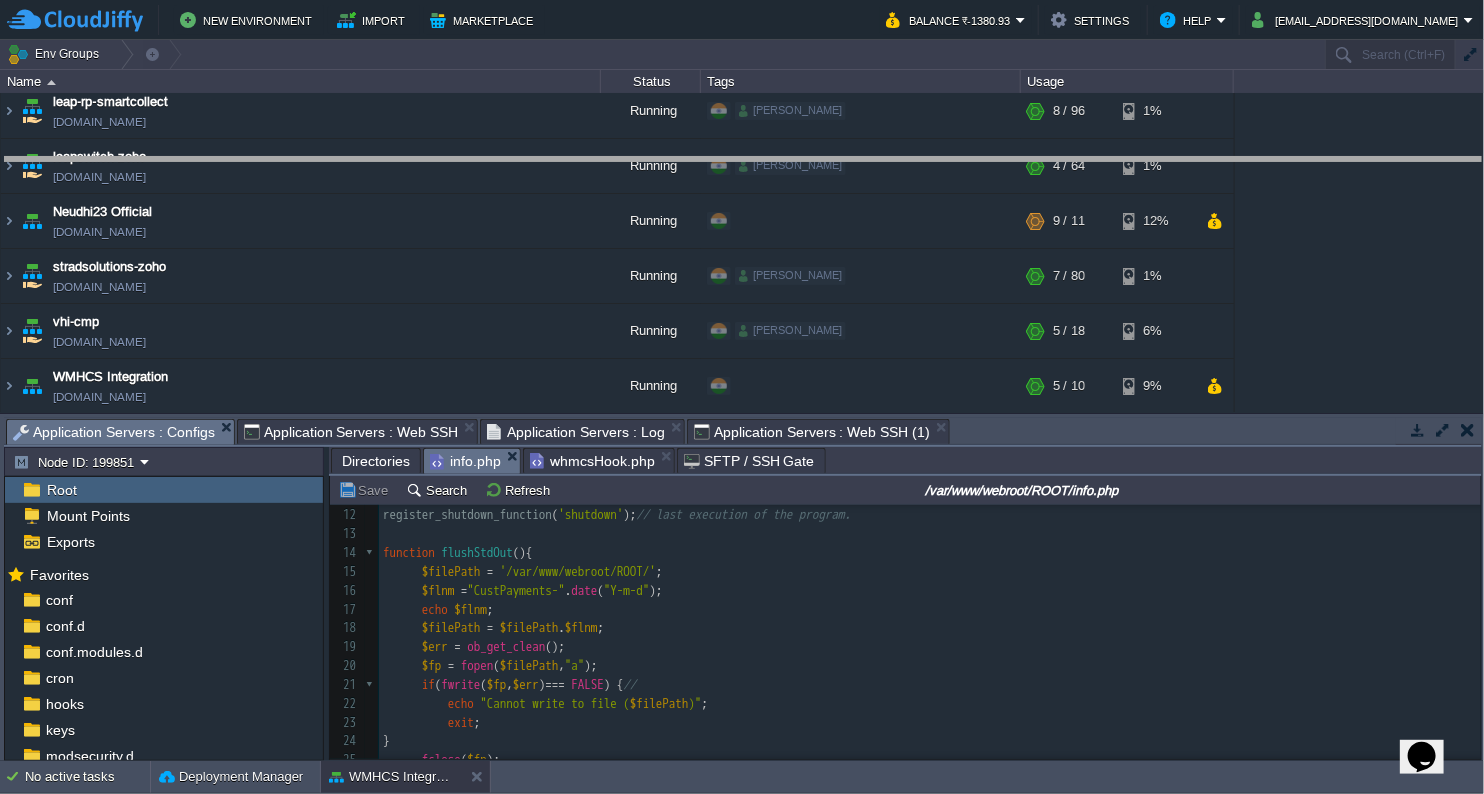 drag, startPoint x: 951, startPoint y: 417, endPoint x: 938, endPoint y: 156, distance: 261.32355 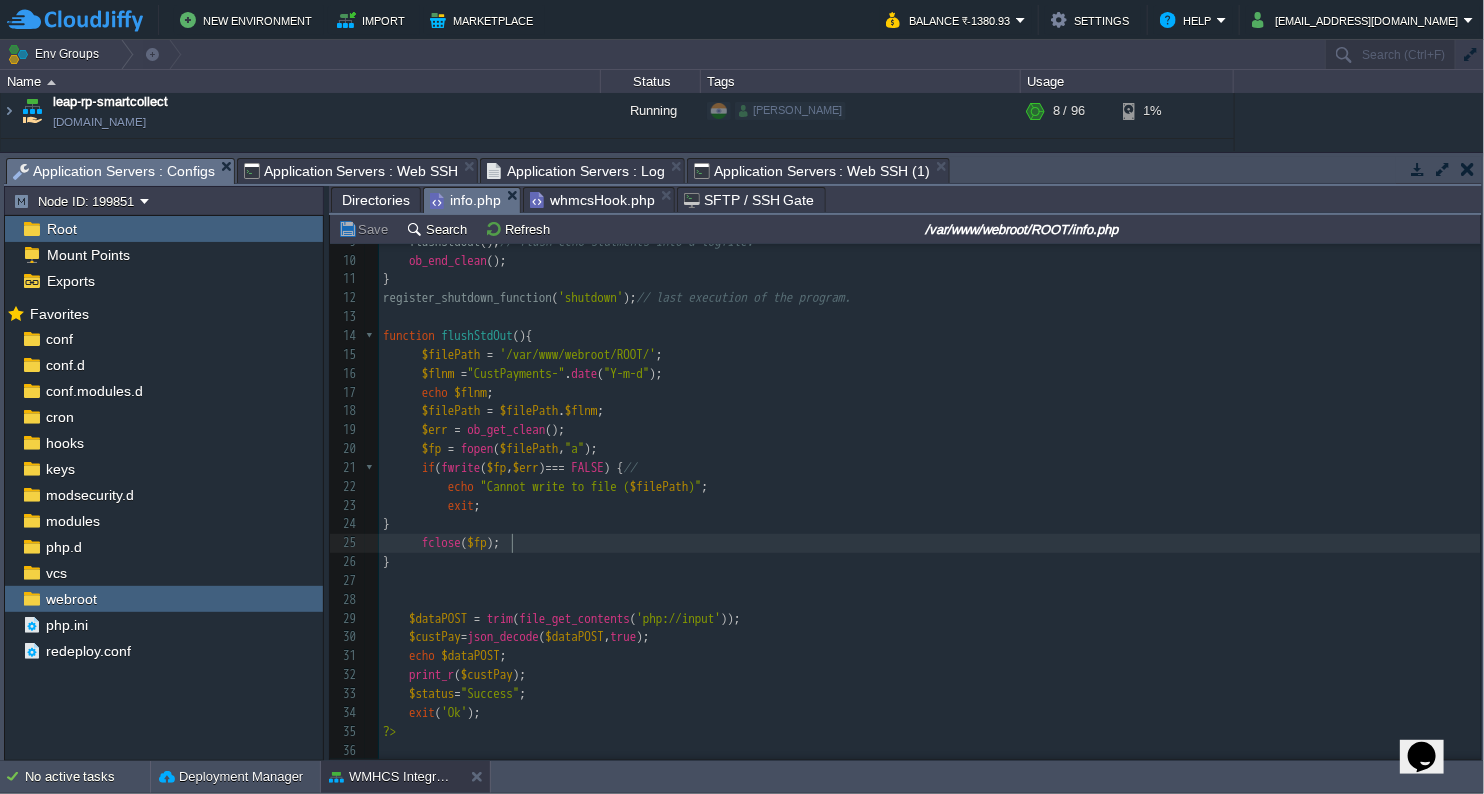click on "fclose ( $fp );" at bounding box center [930, 543] 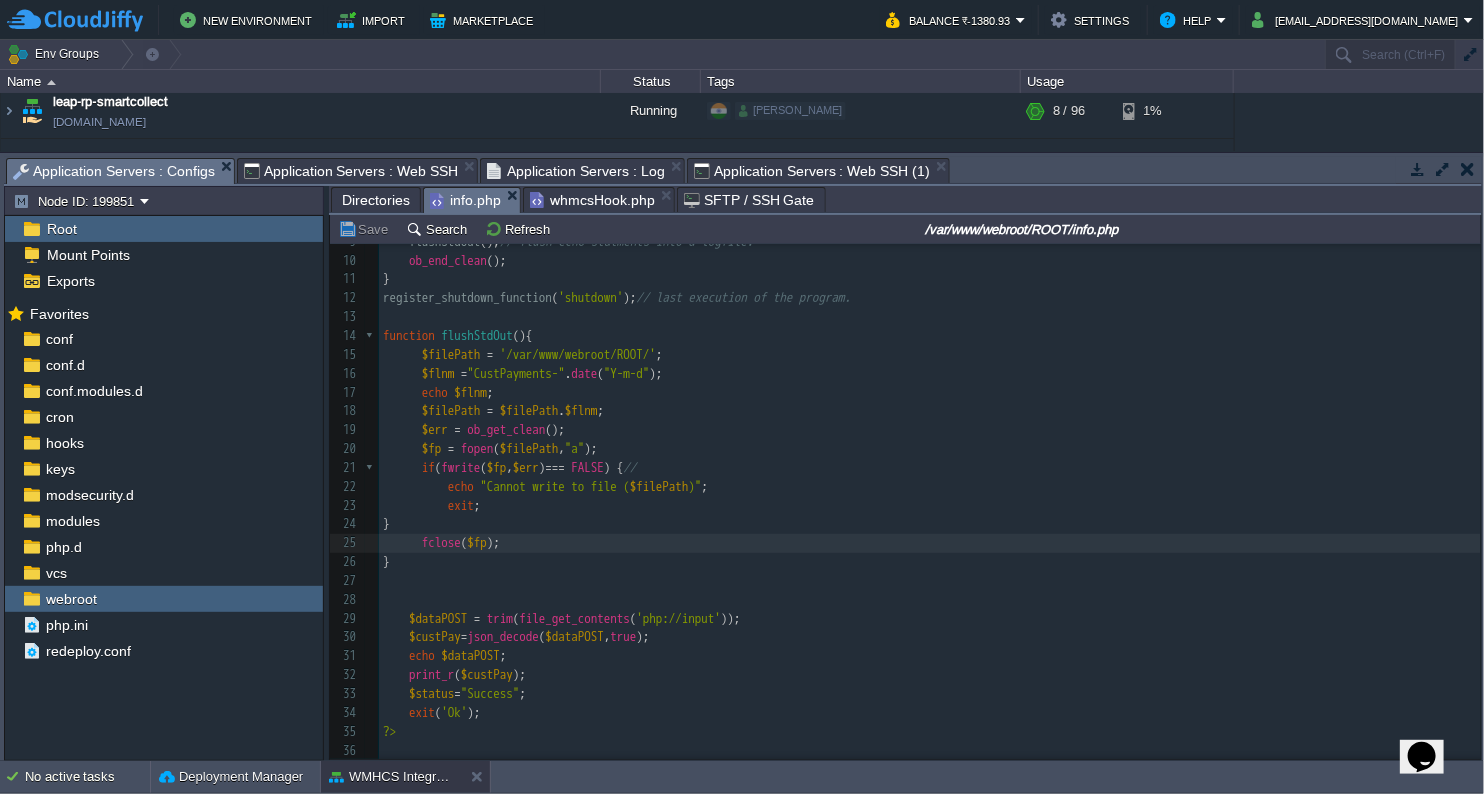 scroll, scrollTop: 8, scrollLeft: 0, axis: vertical 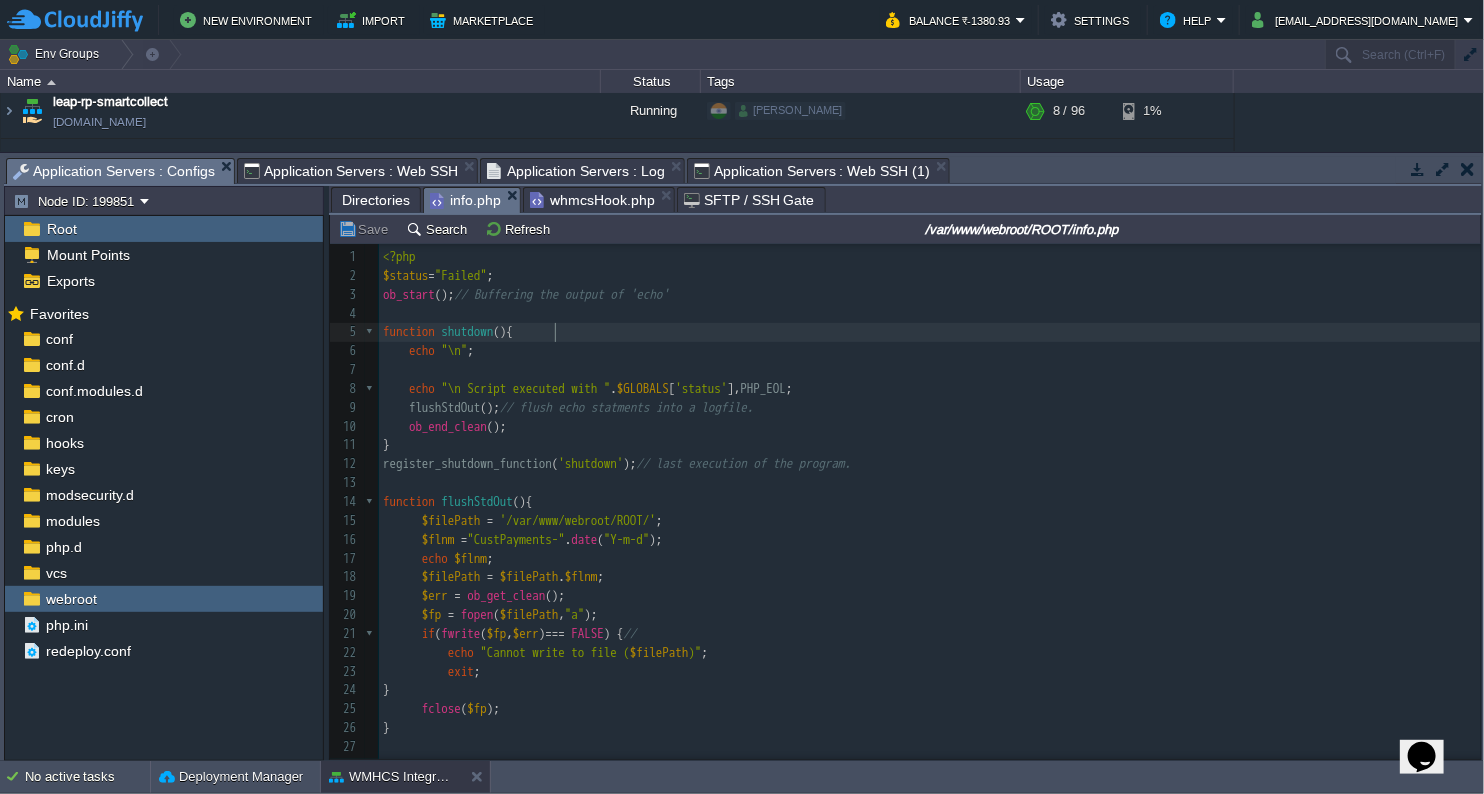 click on "echo   "\n" ;" at bounding box center [930, 351] 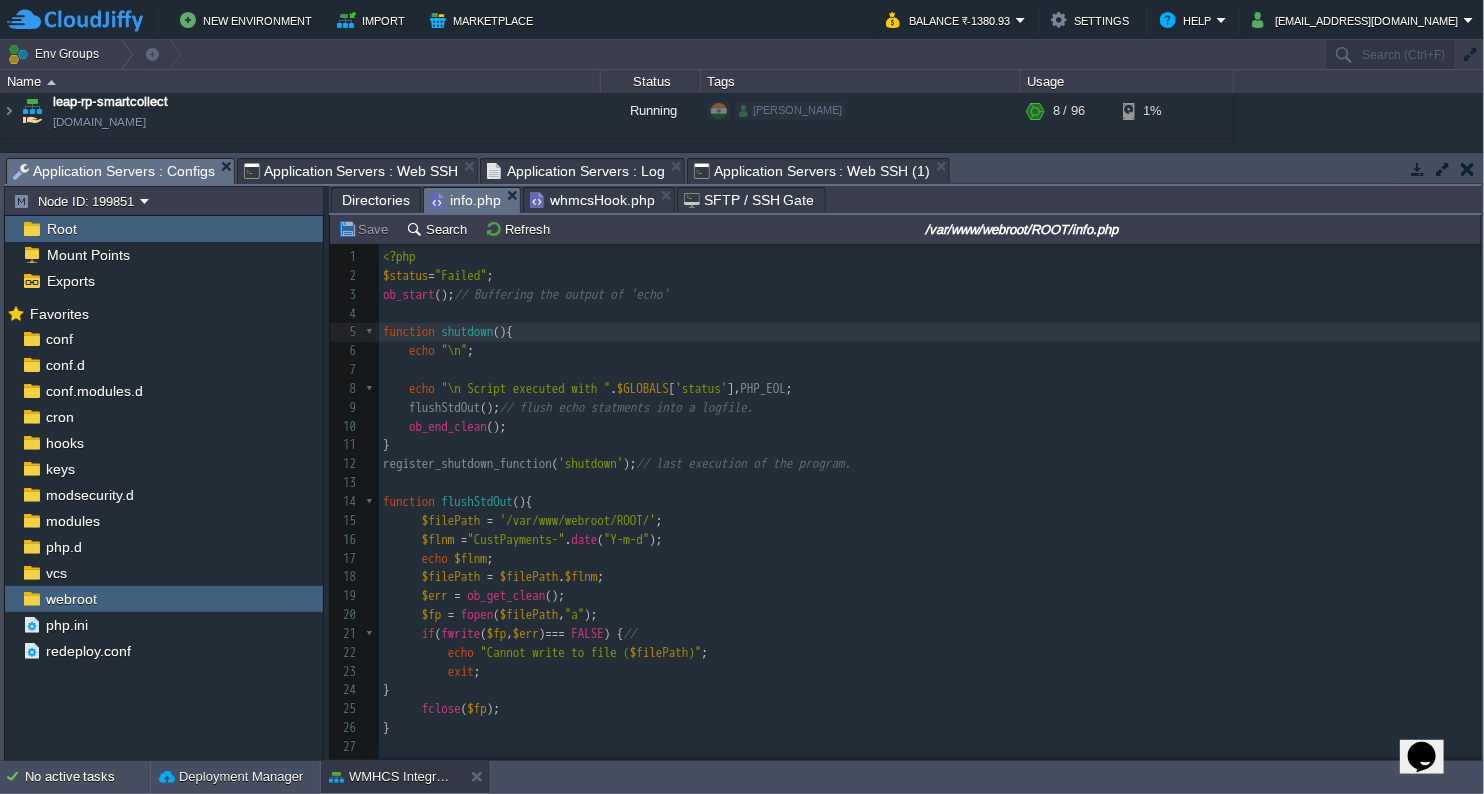 type on "<?php
$status="Failed";
ob_start(); // Buffering the output of 'echo'
function shutdown(){
echo "\n";
echo "\n Script executed with ".$GLOBALS['status'], PHP_EOL;
flushStdOut(); // flush echo statments into a logfile.
ob_end_clean();
}
register_shutdown_function('shutdown'); // last execution of the program.
function flushStdOut(){
$filePath = '/var/www/webroot/ROOT/';
$flnm ="CustPayments-" .date("Y-m-d");
echo $flnm;
$filePath = $filePath . $flnm;
$err = ob_get_clean();
$fp = fopen($filePath,"a");
if (fwrite($fp, $err) === FALSE) { //
echo "Cannot write to file ($filePath)";
exit;
}
fclose($fp);
}
$dataPOST = trim(file_get_contents('php://input'));
$custPay=json_decode($dataPOST,true);
echo $dataPOST;
print_r( $custPay);
$status="Success";
exit('Ok');
?>" 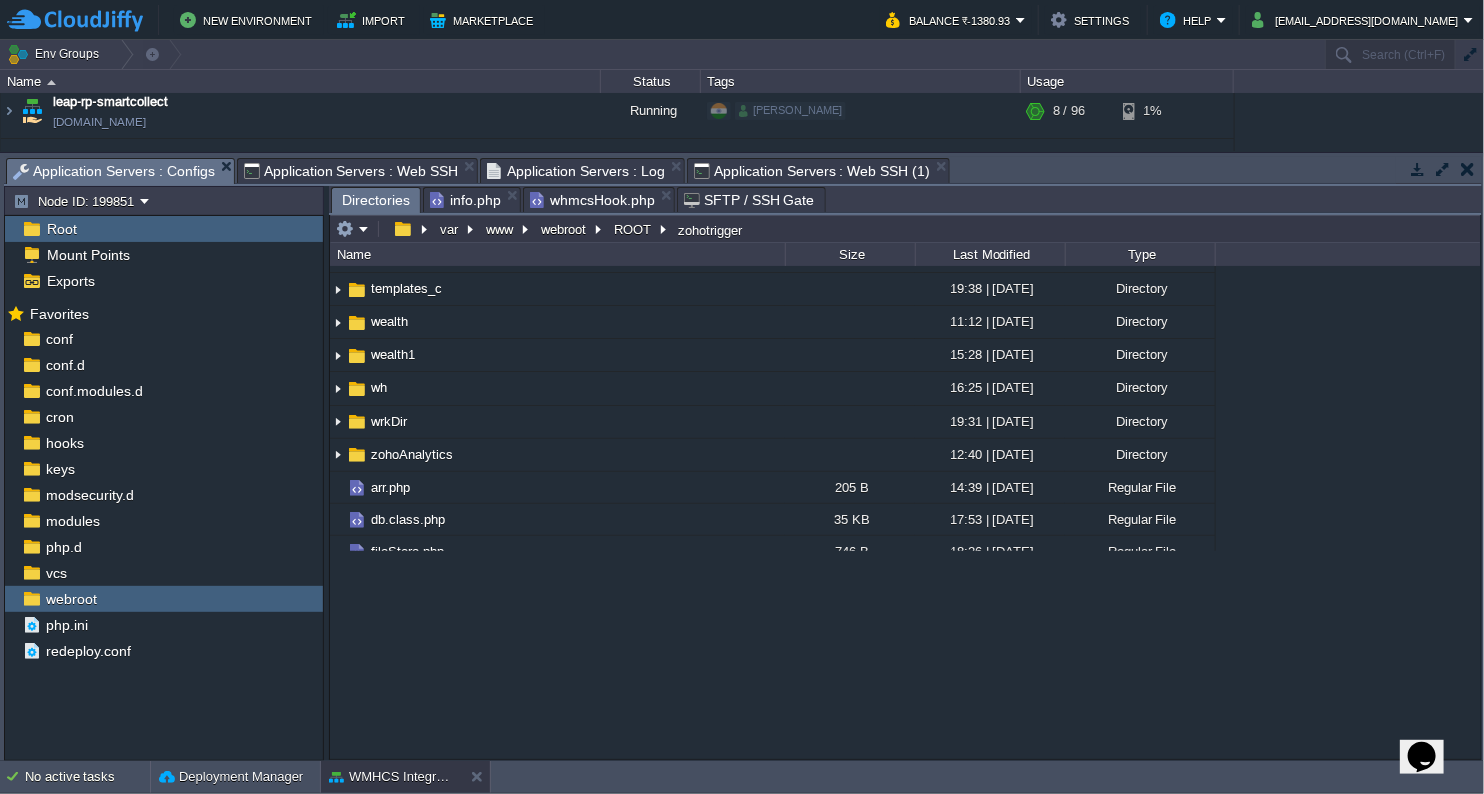 click on "Directories" at bounding box center [376, 200] 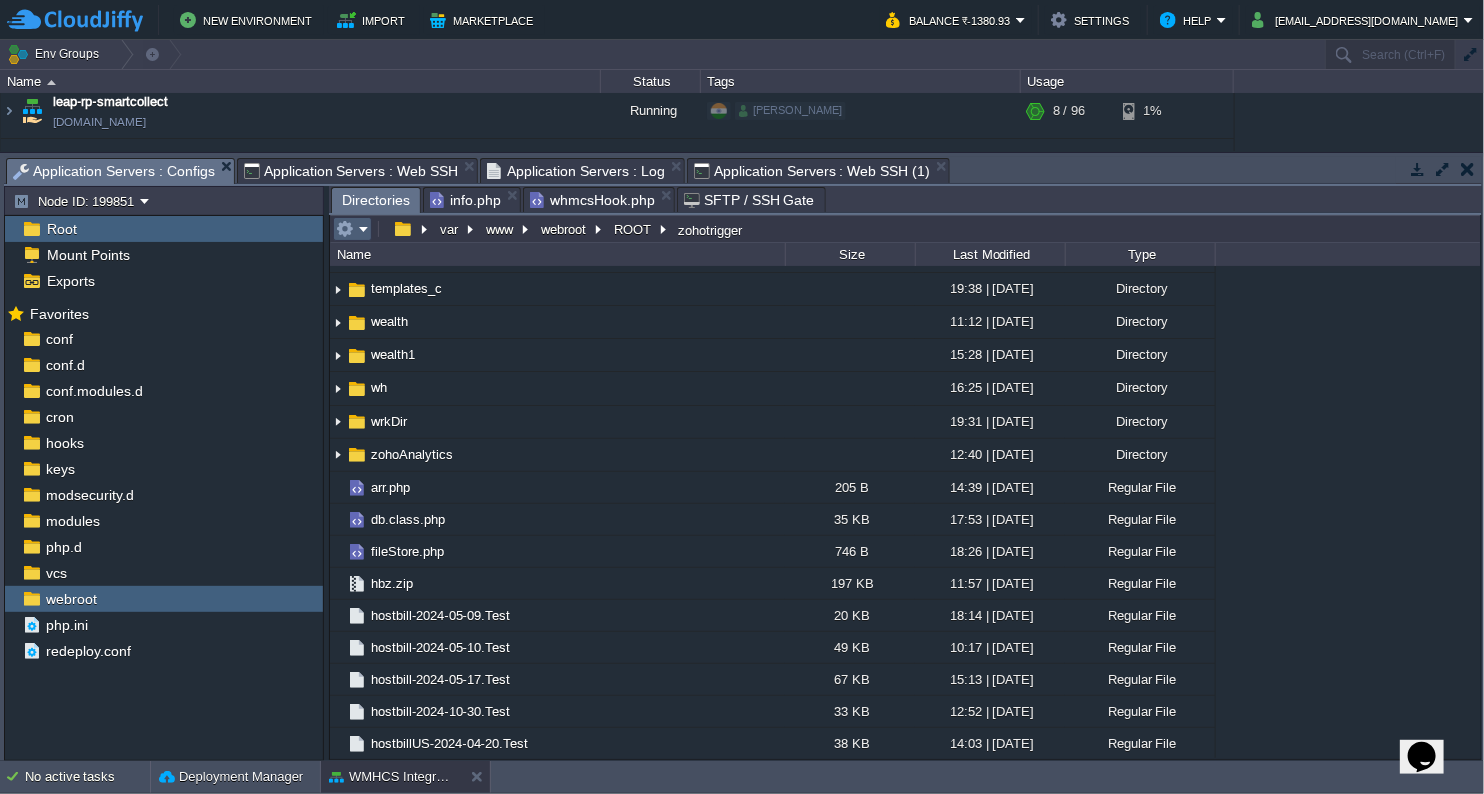 click at bounding box center [352, 229] 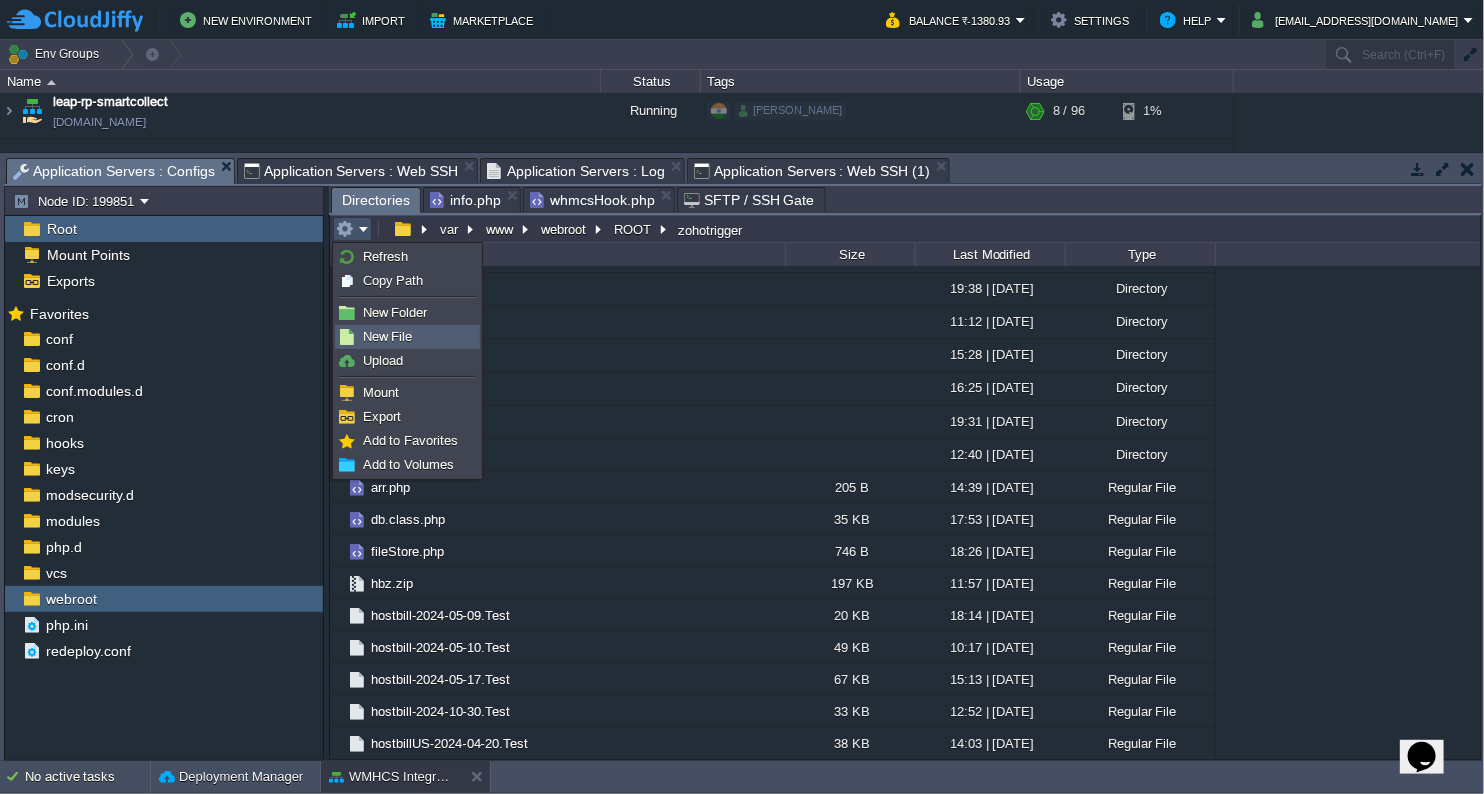 click on "New File" at bounding box center (388, 336) 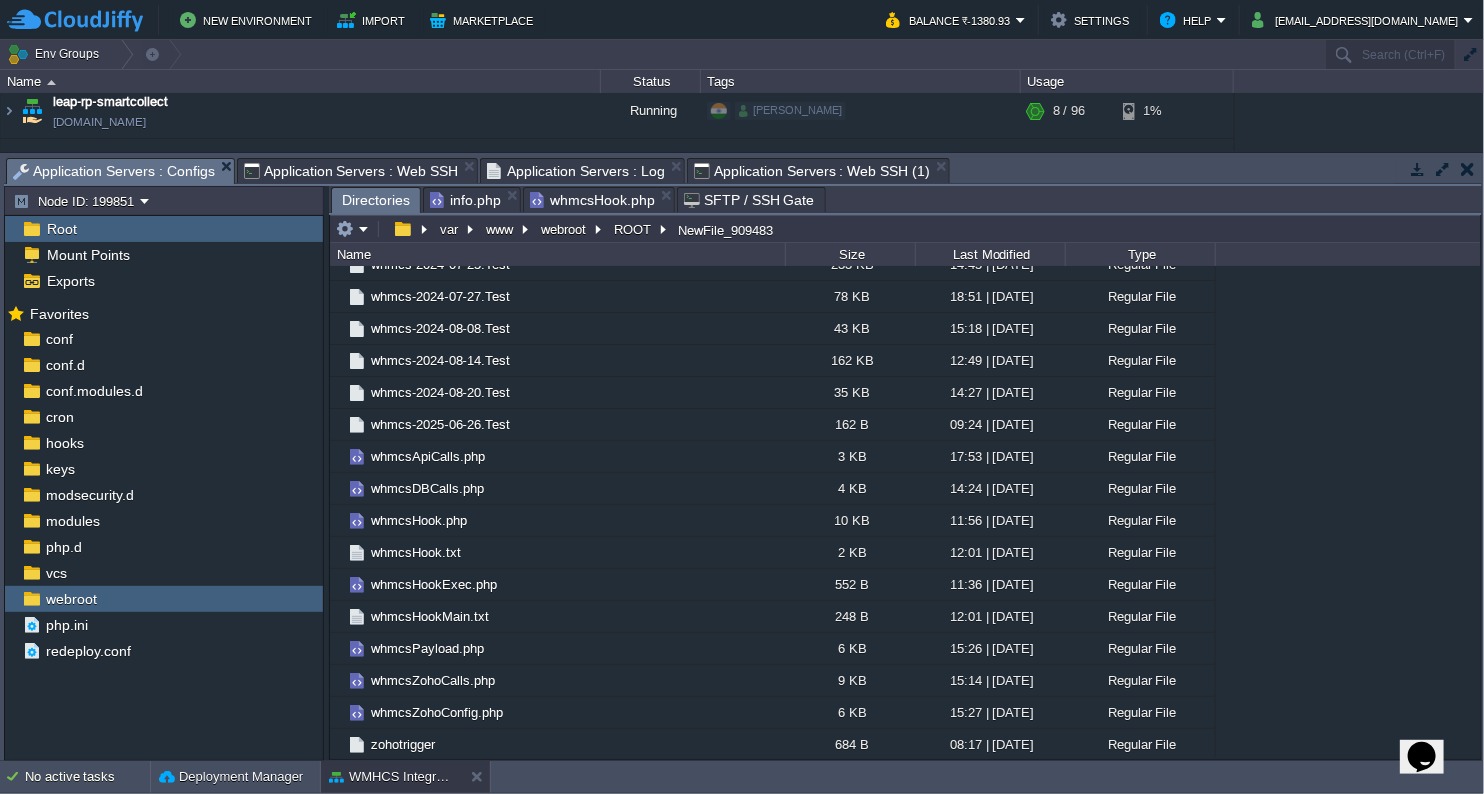 scroll, scrollTop: 1440, scrollLeft: 0, axis: vertical 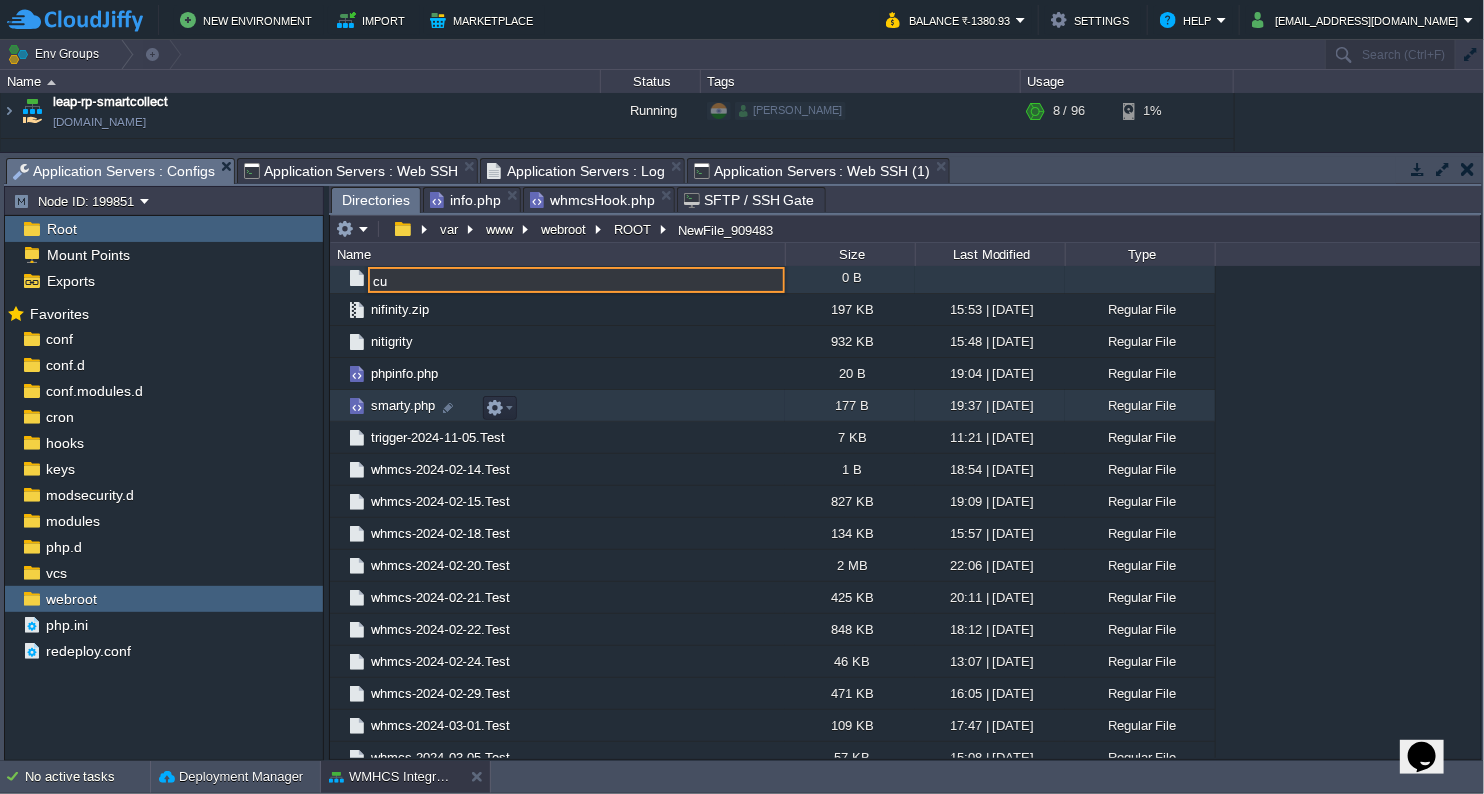 type on "c" 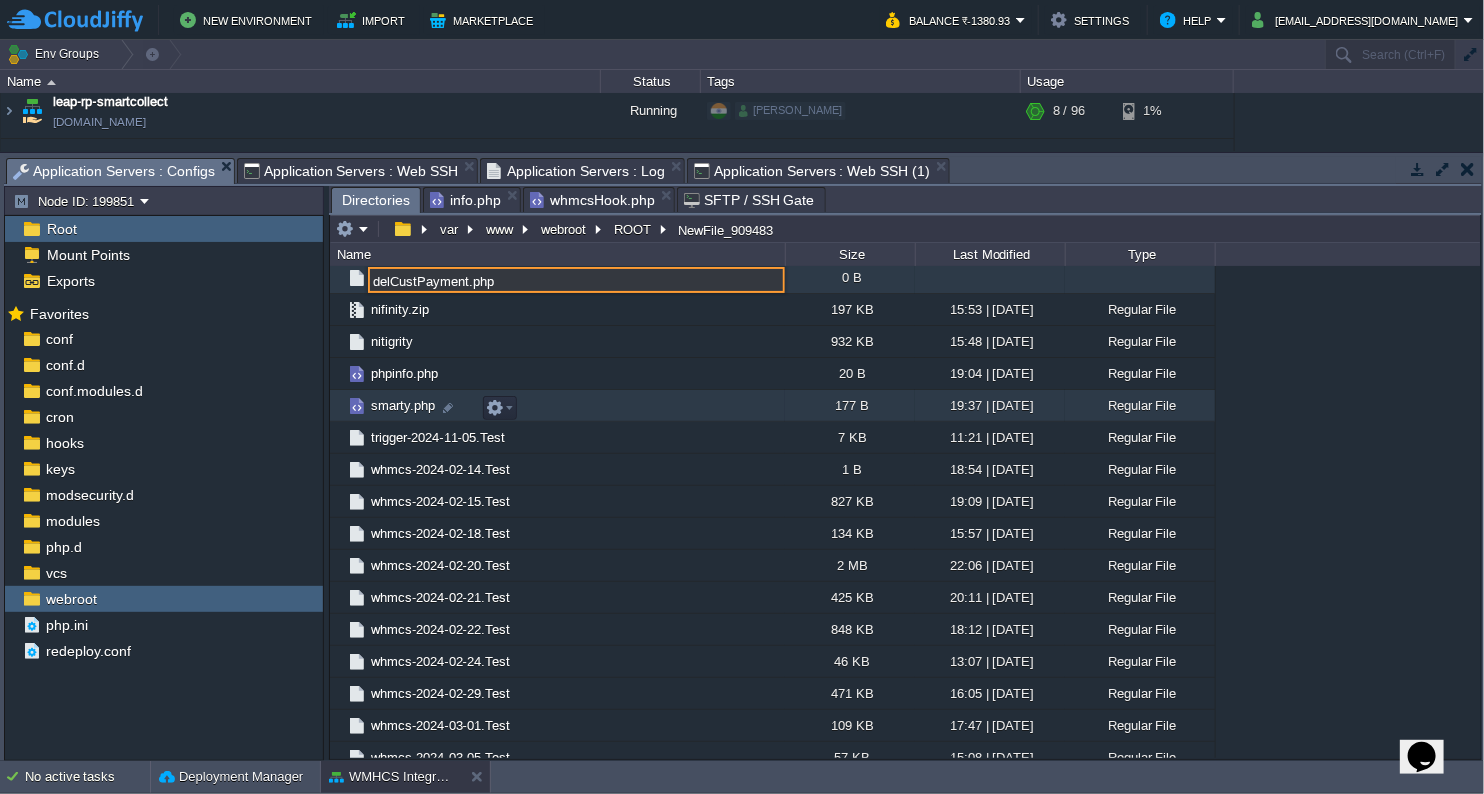 type on "delCustPayment.php" 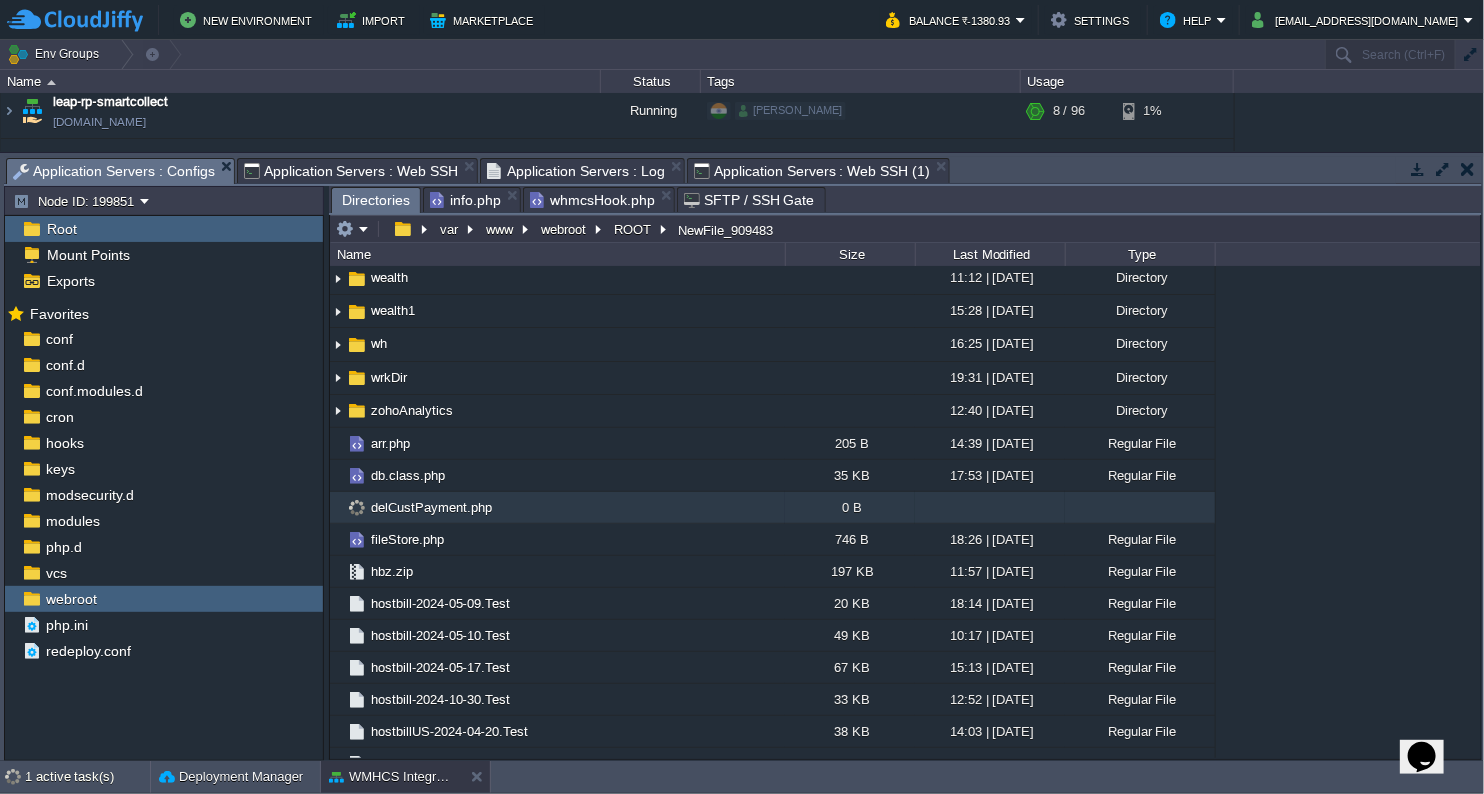 click on "delCustPayment.php" at bounding box center [431, 507] 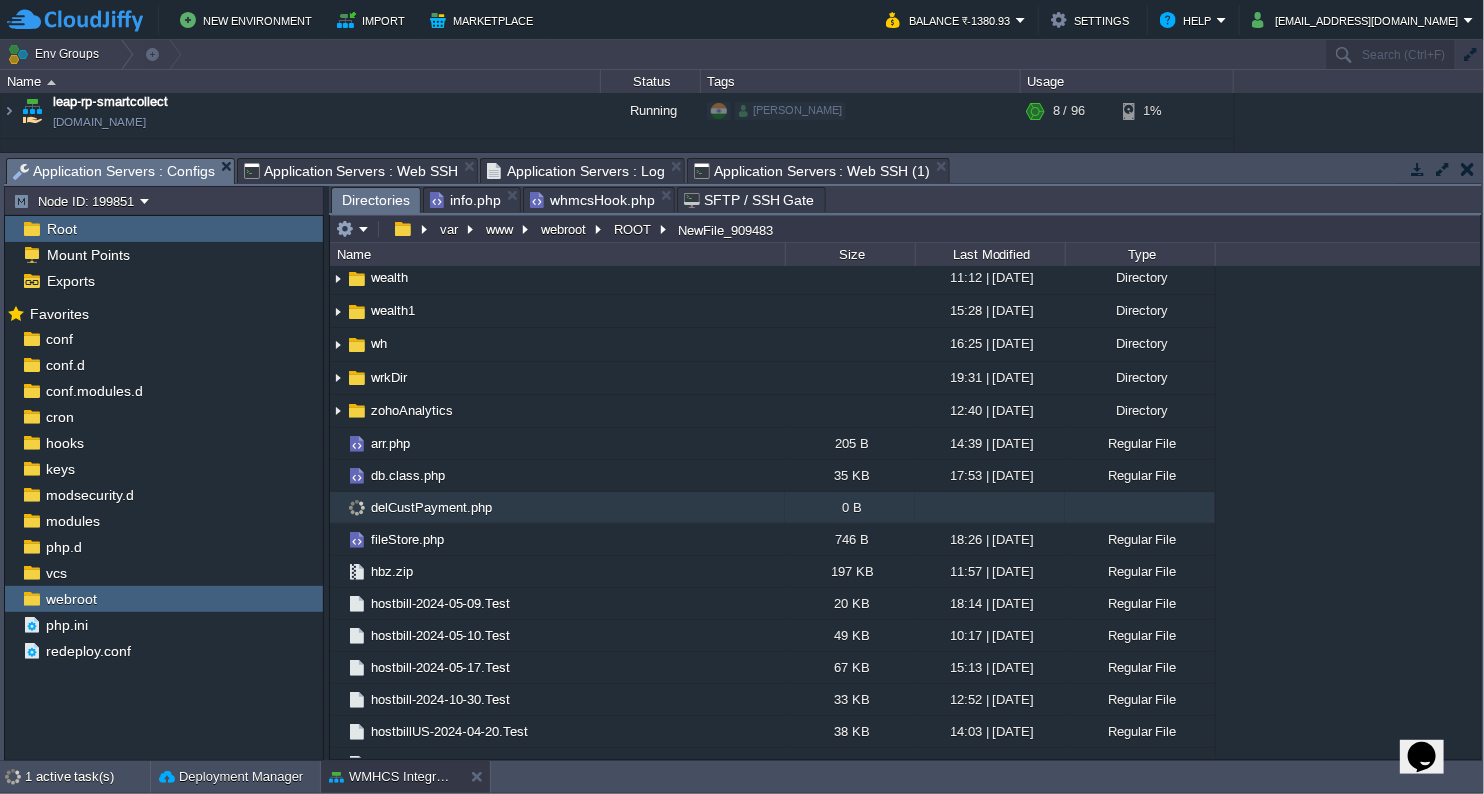 click on "delCustPayment.php" at bounding box center (431, 507) 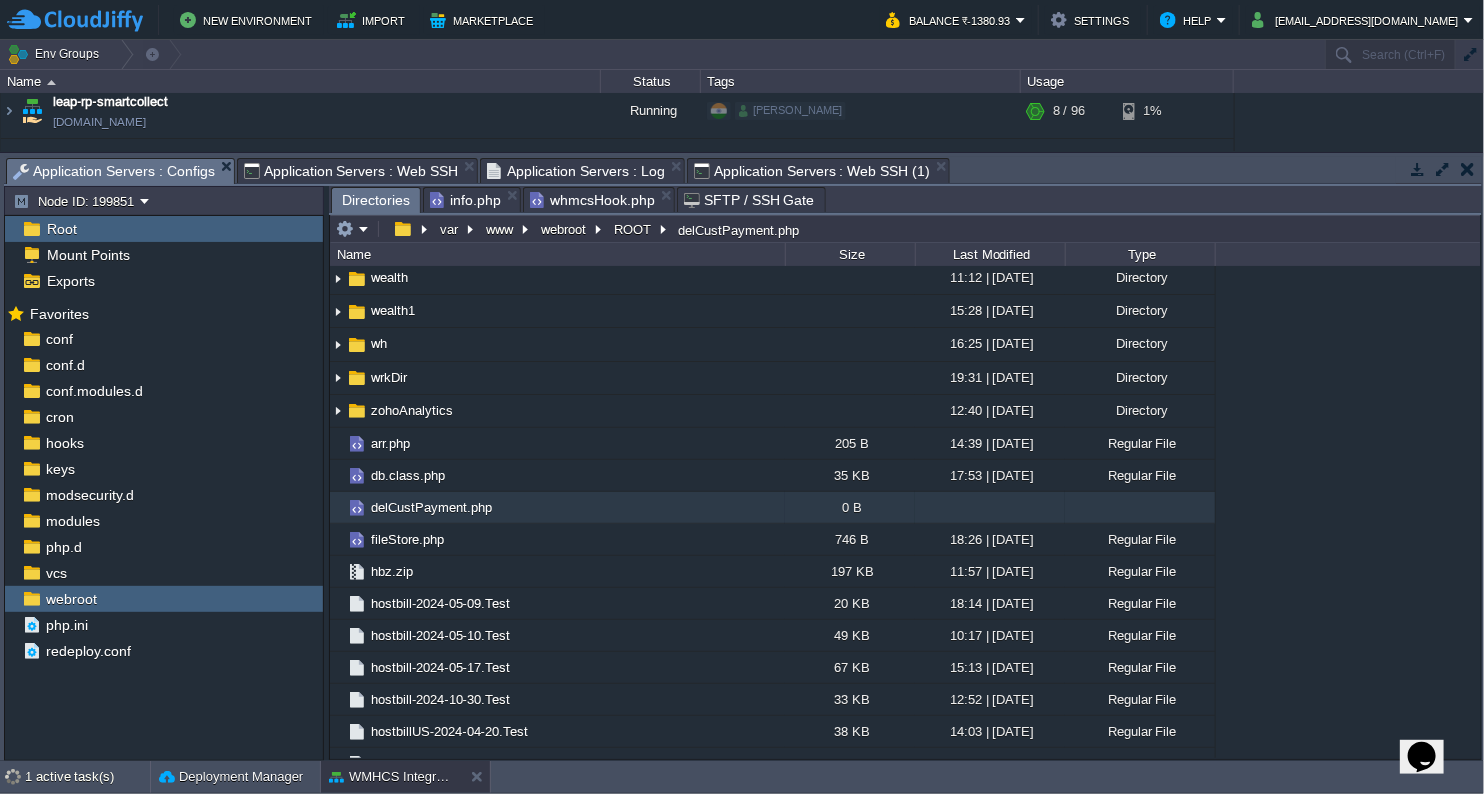 click on "delCustPayment.php" at bounding box center (431, 507) 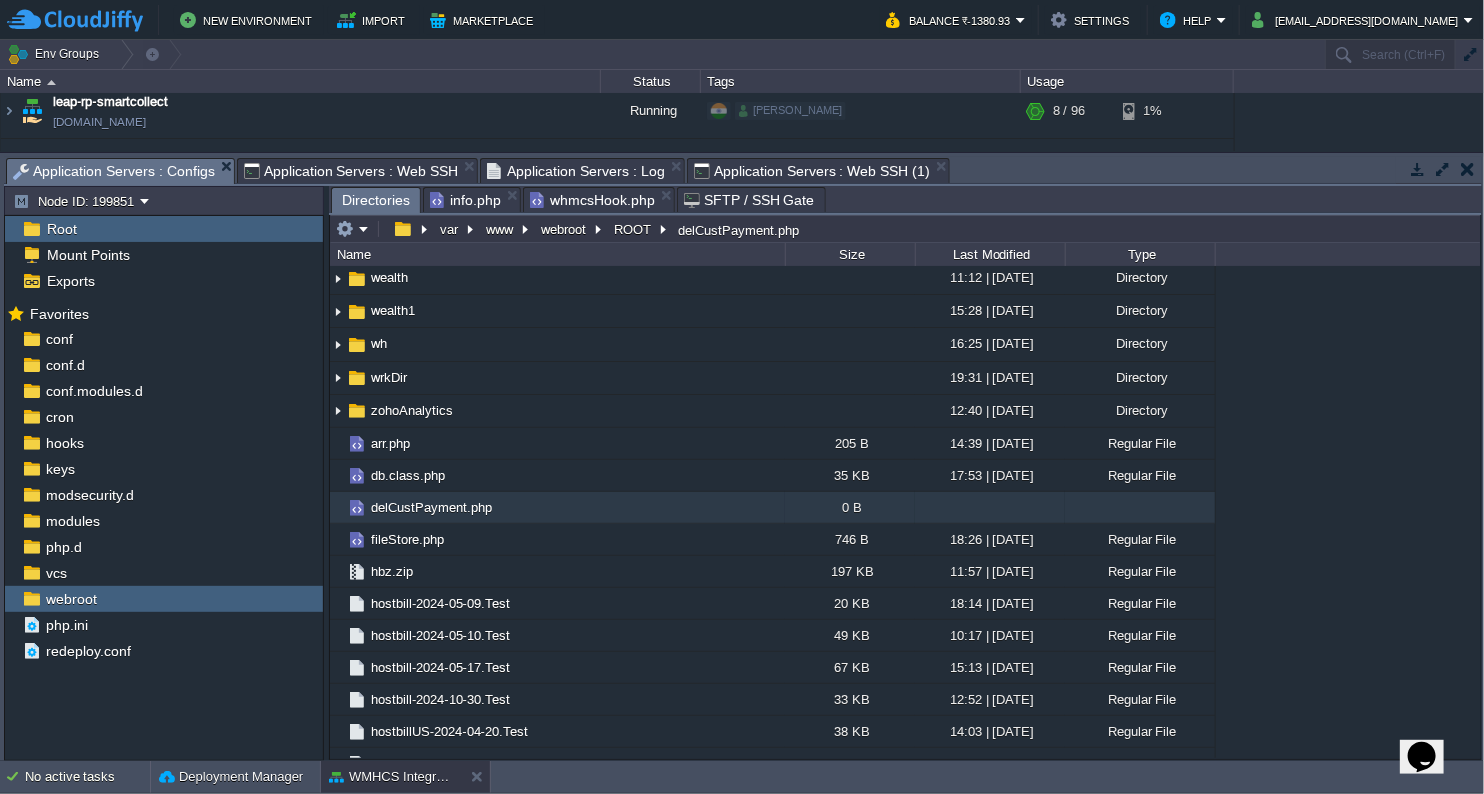 click on "delCustPayment.php" at bounding box center [431, 507] 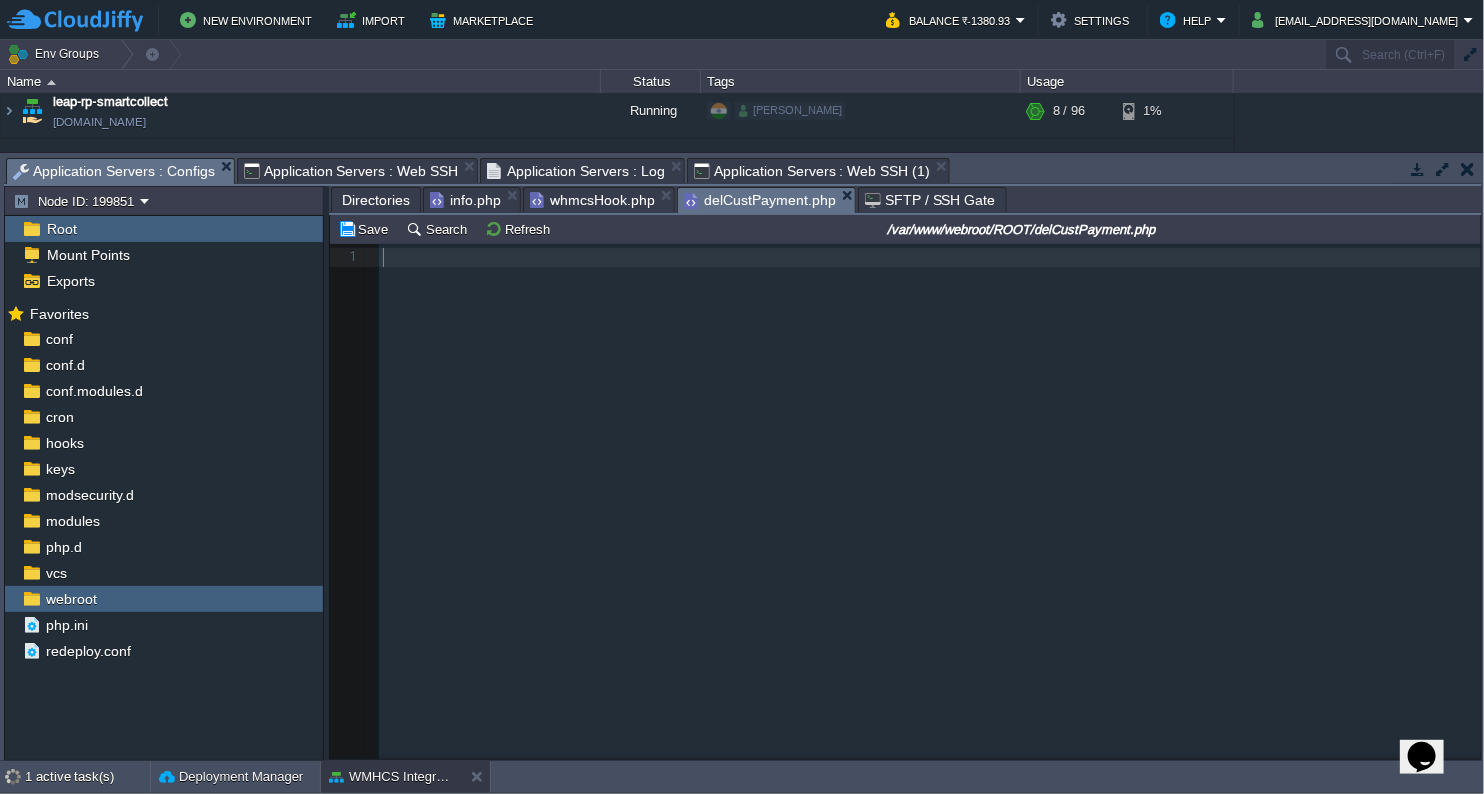 scroll, scrollTop: 6, scrollLeft: 0, axis: vertical 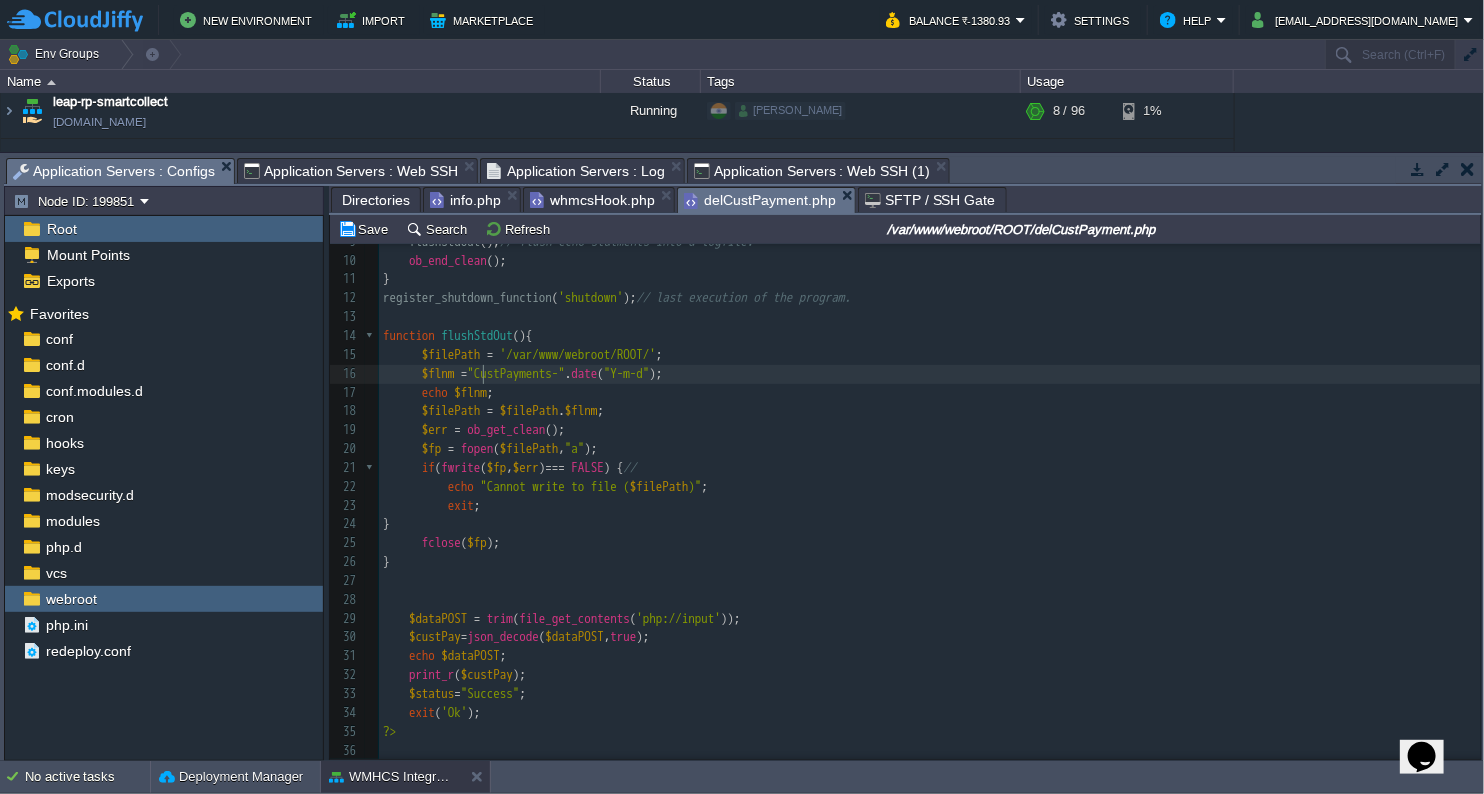 click on "xxxxxxxxxx 36   1 <?php 2 $status = "Failed" ; 3 ob_start ();  // Buffering the output of 'echo' 4 ​ 5 function   shutdown (){      6       echo   "\n" ; 7       8      echo   "\n Script executed with " . $GLOBALS [ 'status' ],  PHP_EOL ; 9      flushStdOut ();  // flush echo statments into a logfile. 10       ob_end_clean (); 11 } 12 register_shutdown_function ( 'shutdown' );  // last execution of the program. 13 ​ 14 function   flushStdOut (){ 15        $filePath   =   '/var/www/webroot/ROOT/' ; 16        $flnm   = "CustPayments-"  . date ( "Y-m-d" ); 17        echo   $flnm ; 18        $filePath   =   $filePath  .  $flnm ; 19        $err   =   ob_get_clean (); 20        $fp   =   fopen ( $filePath , "a" ); 21        if  ( fwrite ( $fp ,  $err )  ===   FALSE ) {  // 22            echo   "Cannot write to file ( $filePath )" ; 23            exit ; 24       } 25        fclose ( $fp ); 26 } 27 ​ 28 ​ 29       $dataPOST   =   trim ( file_get_contents ( 'php://input' )); 30" at bounding box center (930, 421) 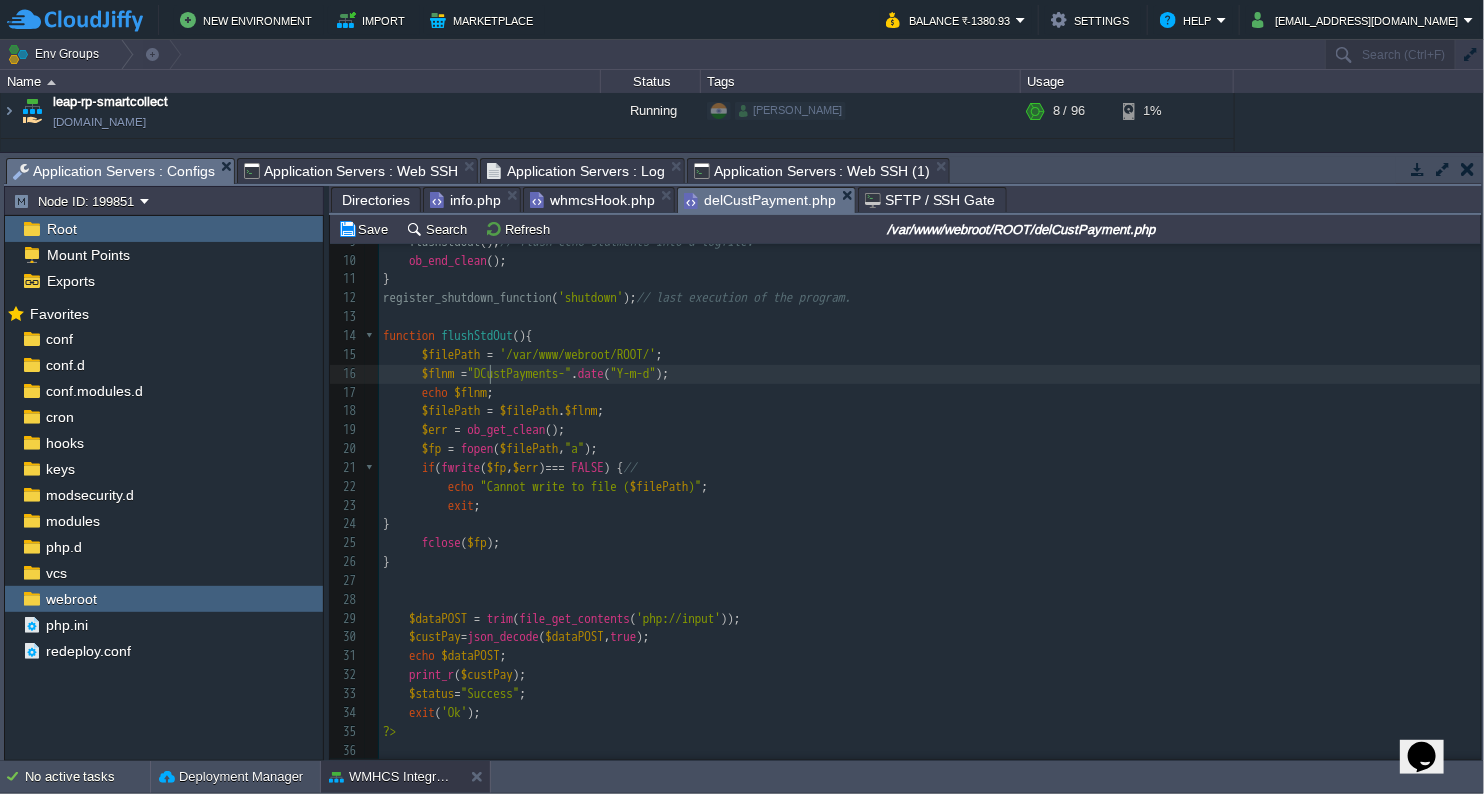 scroll, scrollTop: 6, scrollLeft: 14, axis: both 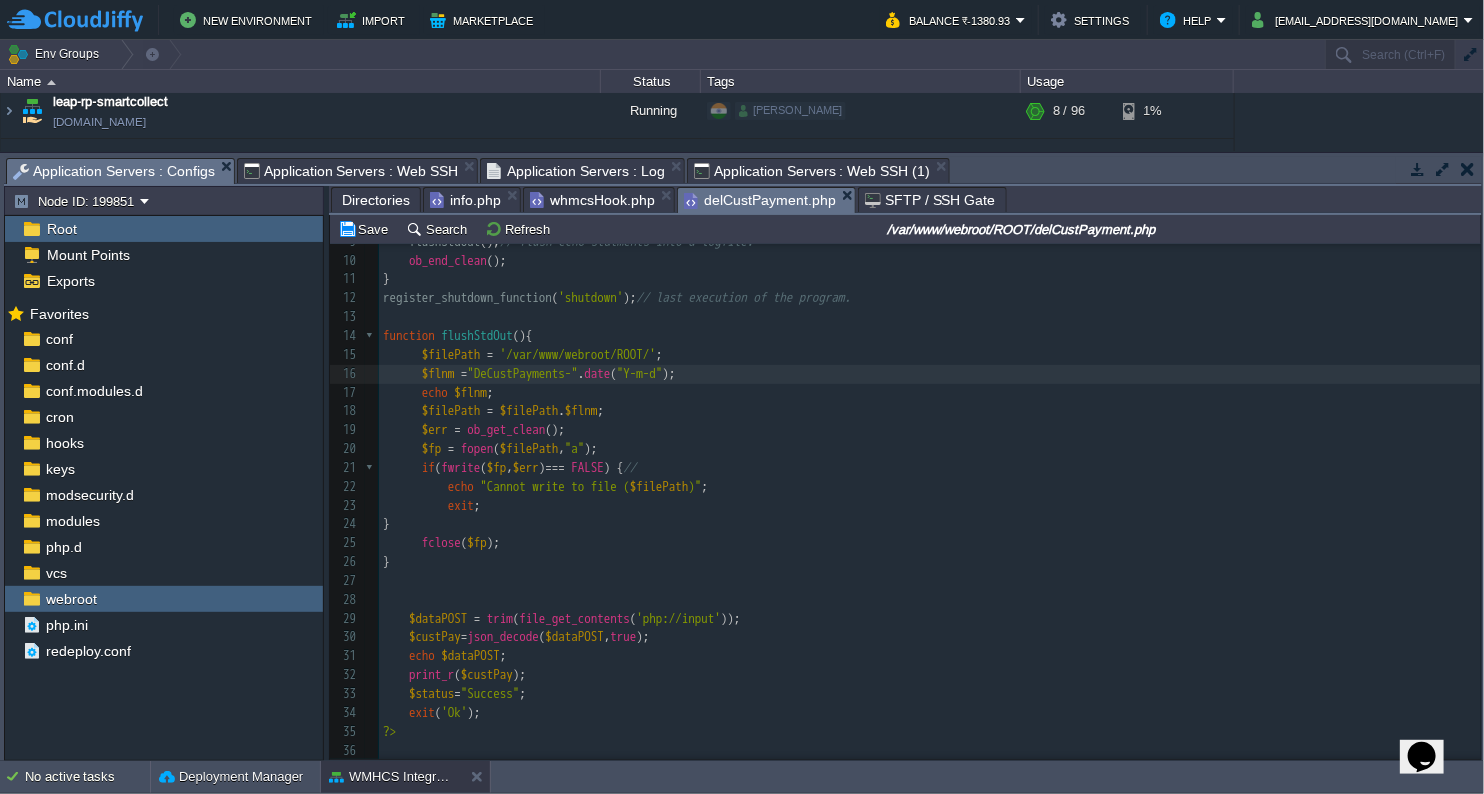 type on "DeL" 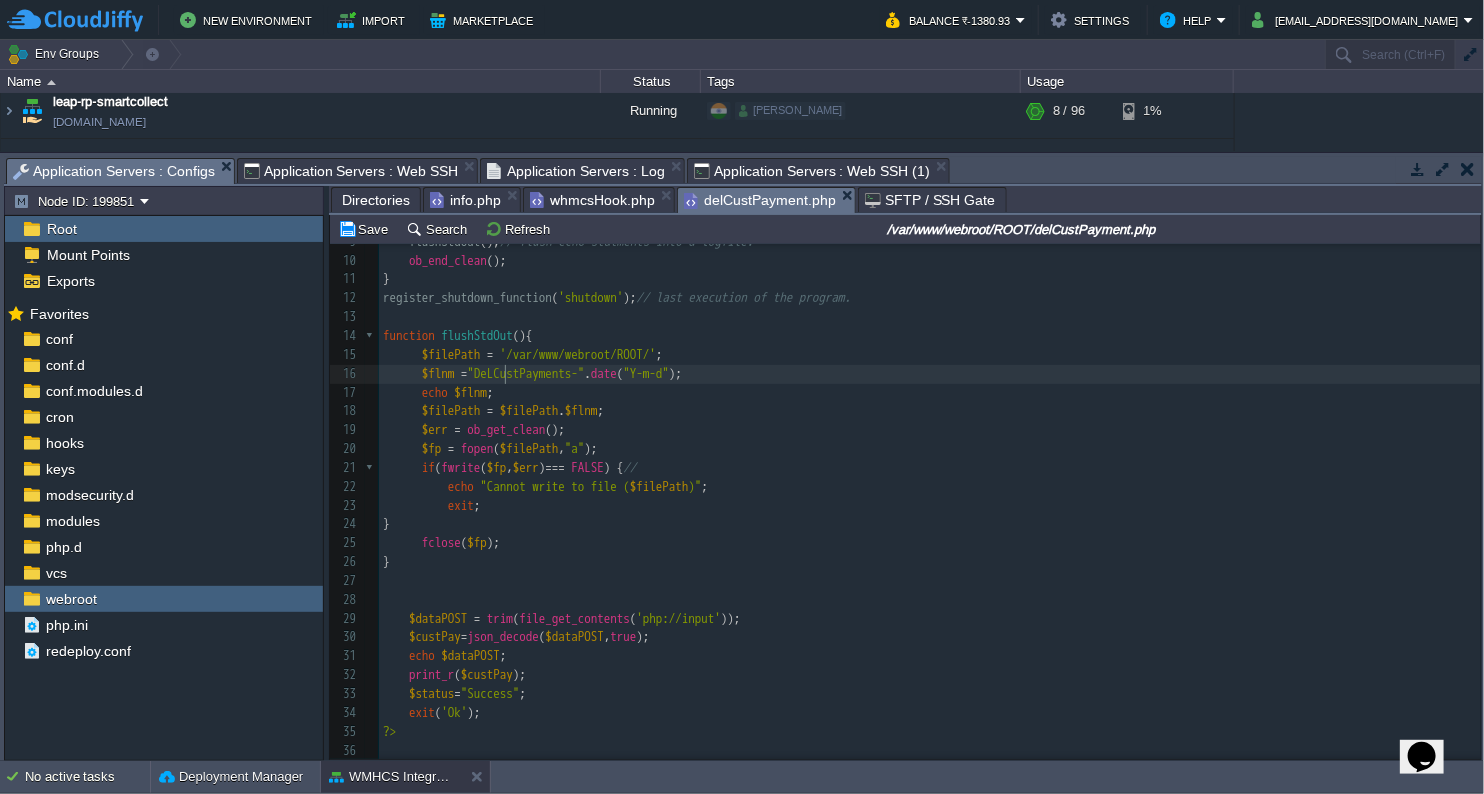scroll, scrollTop: 6, scrollLeft: 21, axis: both 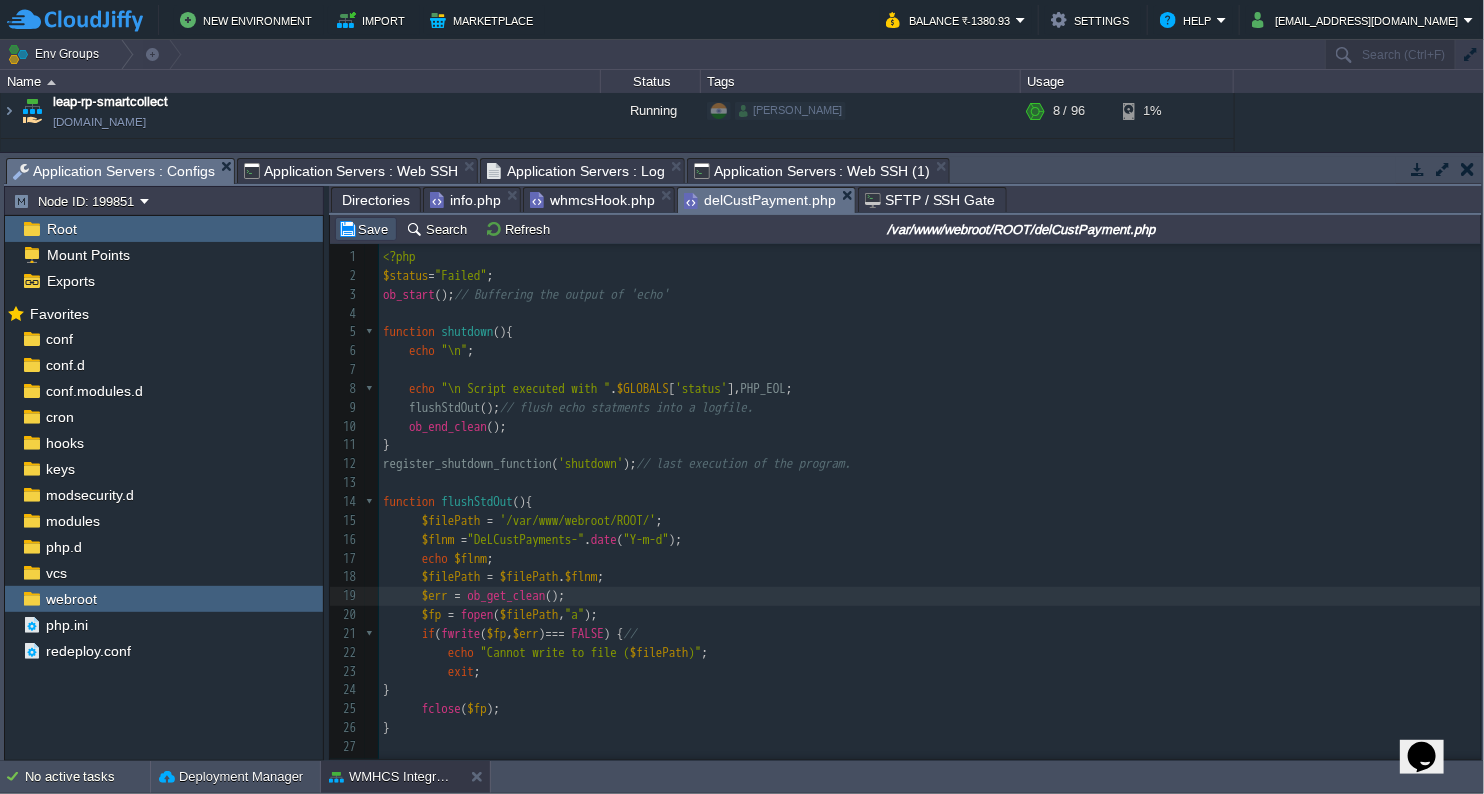 click on "Save" at bounding box center (366, 229) 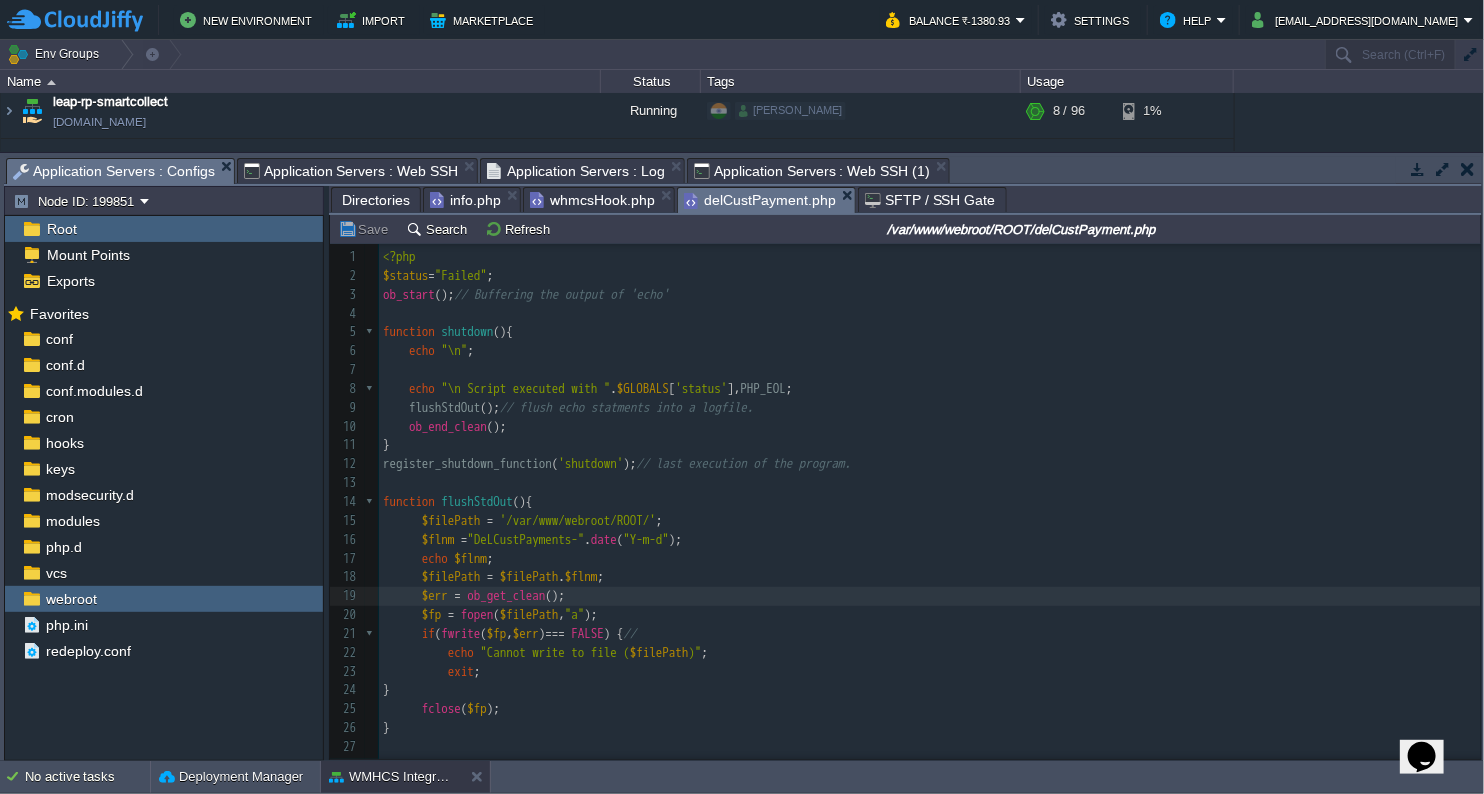click on "Directories info.php whmcsHook.php delCustPayment.php SFTP / SSH Gate" at bounding box center [2829, 199] 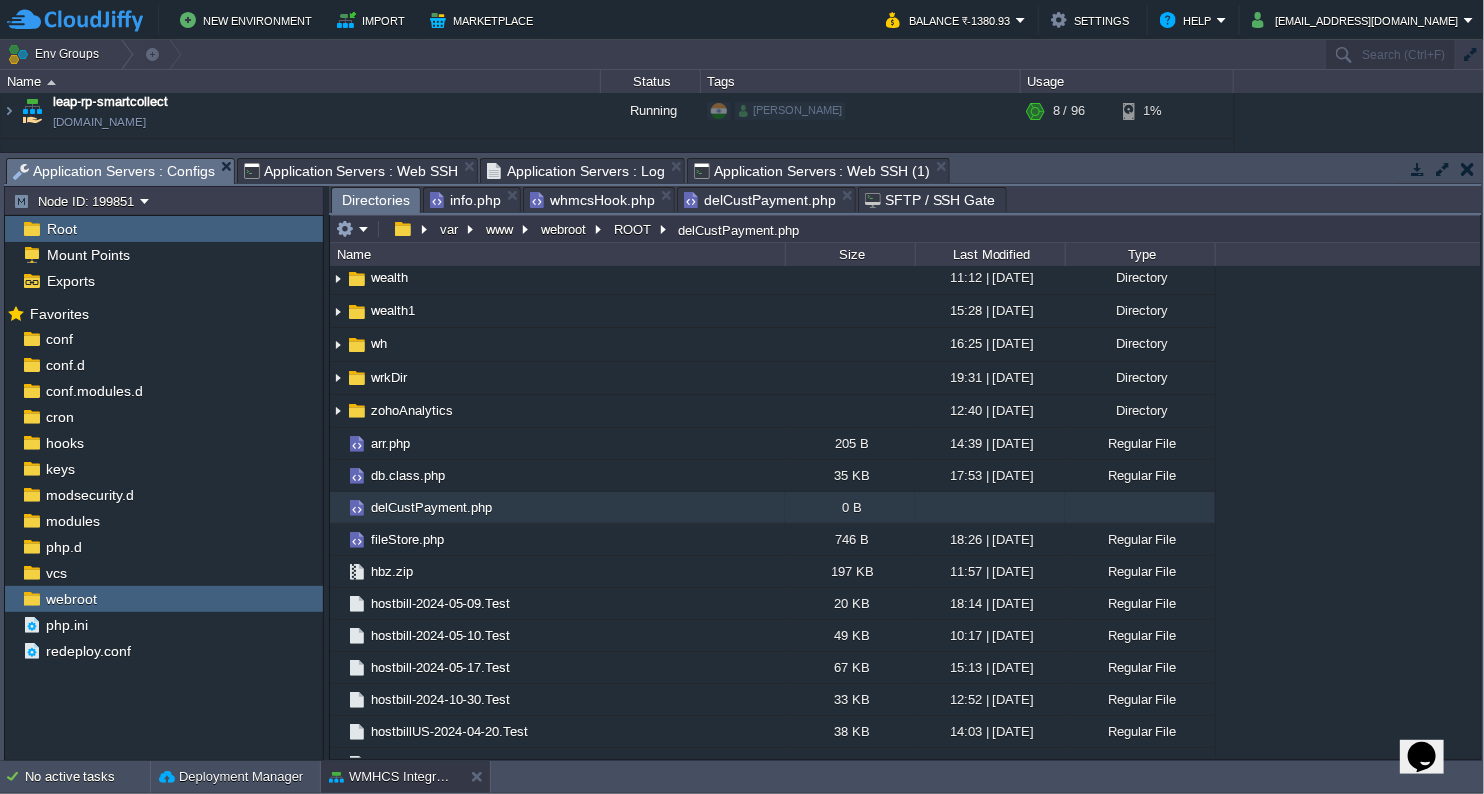 click on "Directories" at bounding box center (376, 200) 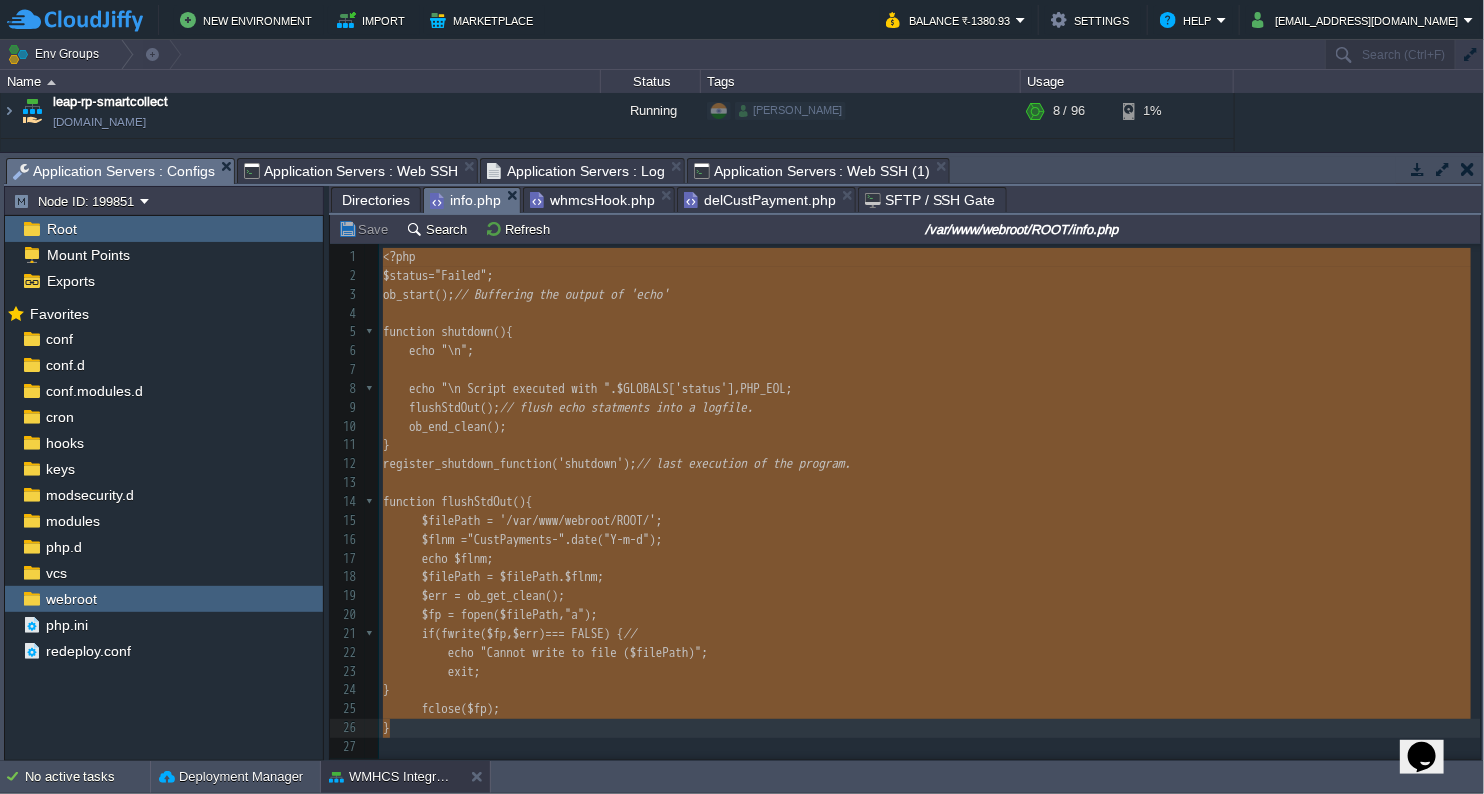 scroll, scrollTop: 170, scrollLeft: 0, axis: vertical 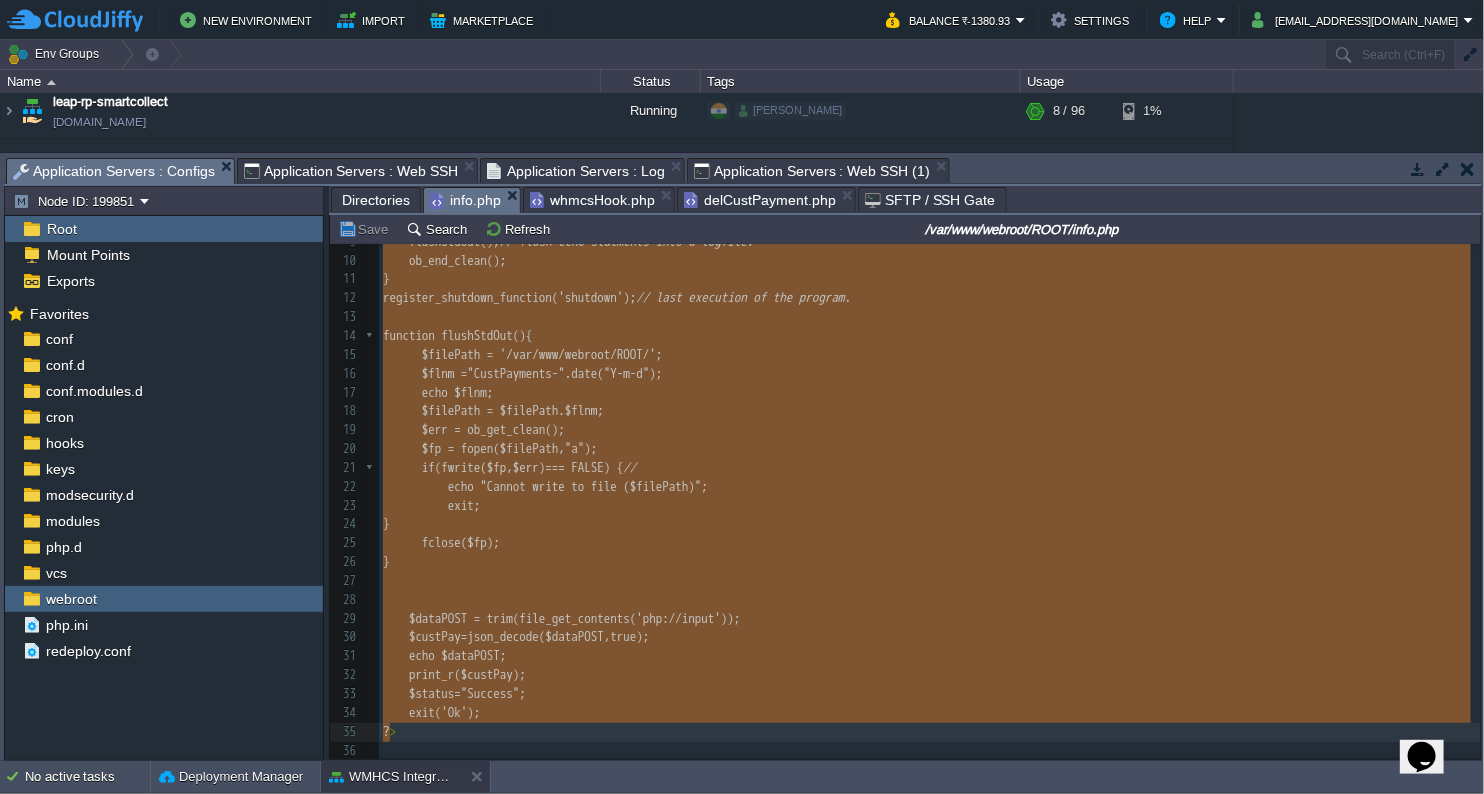 type on "<?php
$status="Failed";
ob_start(); // Buffering the output of 'echo'
function shutdown(){
echo "\n";
echo "\n Script executed with ".$GLOBALS['status'], PHP_EOL;
flushStdOut(); // flush echo statments into a logfile.
ob_end_clean();
}
register_shutdown_function('shutdown'); // last execution of the program.
function flushStdOut(){
$filePath = '/var/www/webroot/ROOT/';
$flnm ="CustPayments-" .date("Y-m-d");
echo $flnm;
$filePath = $filePath . $flnm;
$err = ob_get_clean();
$fp = fopen($filePath,"a");
if (fwrite($fp, $err) === FALSE) { //
echo "Cannot write to file ($filePath)";
exit;
}
fclose($fp);
}
$dataPOST = trim(file_get_contents('php://input'));
$custPay=json_decode($dataPOST,true);
echo $dataPOST;
print_r( $custPay);
$status="Success";
exit('Ok');
?>" 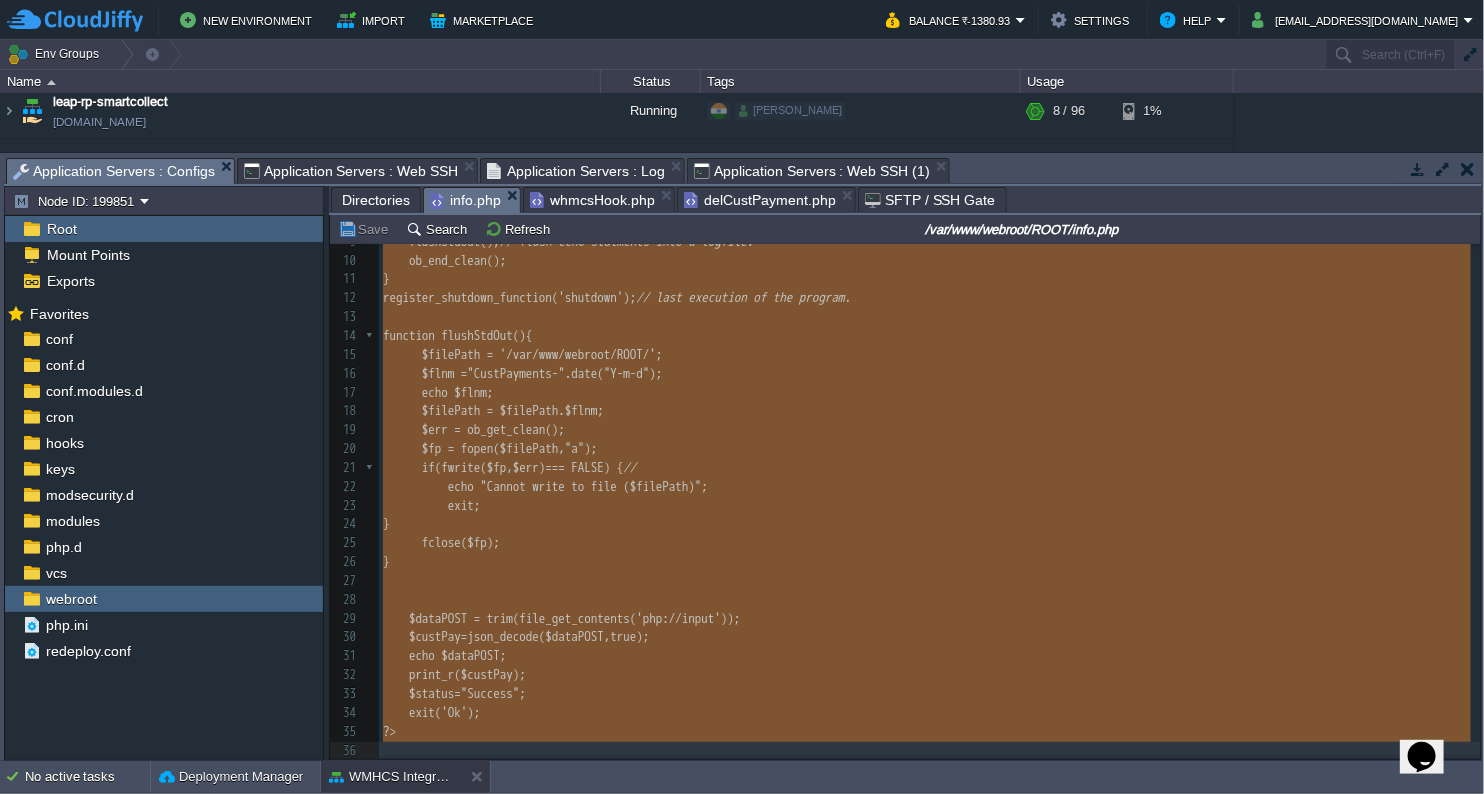 click on "Directories" at bounding box center (376, 200) 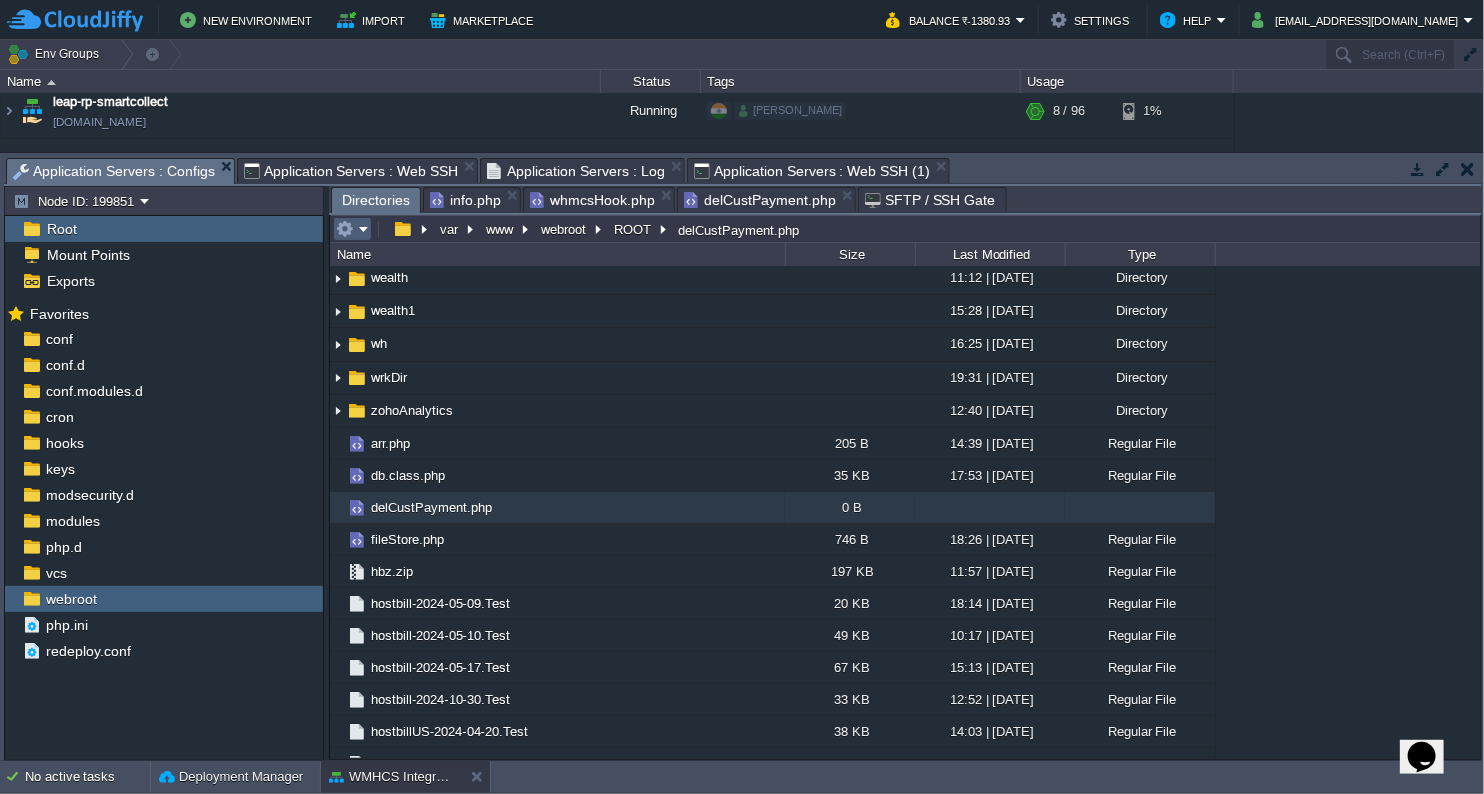 click at bounding box center [352, 229] 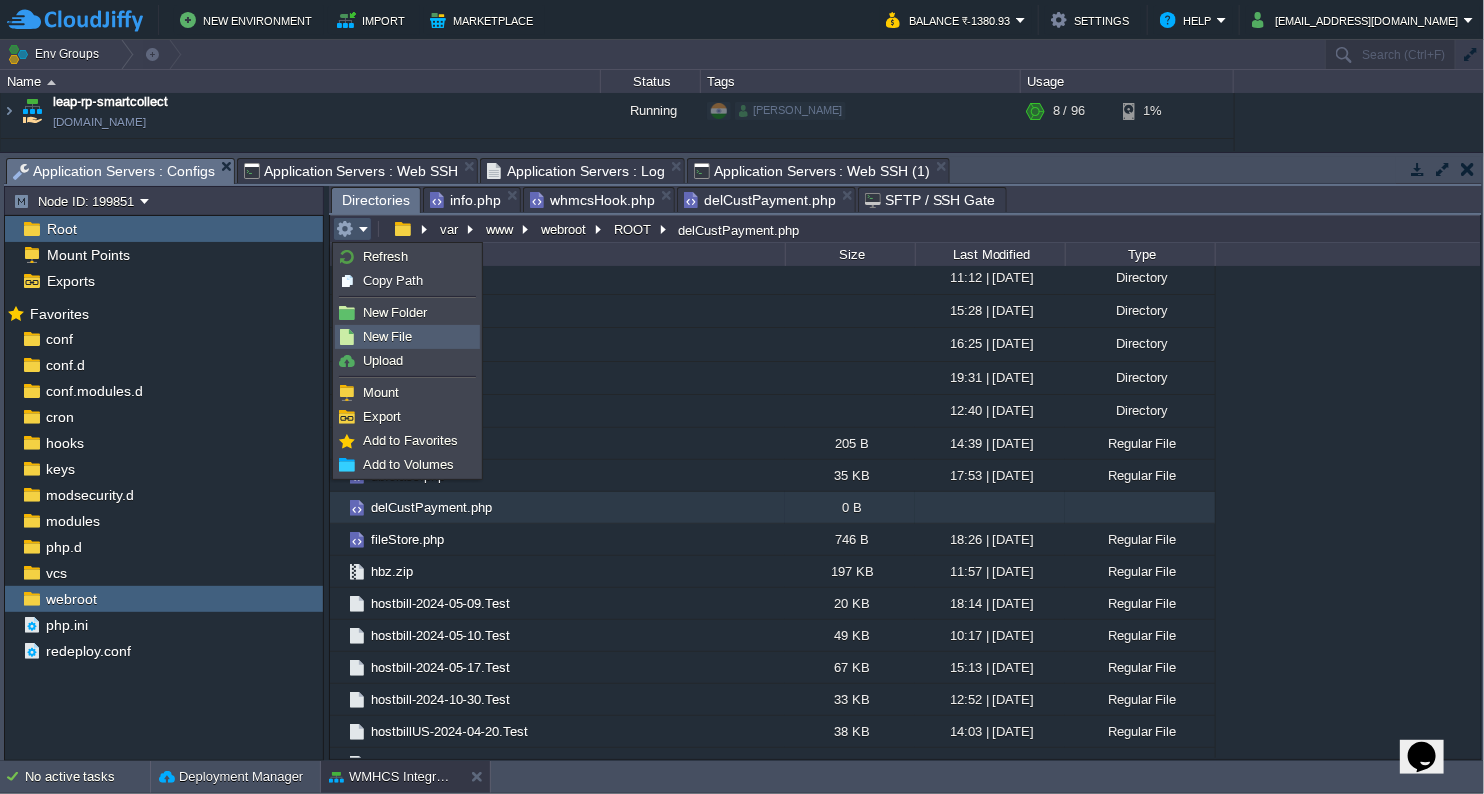 click on "New File" at bounding box center (388, 336) 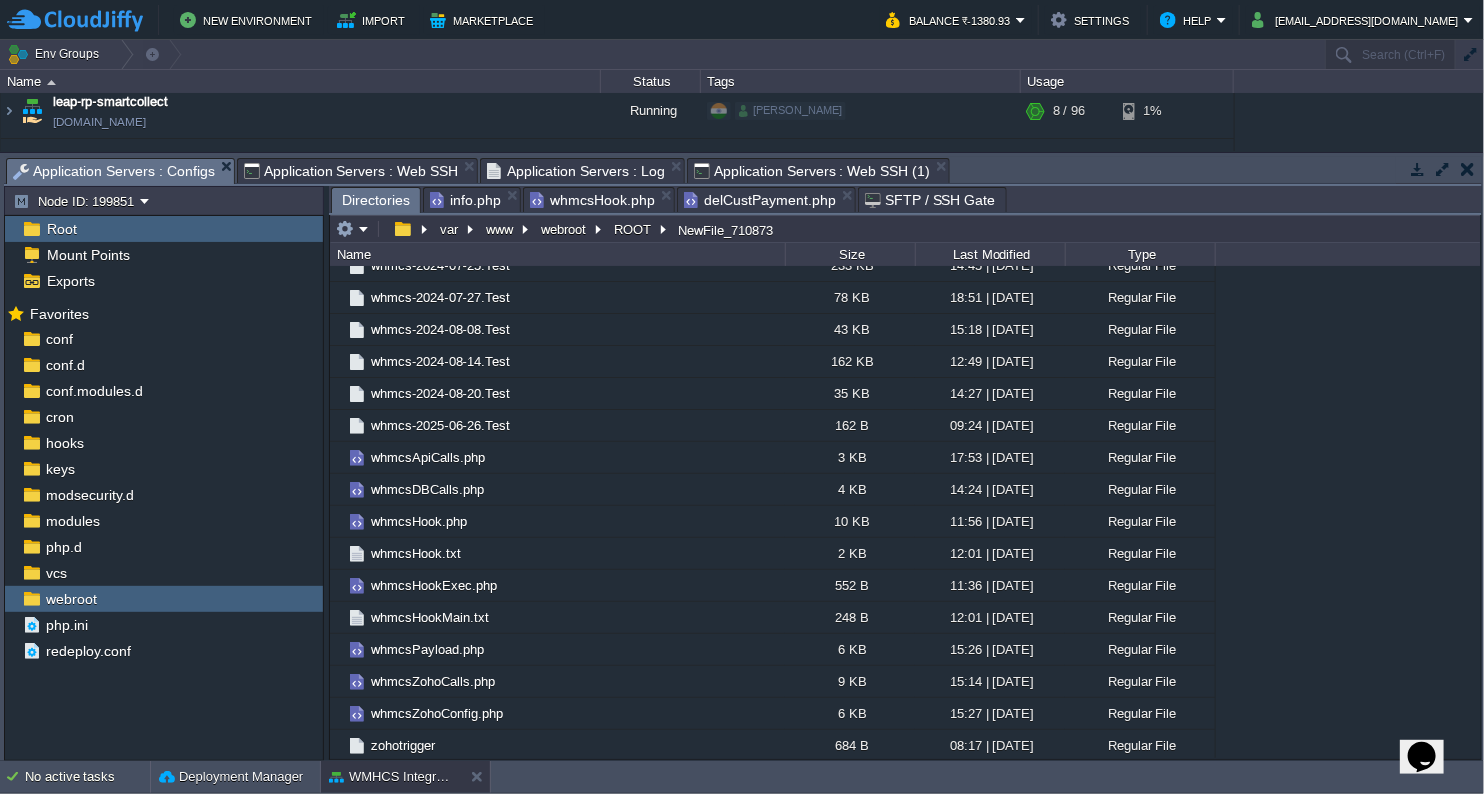 scroll, scrollTop: 1471, scrollLeft: 0, axis: vertical 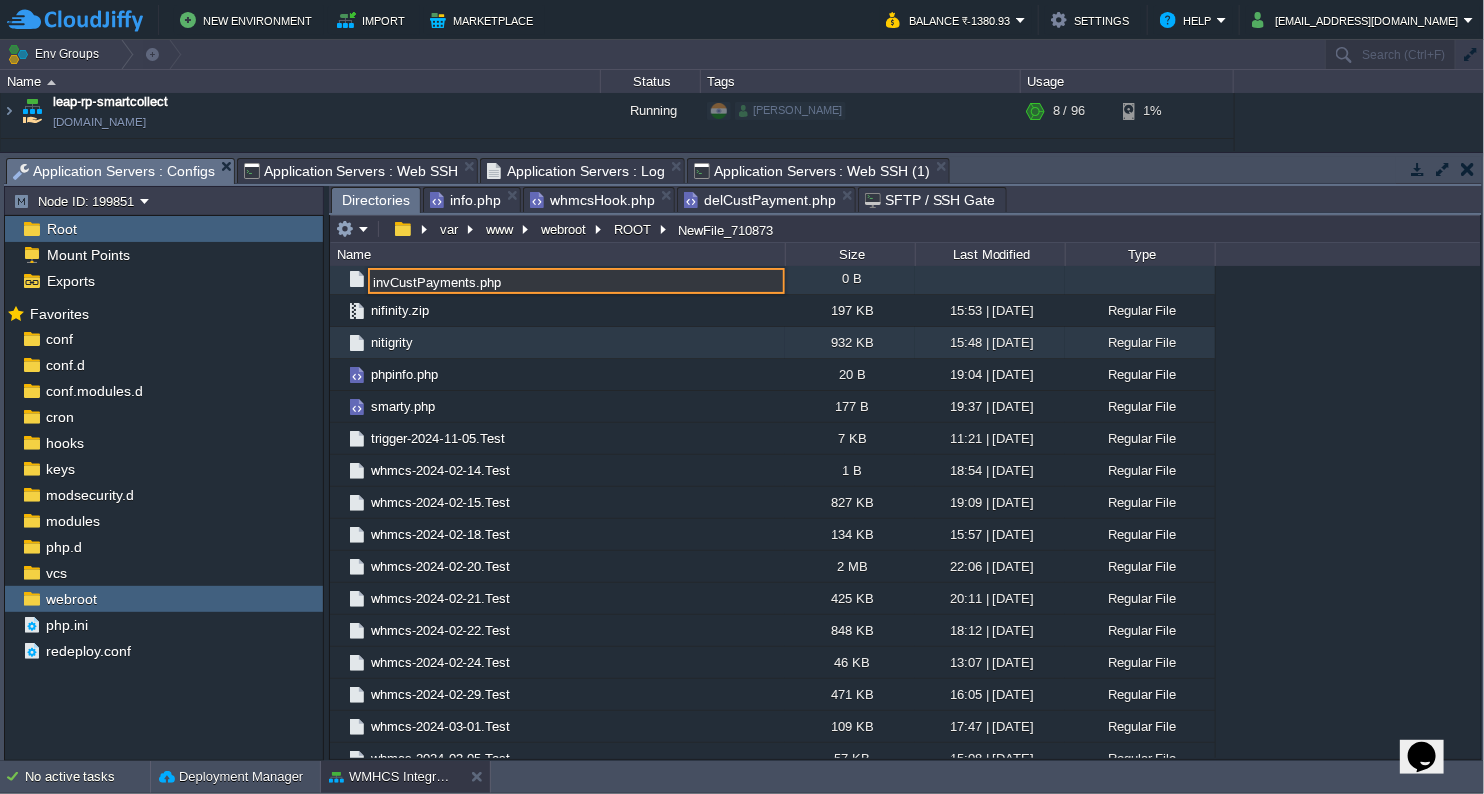 type on "invCustPayments.php" 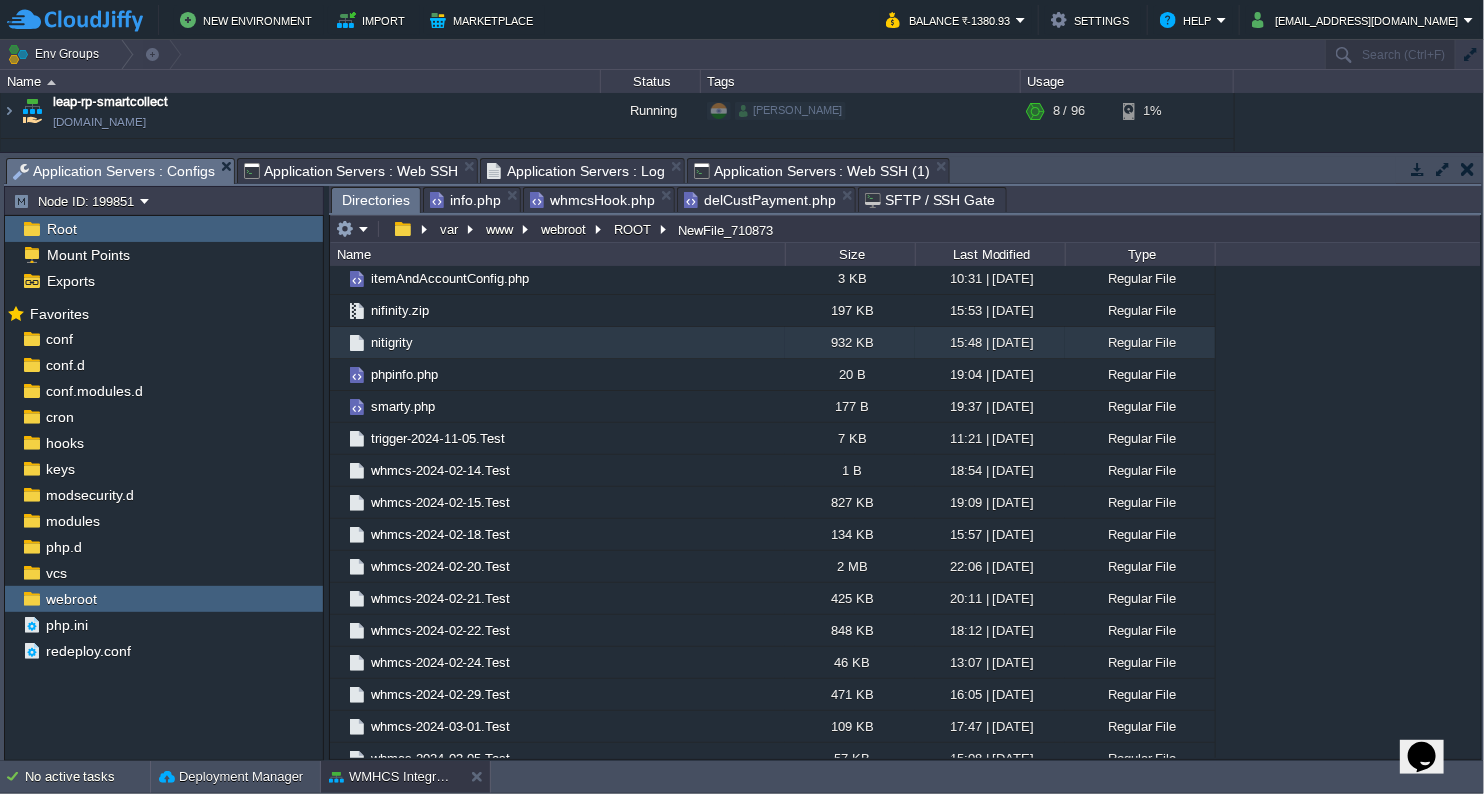 scroll, scrollTop: 1208, scrollLeft: 0, axis: vertical 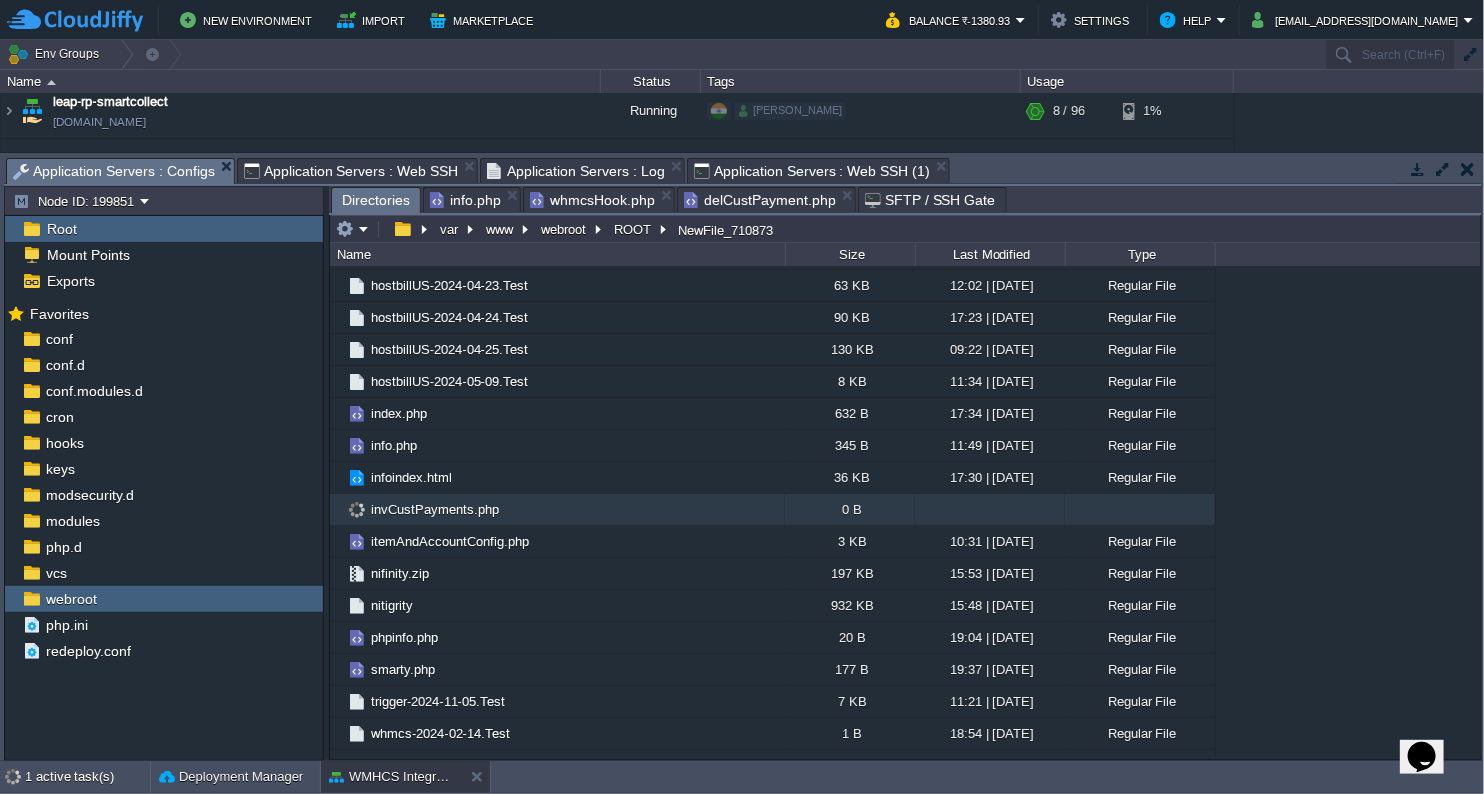 click on "invCustPayments.php" at bounding box center (435, 509) 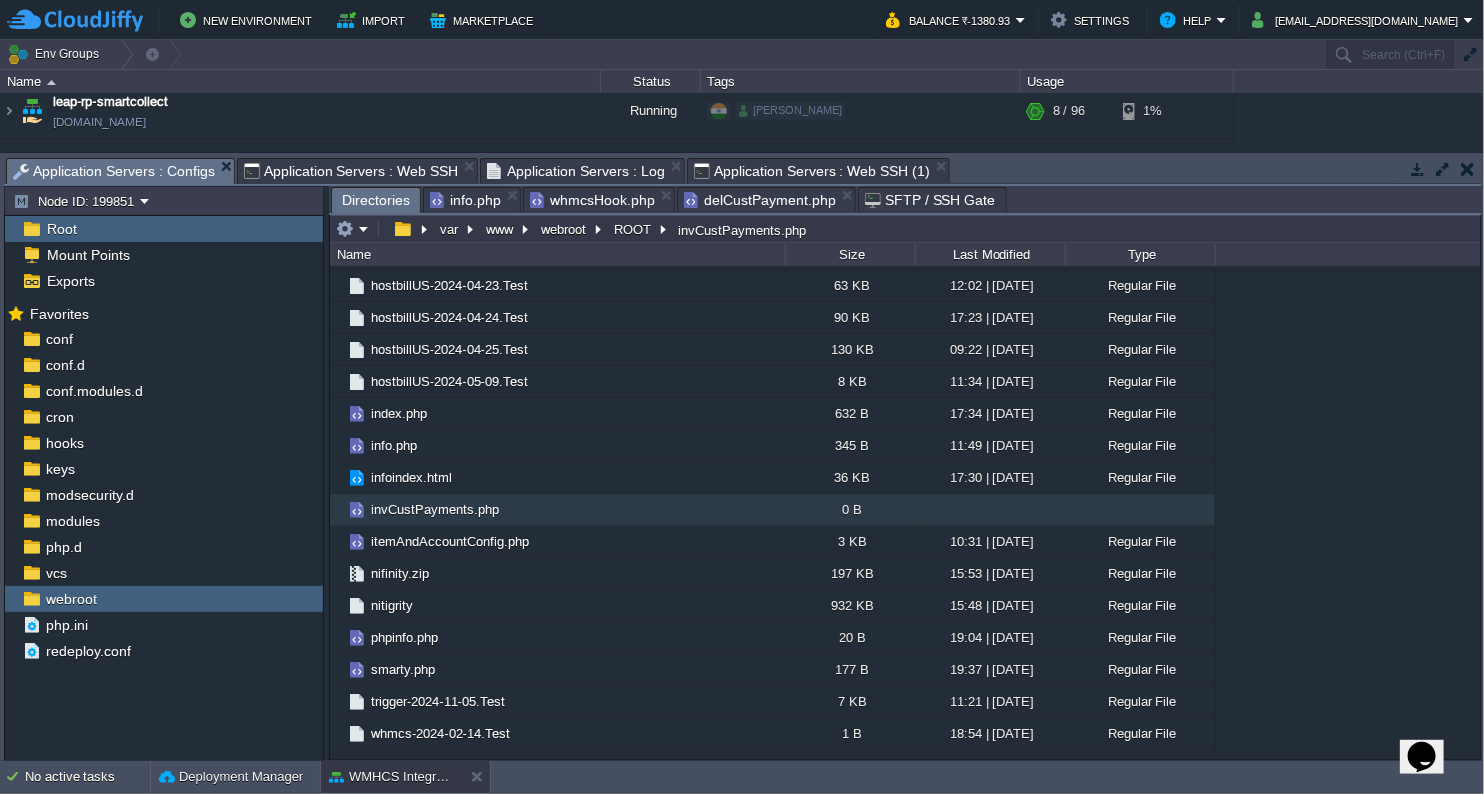 click on "invCustPayments.php" at bounding box center [435, 509] 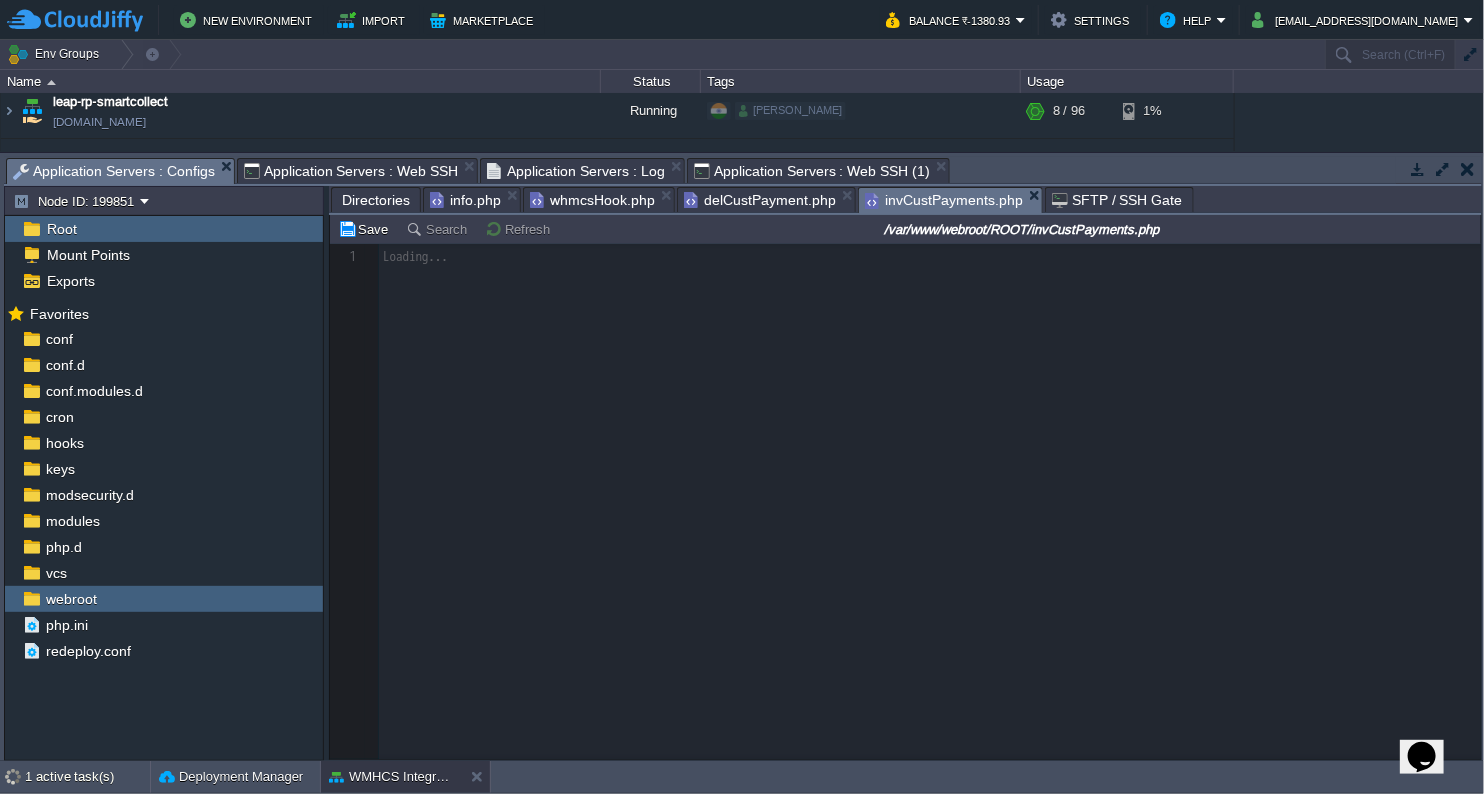 scroll, scrollTop: 6, scrollLeft: 0, axis: vertical 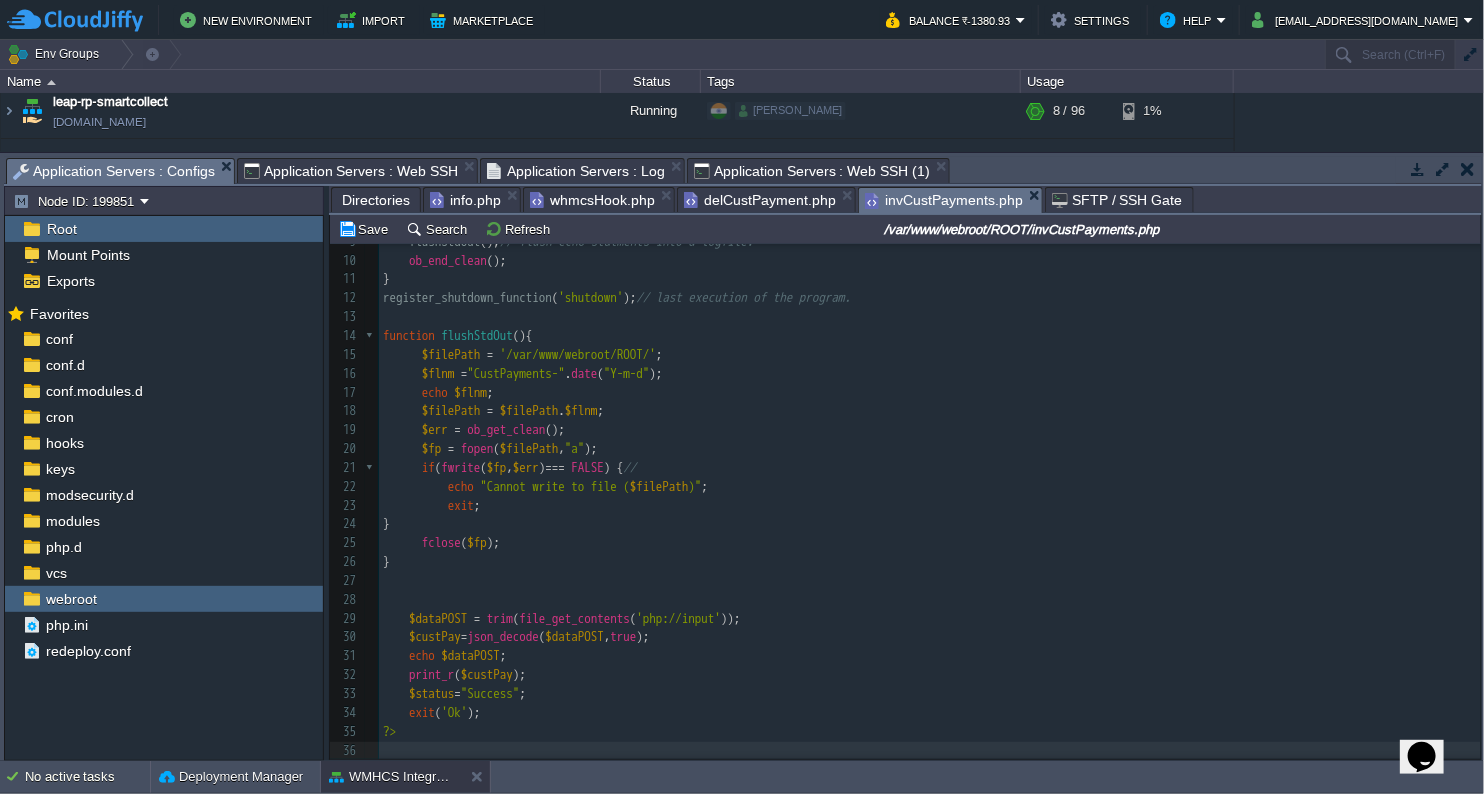 click on "xxxxxxxxxx 36   1 <?php 2 $status = "Failed" ; 3 ob_start ();  // Buffering the output of 'echo' 4 ​ 5 function   shutdown (){      6       echo   "\n" ; 7       8      echo   "\n Script executed with " . $GLOBALS [ 'status' ],  PHP_EOL ; 9      flushStdOut ();  // flush echo statments into a logfile. 10       ob_end_clean (); 11 } 12 register_shutdown_function ( 'shutdown' );  // last execution of the program. 13 ​ 14 function   flushStdOut (){ 15        $filePath   =   '/var/www/webroot/ROOT/' ; 16        $flnm   = "CustPayments-"  . date ( "Y-m-d" ); 17        echo   $flnm ; 18        $filePath   =   $filePath  .  $flnm ; 19        $err   =   ob_get_clean (); 20        $fp   =   fopen ( $filePath , "a" ); 21        if  ( fwrite ( $fp ,  $err )  ===   FALSE ) {  // 22            echo   "Cannot write to file ( $filePath )" ; 23            exit ; 24       } 25        fclose ( $fp ); 26 } 27 ​ 28 ​ 29       $dataPOST   =   trim ( file_get_contents ( 'php://input' )); 30" at bounding box center (930, 421) 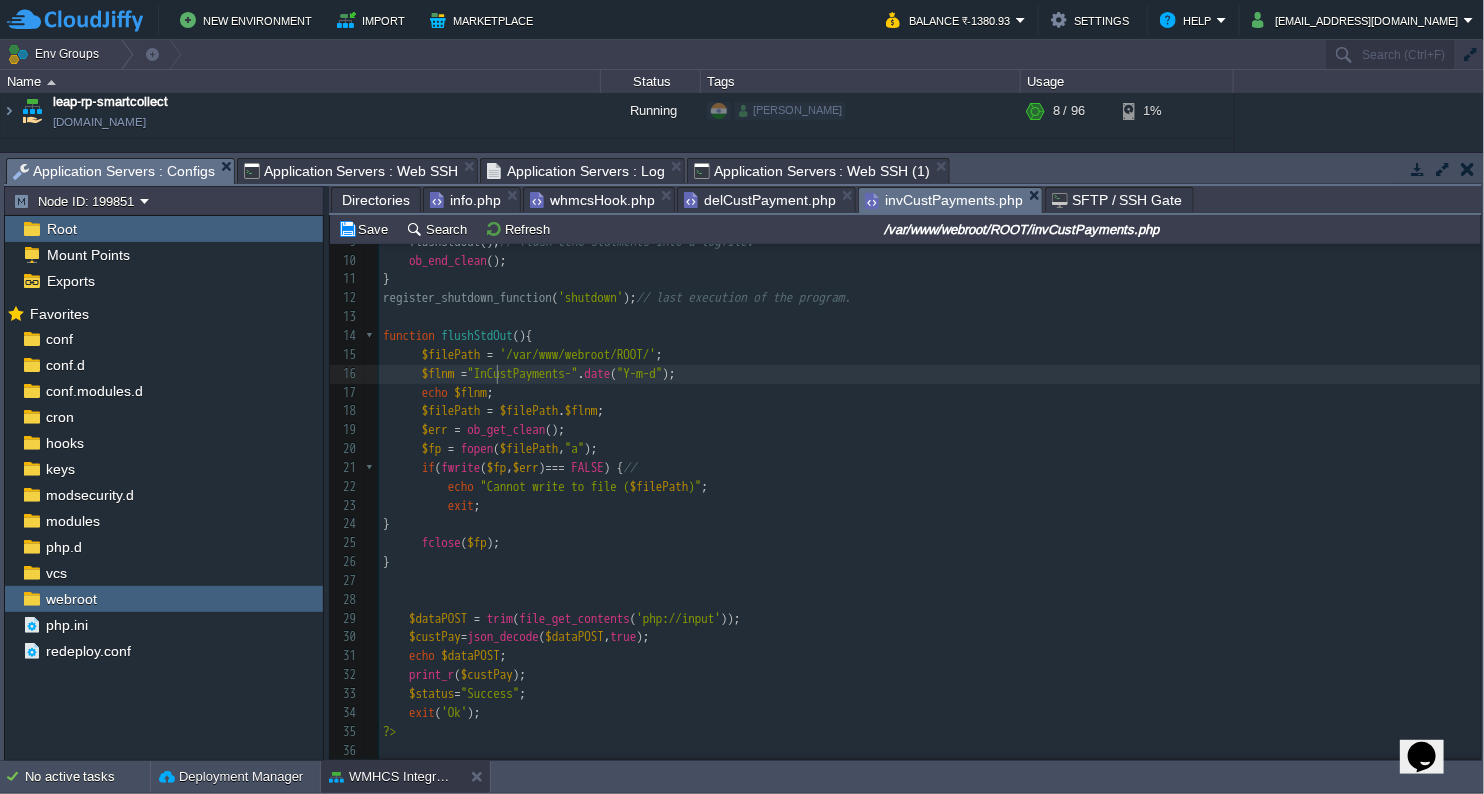 type on "Inv" 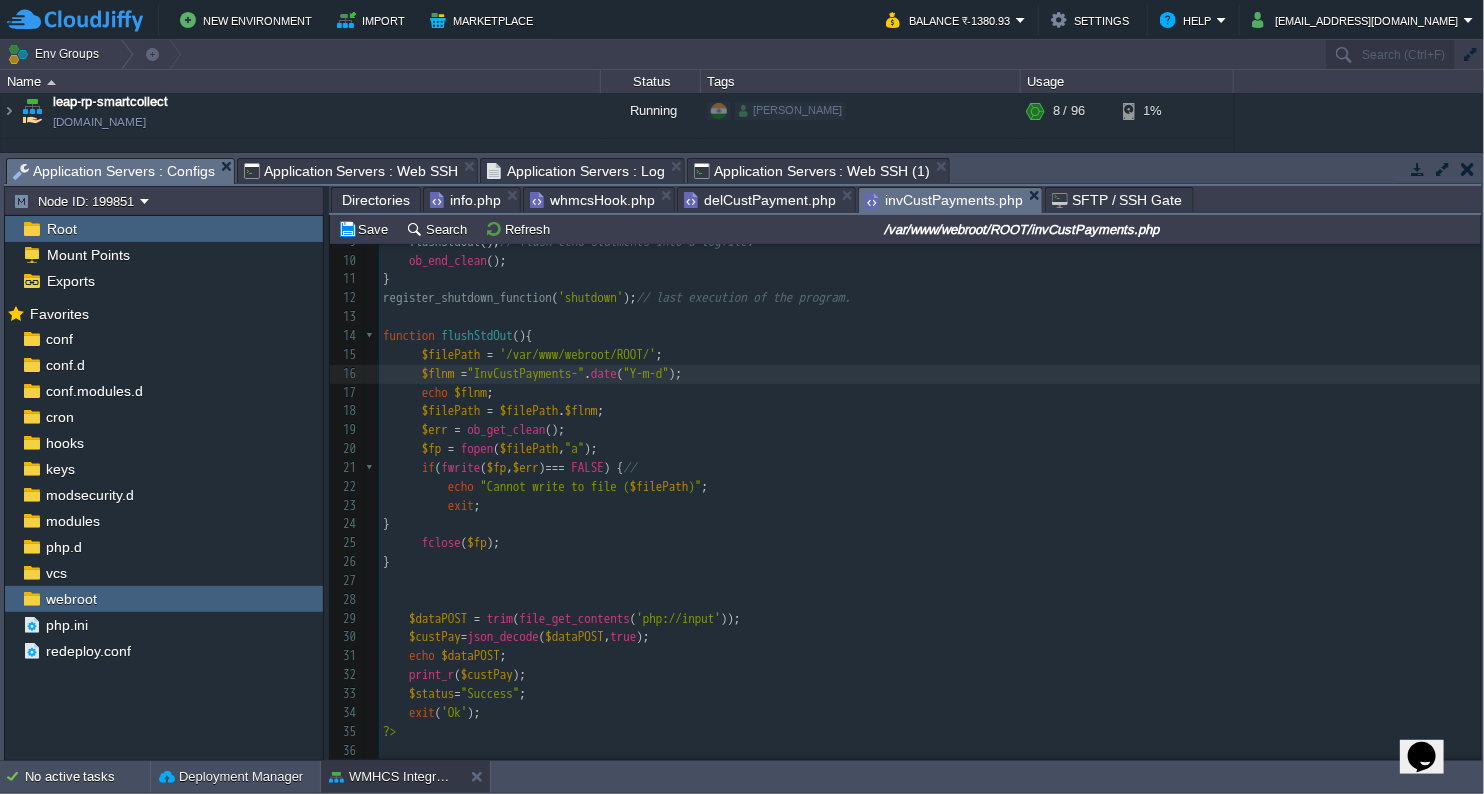 type 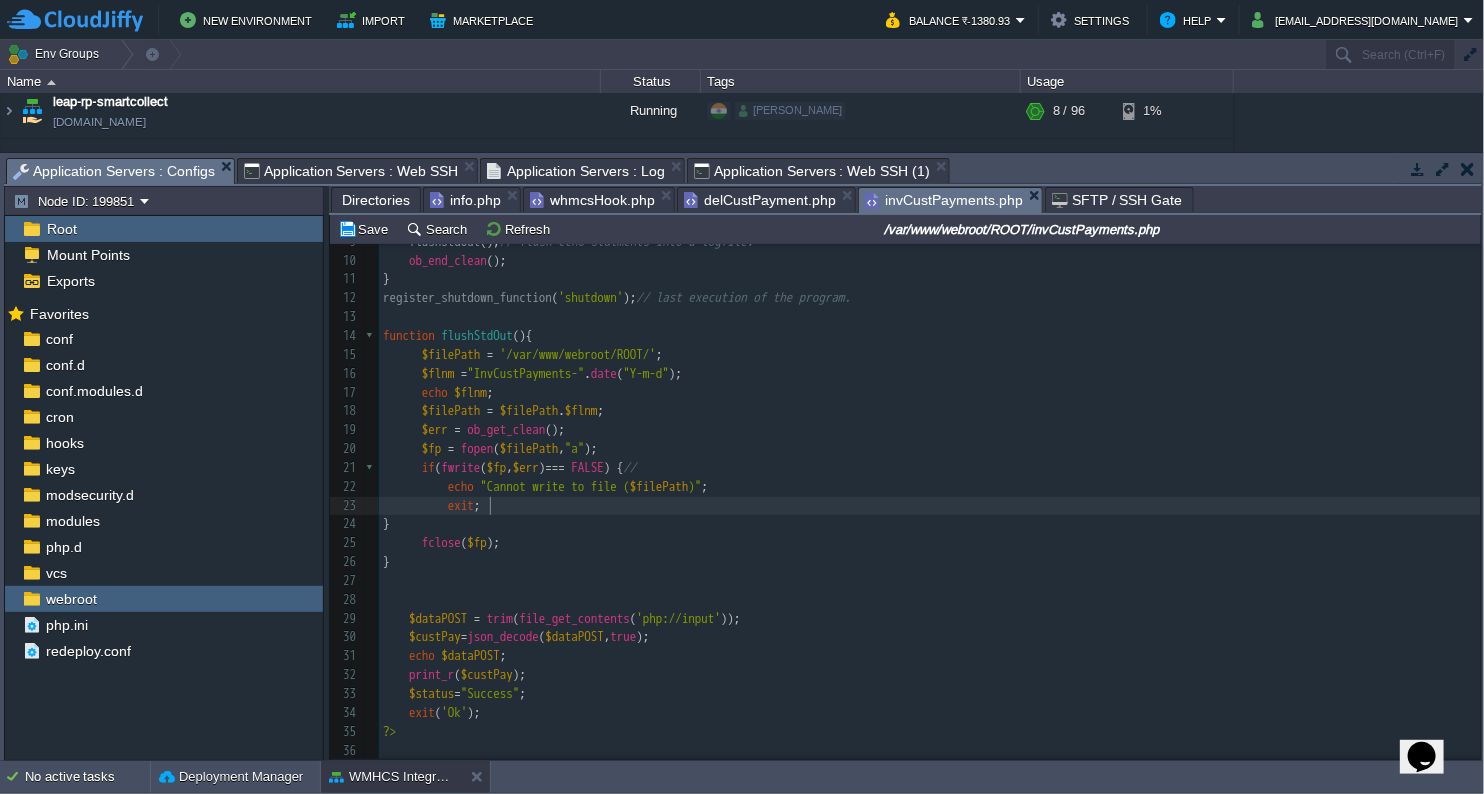 click on "exit ;" at bounding box center (930, 506) 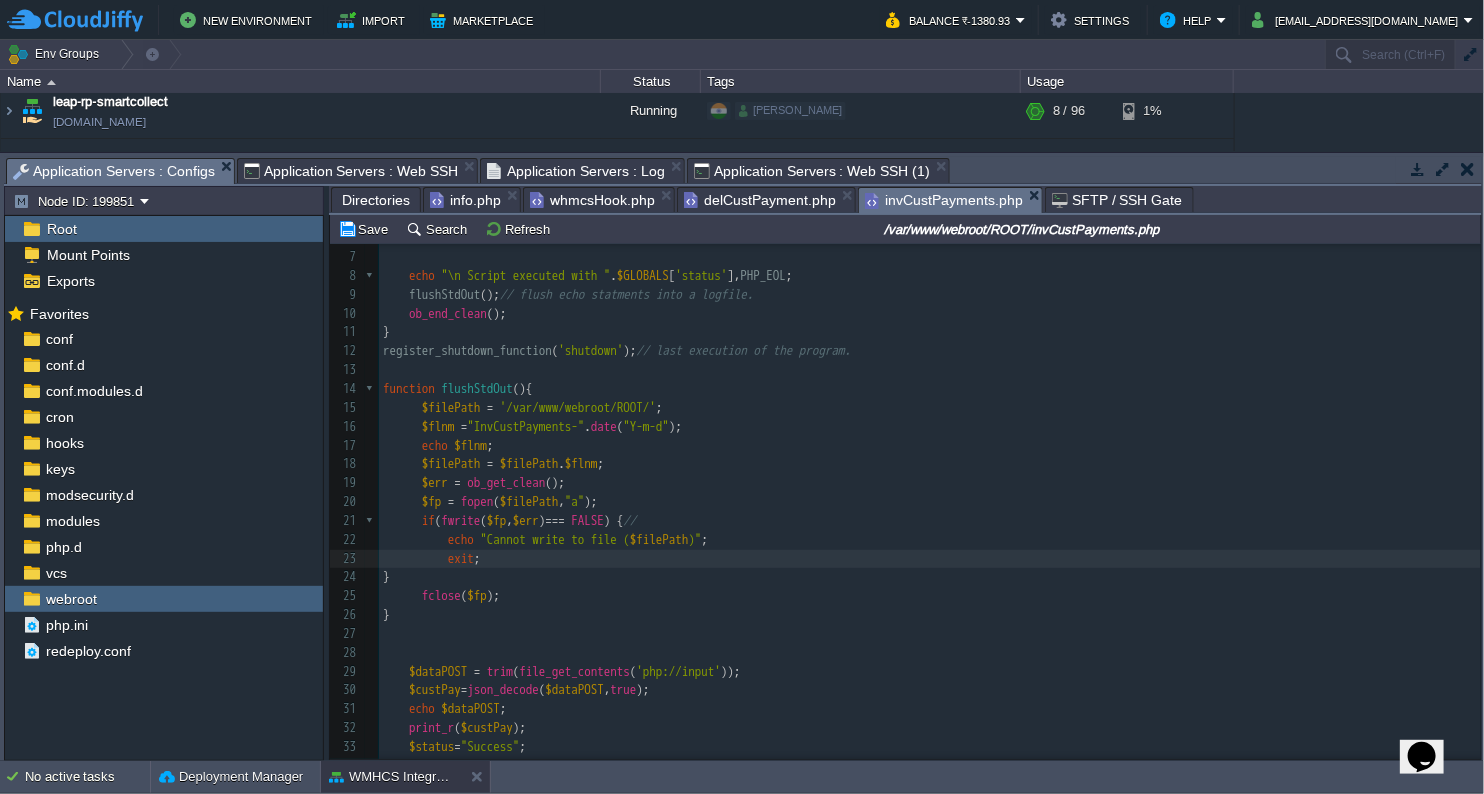 scroll, scrollTop: 60, scrollLeft: 0, axis: vertical 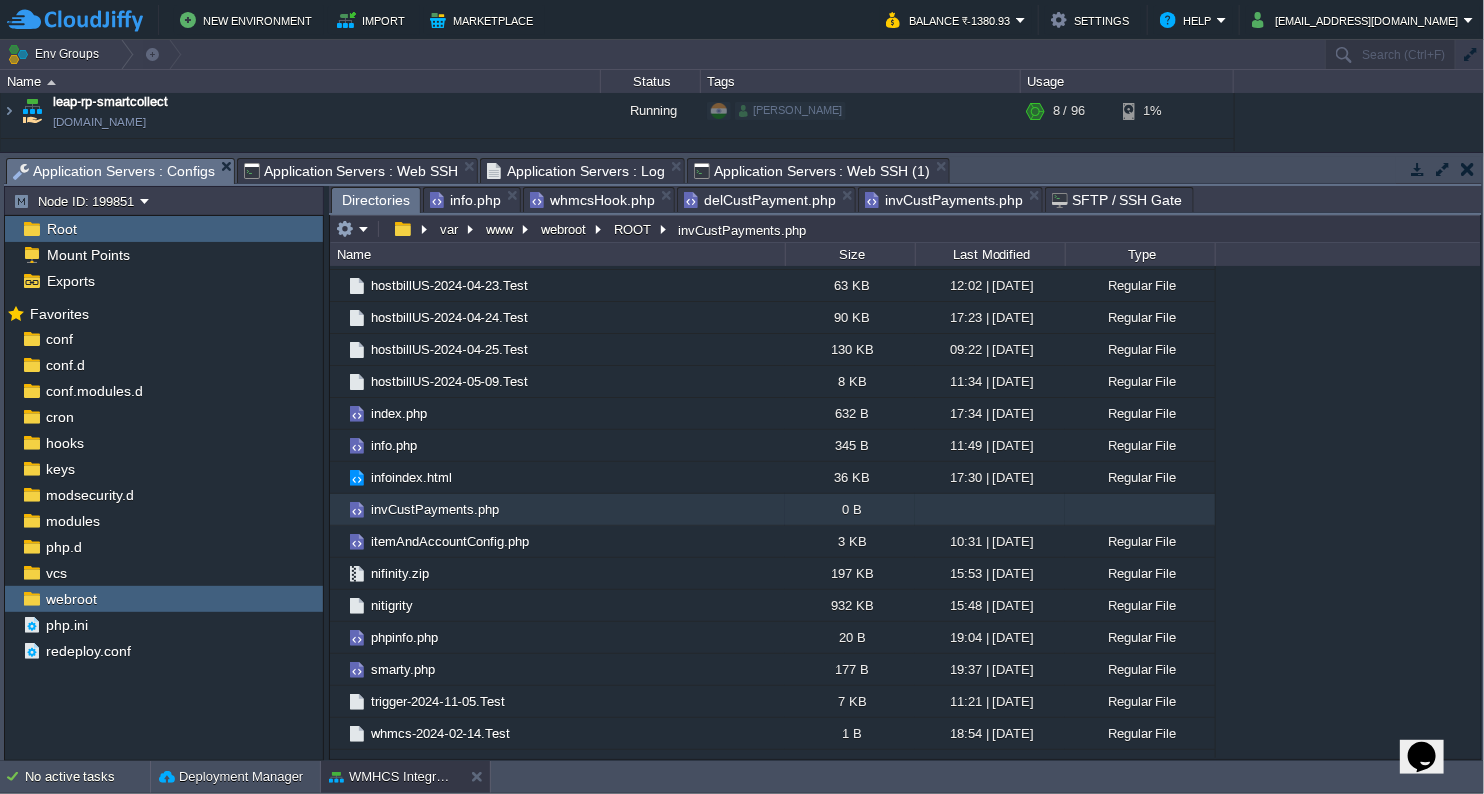 click on "Directories" at bounding box center (376, 200) 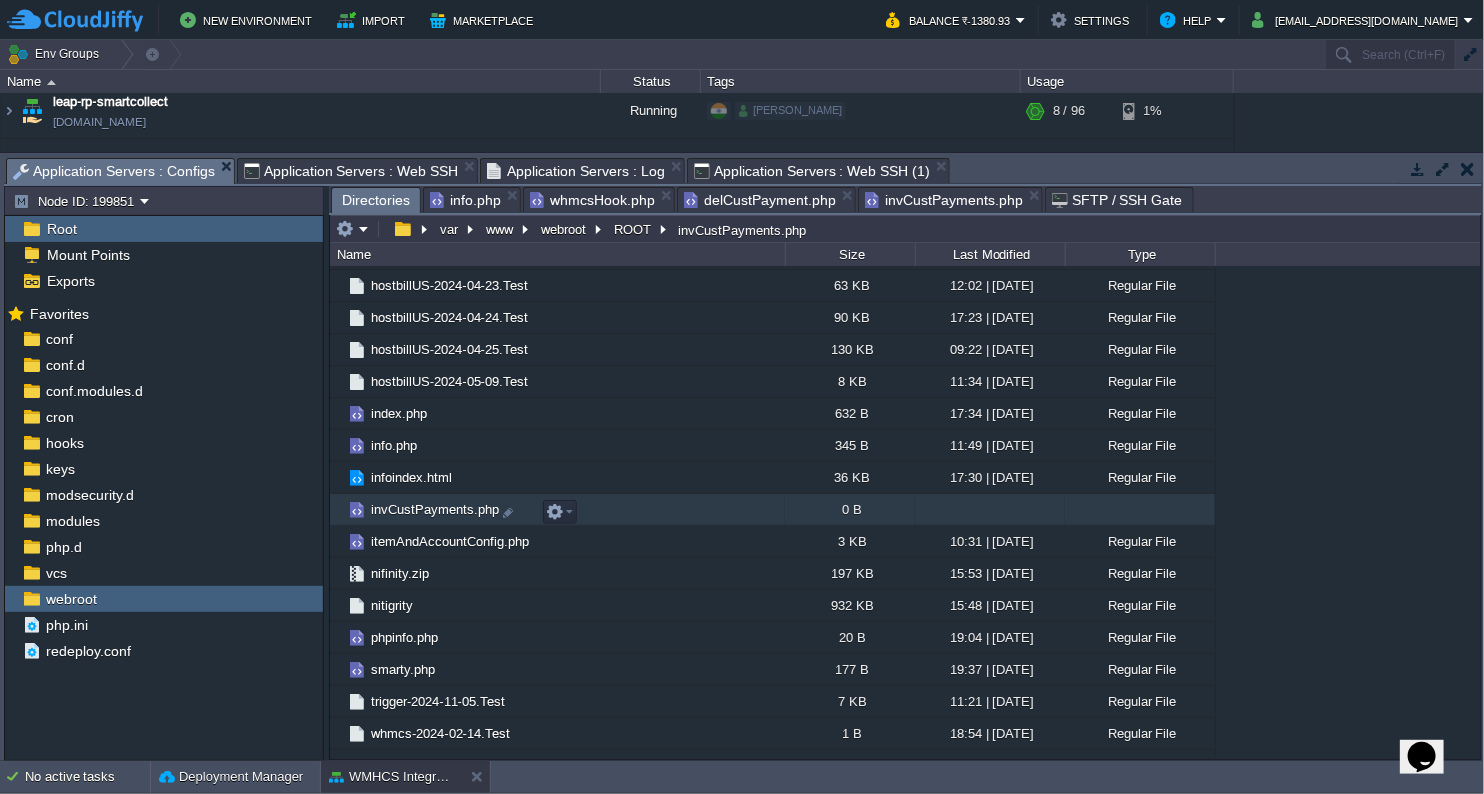 click on "invCustPayments.php" at bounding box center (435, 509) 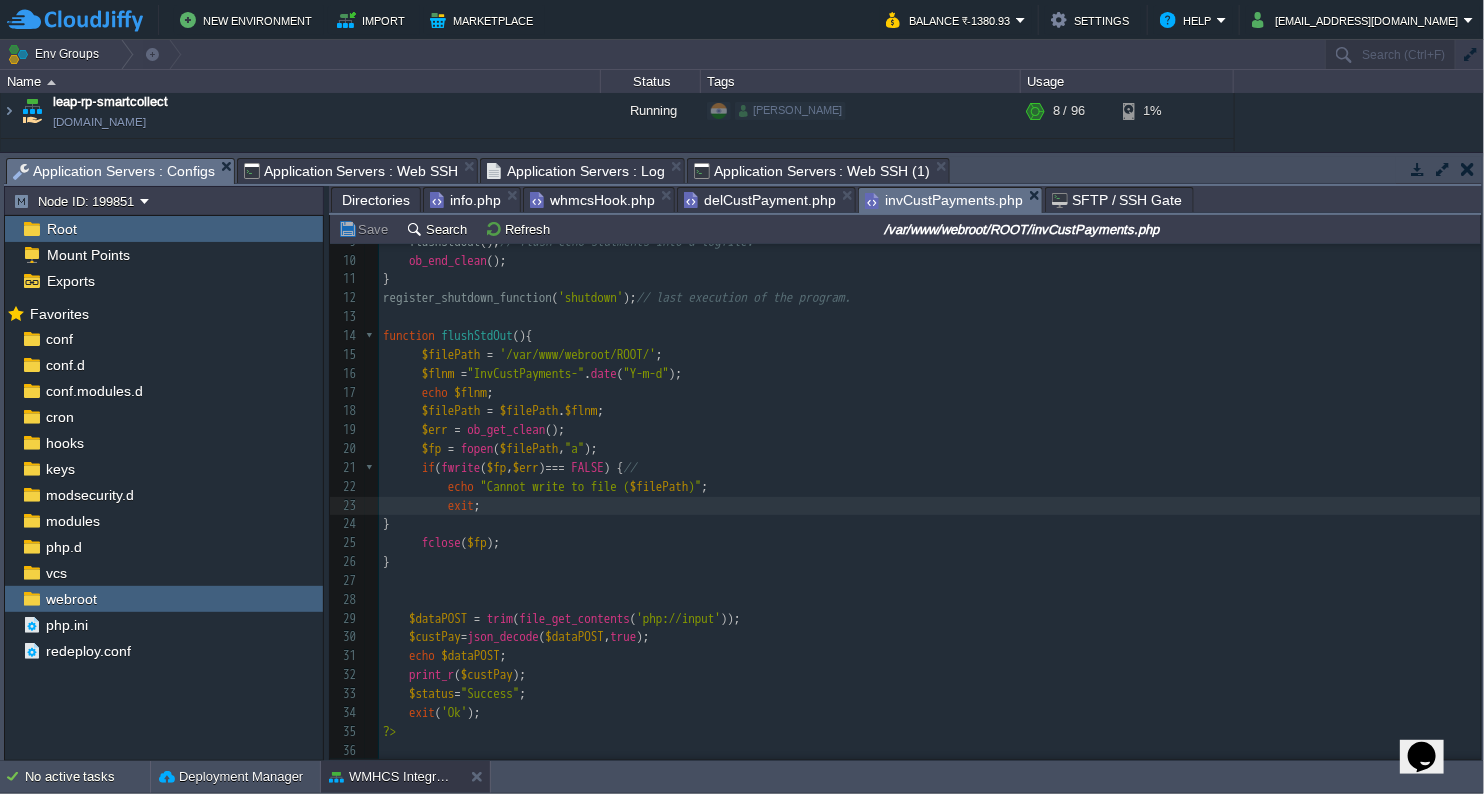 drag, startPoint x: 871, startPoint y: 204, endPoint x: 971, endPoint y: 203, distance: 100.005 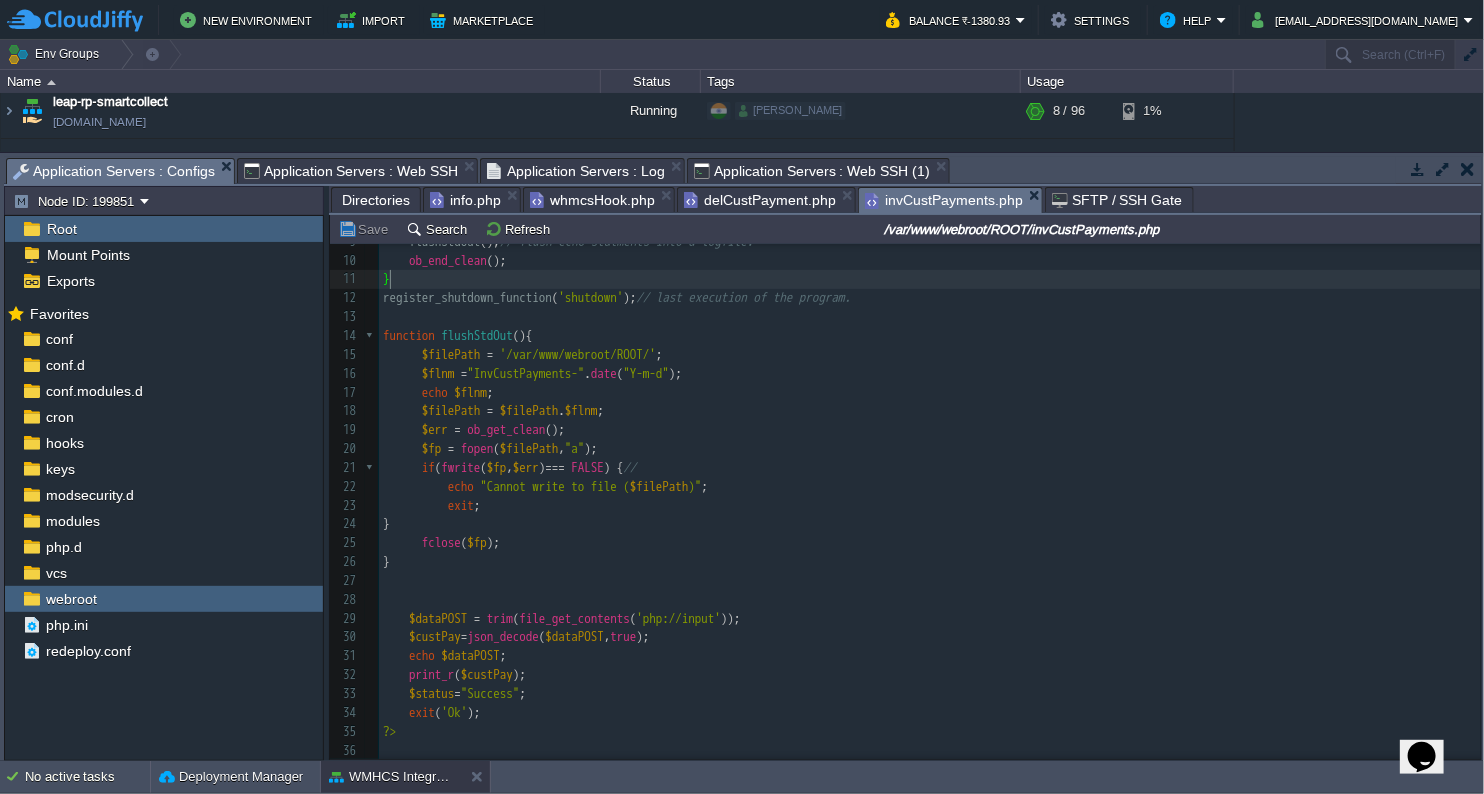 scroll, scrollTop: 6, scrollLeft: 0, axis: vertical 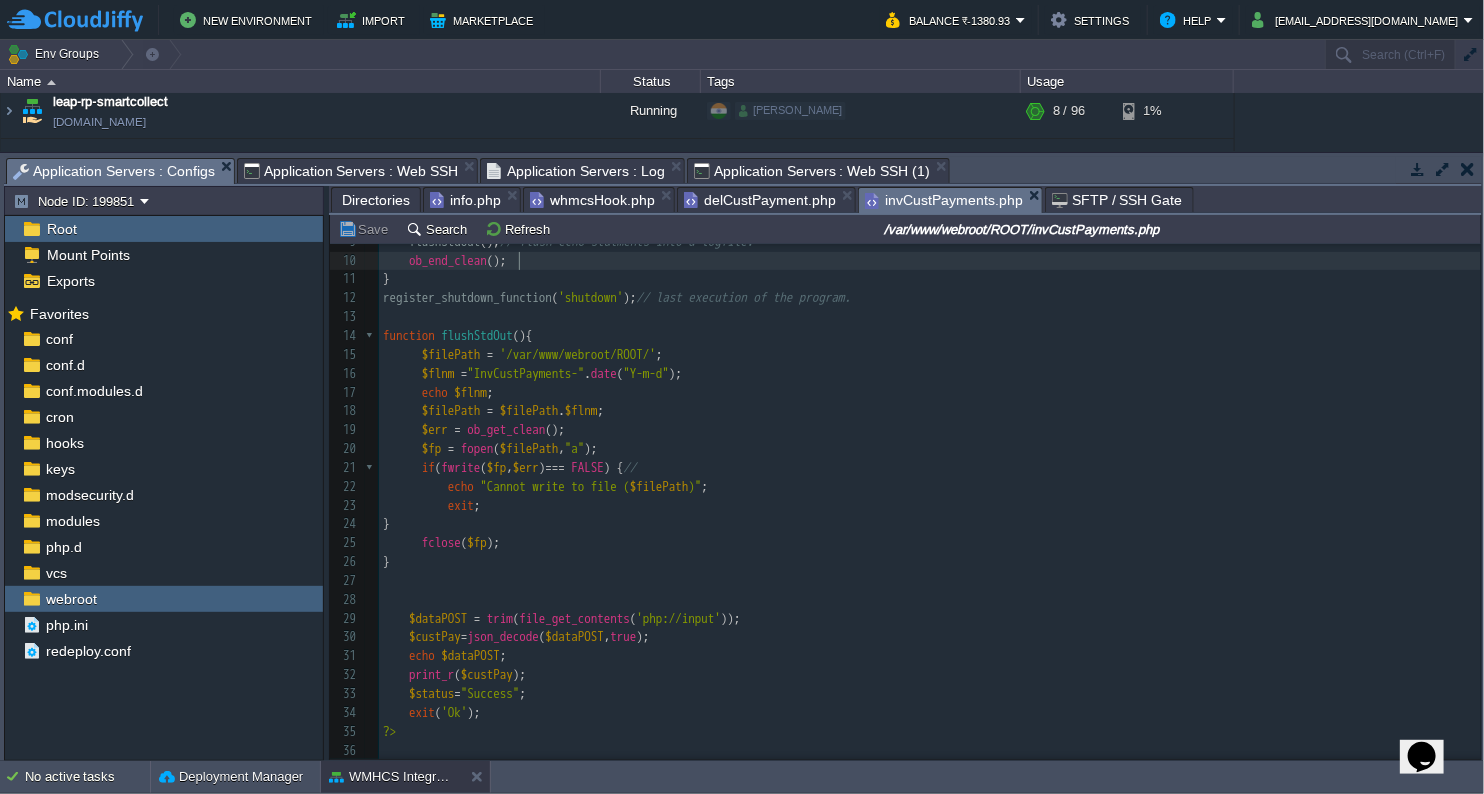 click on "ob_end_clean ();" at bounding box center (930, 261) 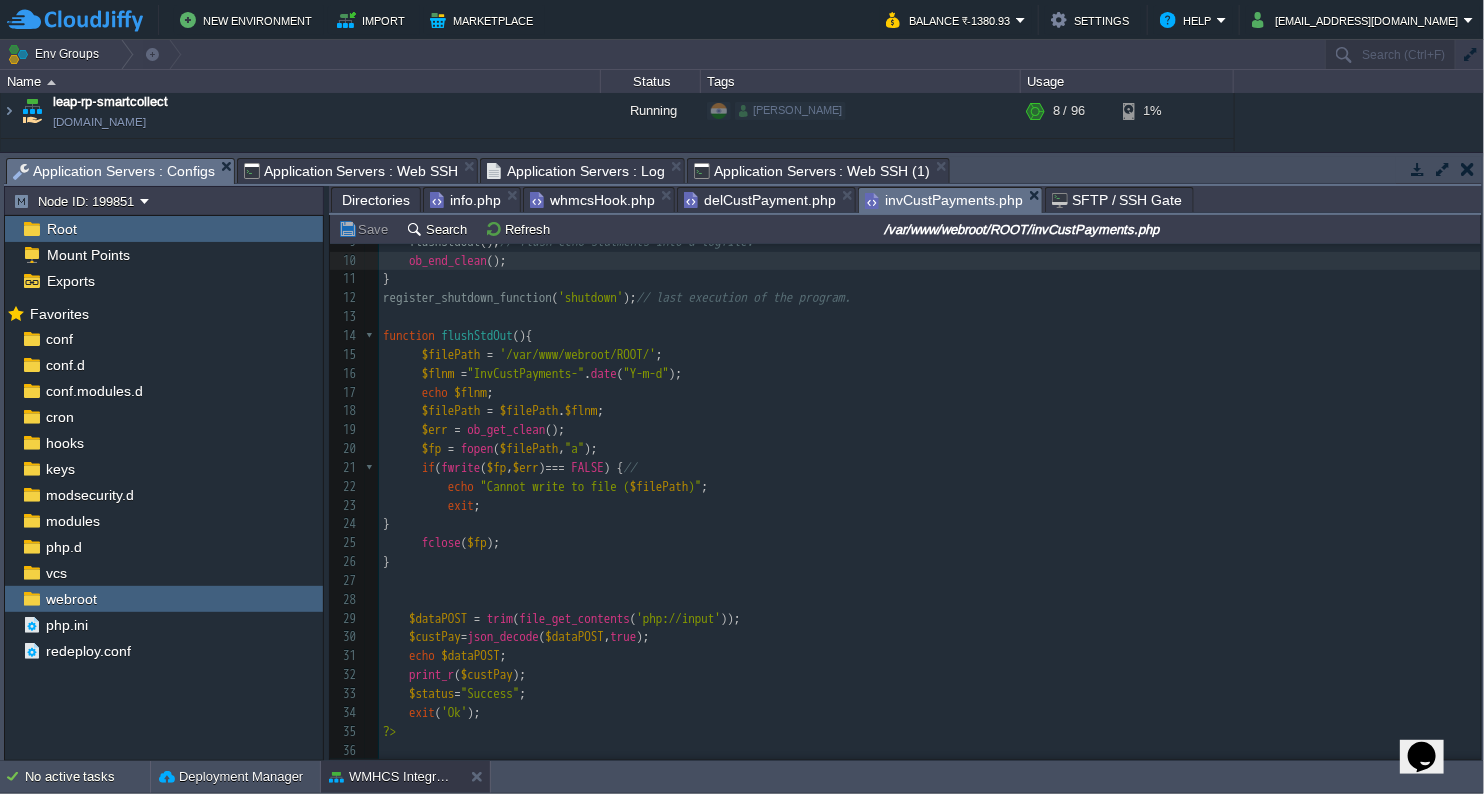 click on "/var/www/webroot/ROOT/invCustPayments.php" at bounding box center (1022, 229) 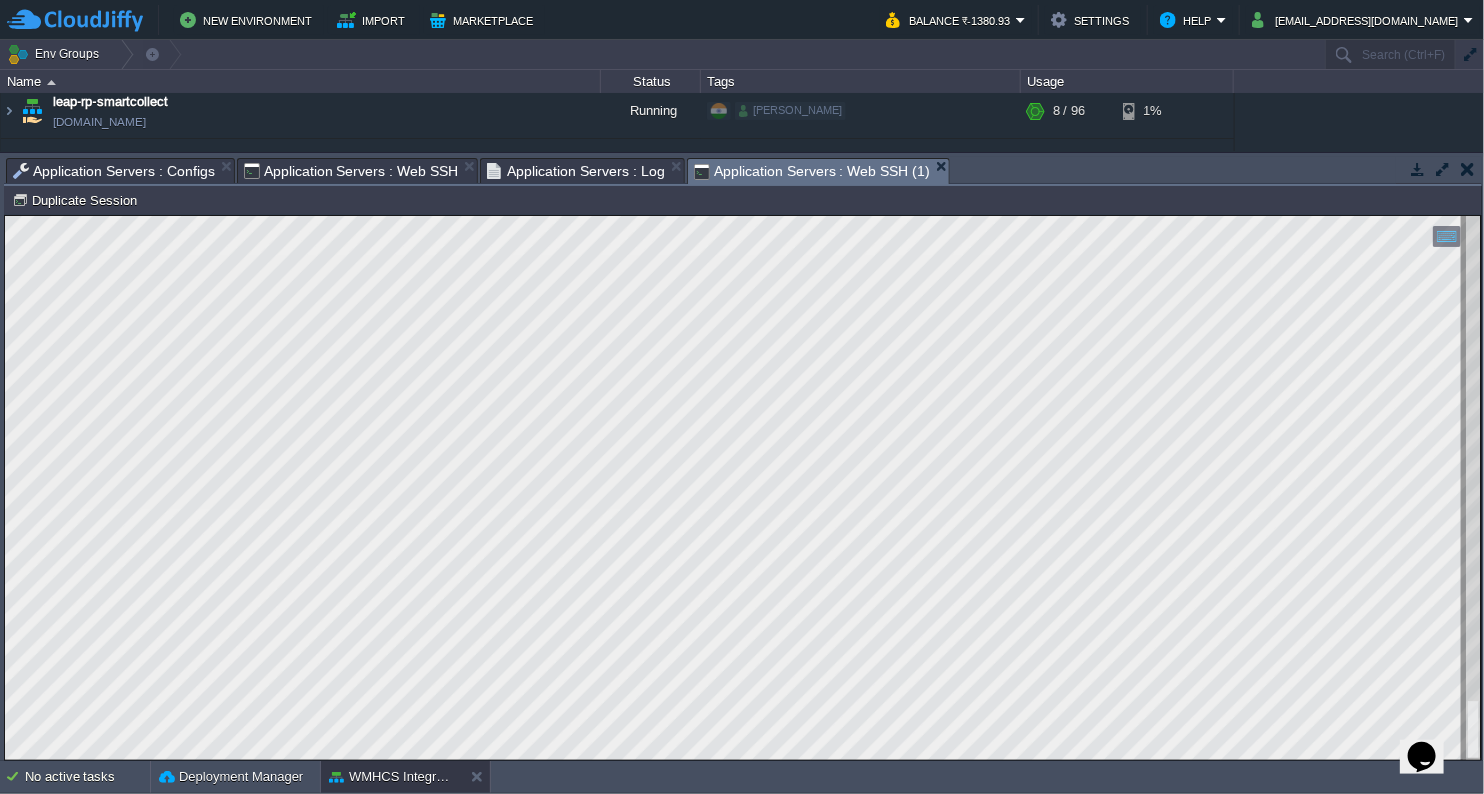 click on "Application Servers : Web SSH (1)" at bounding box center (812, 171) 